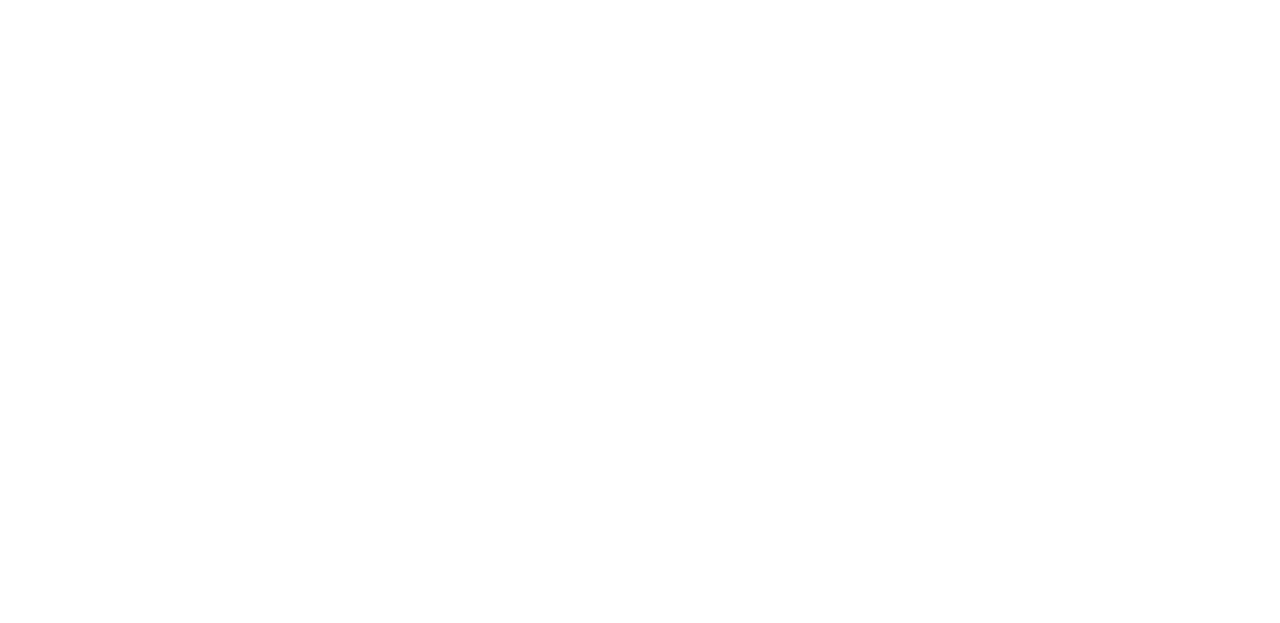 scroll, scrollTop: 0, scrollLeft: 0, axis: both 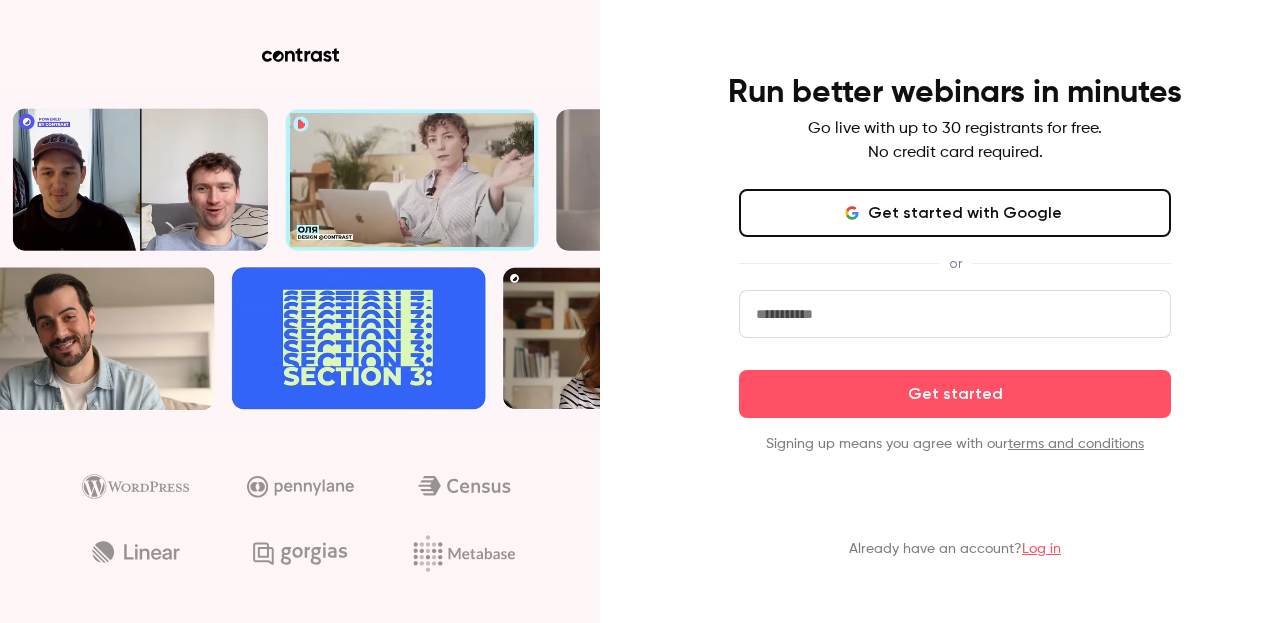 click on "Get started with Google" at bounding box center [955, 213] 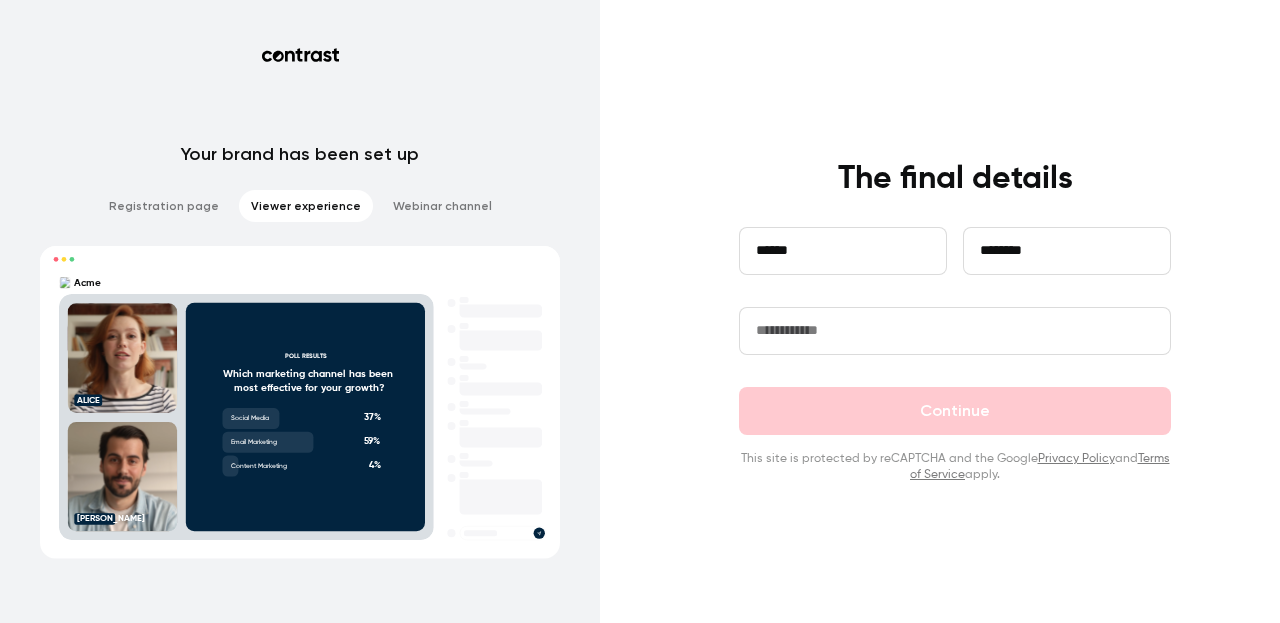 click at bounding box center [955, 331] 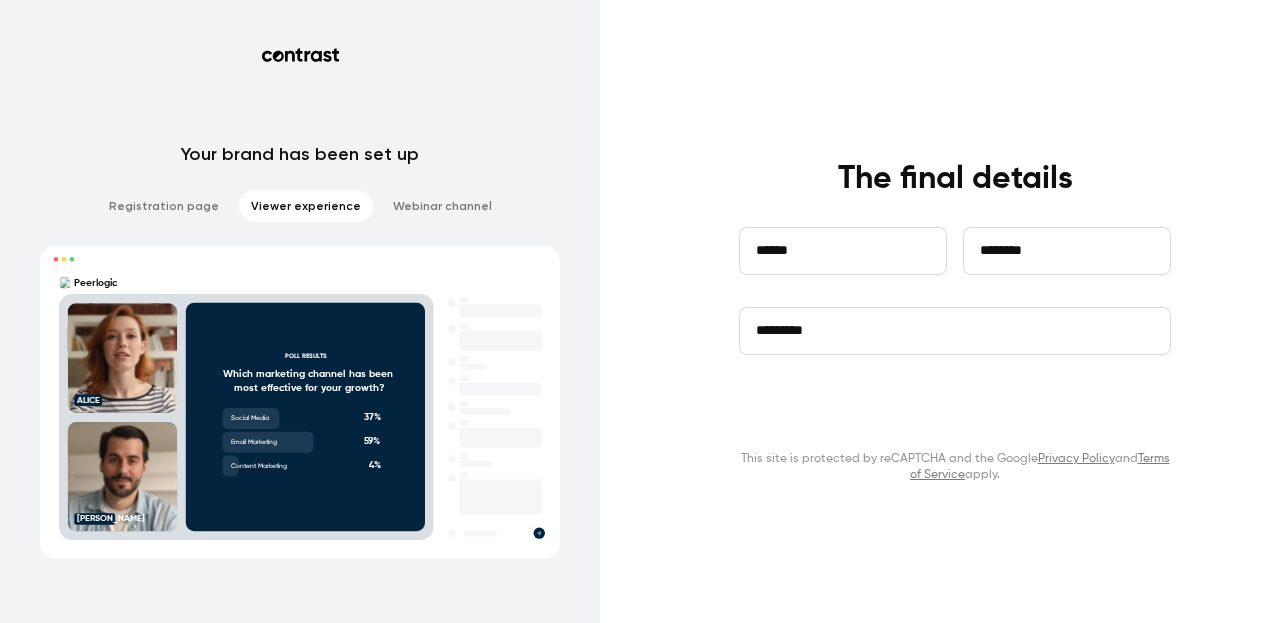type on "*********" 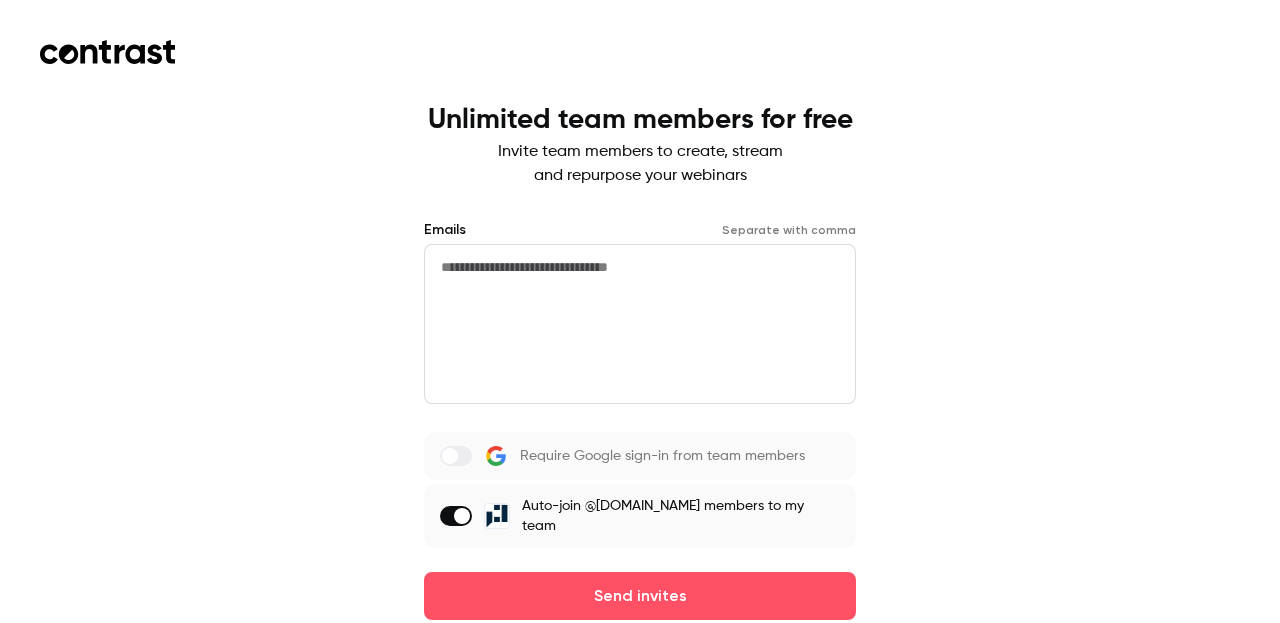click at bounding box center (640, 324) 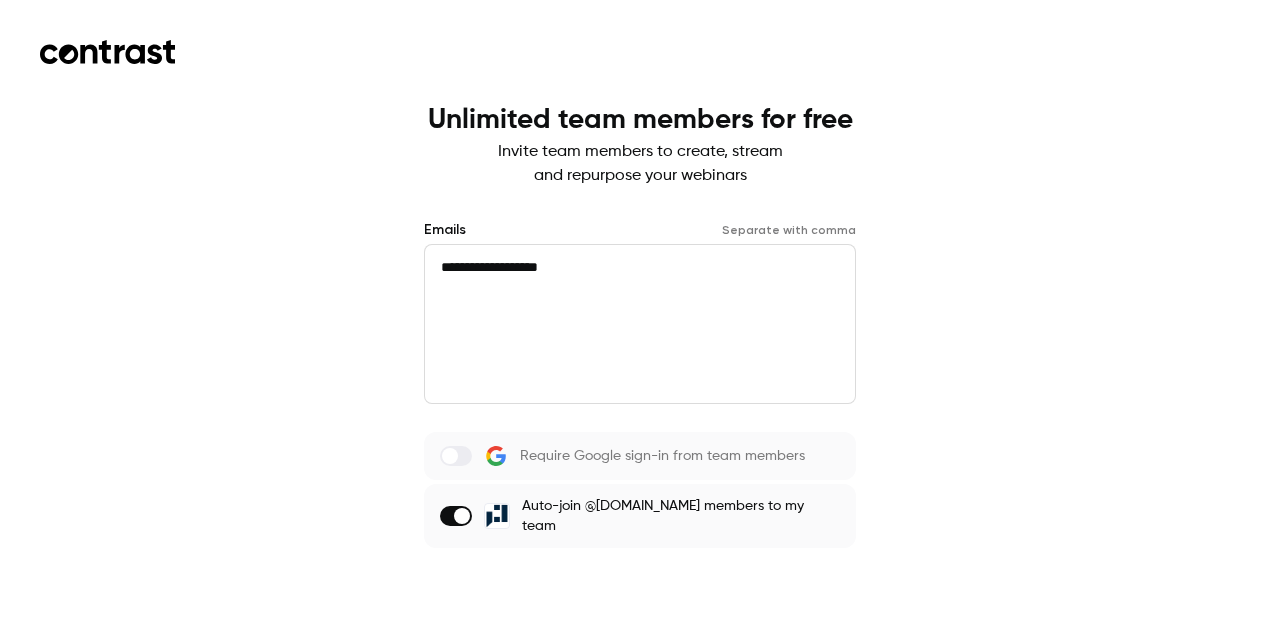 type on "**********" 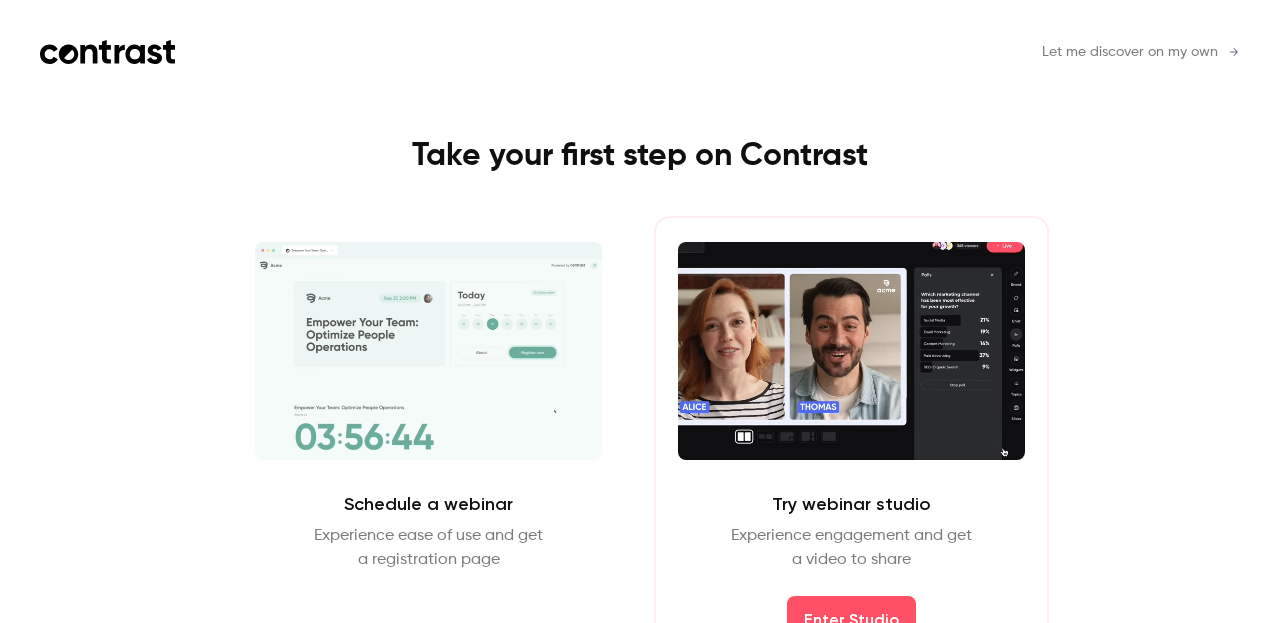 scroll, scrollTop: 63, scrollLeft: 0, axis: vertical 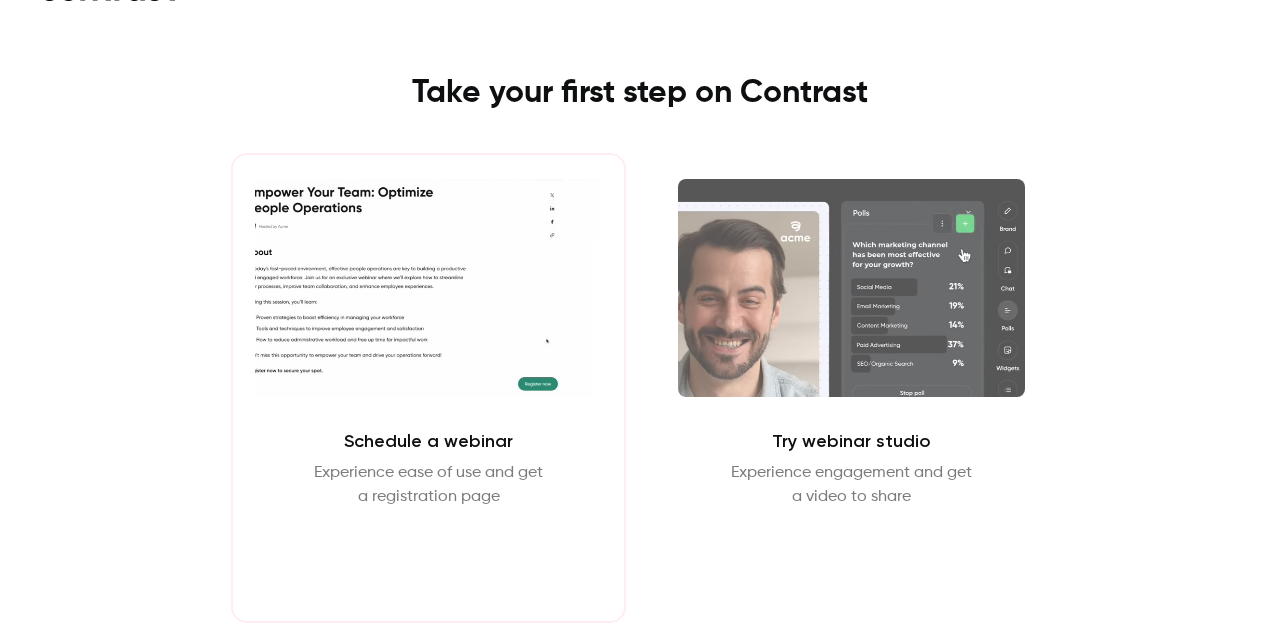 click on "Schedule webinar" at bounding box center (428, 557) 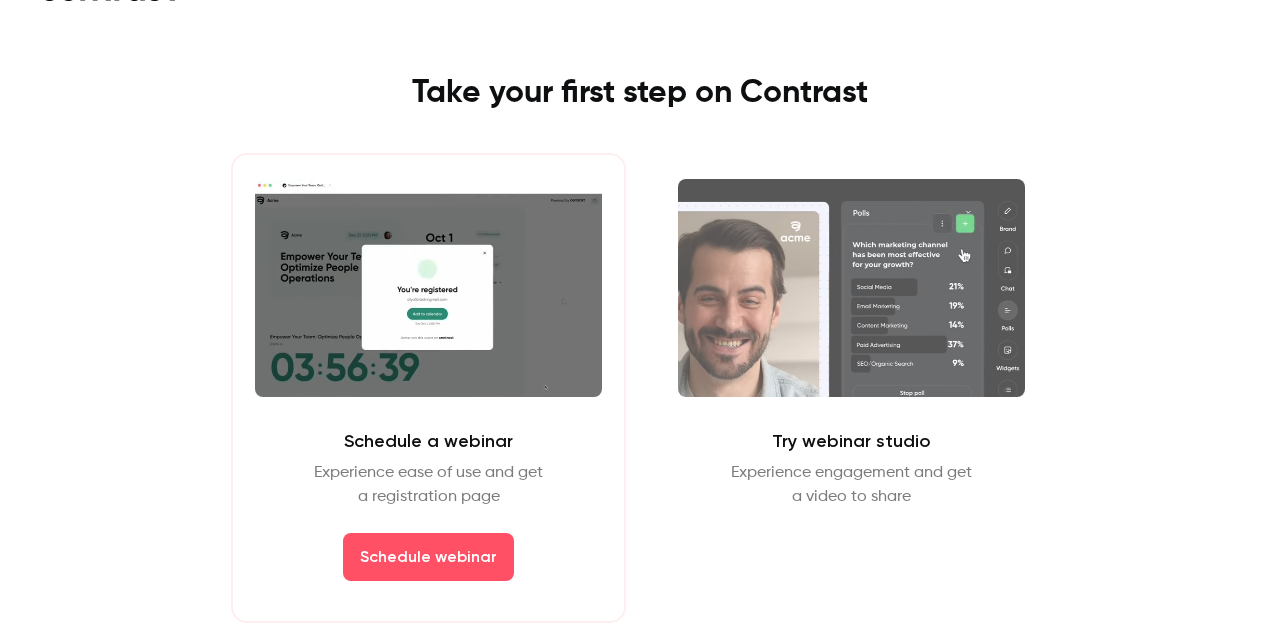 scroll, scrollTop: 0, scrollLeft: 0, axis: both 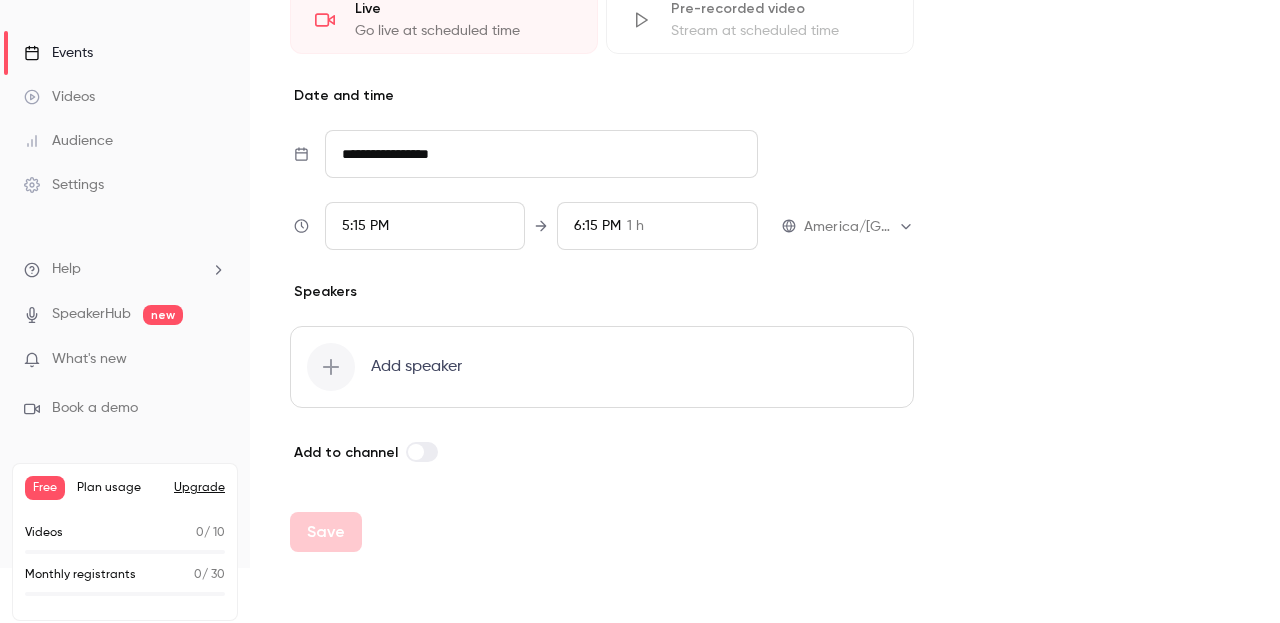 click on "Add to channel" at bounding box center (602, 452) 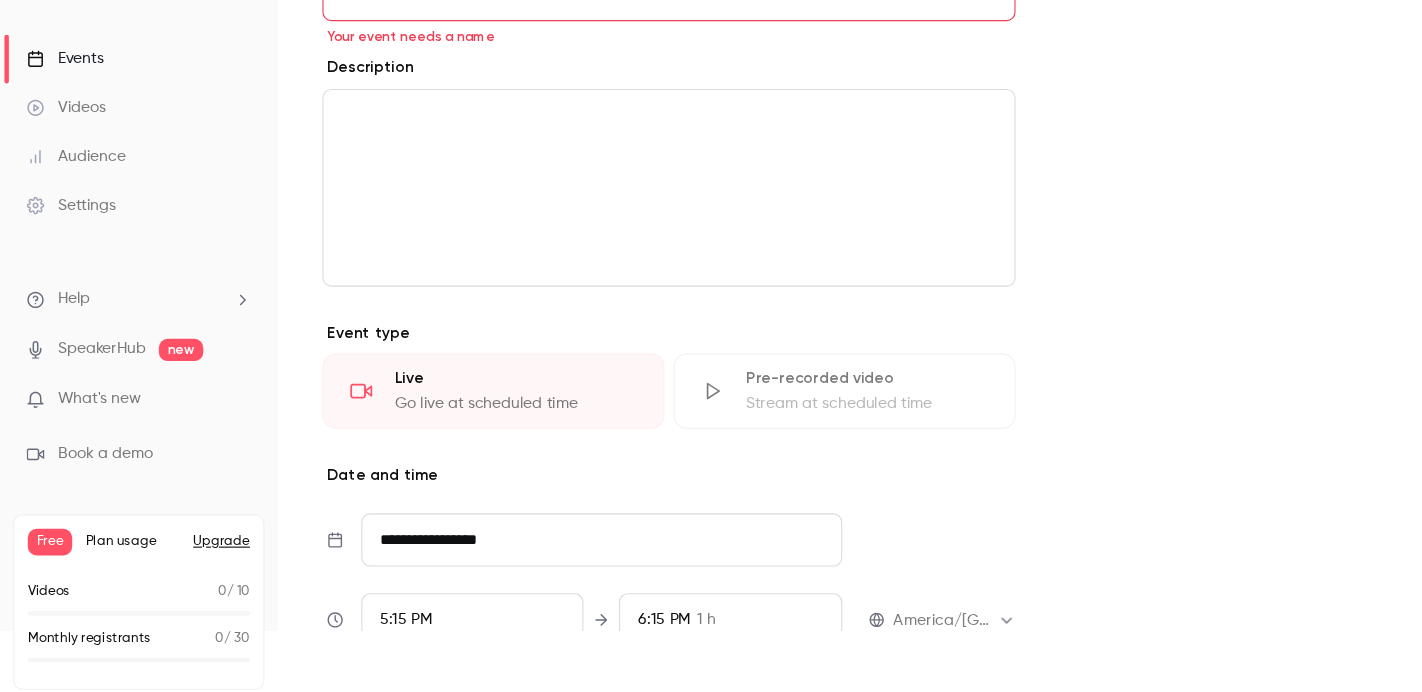 scroll, scrollTop: 0, scrollLeft: 0, axis: both 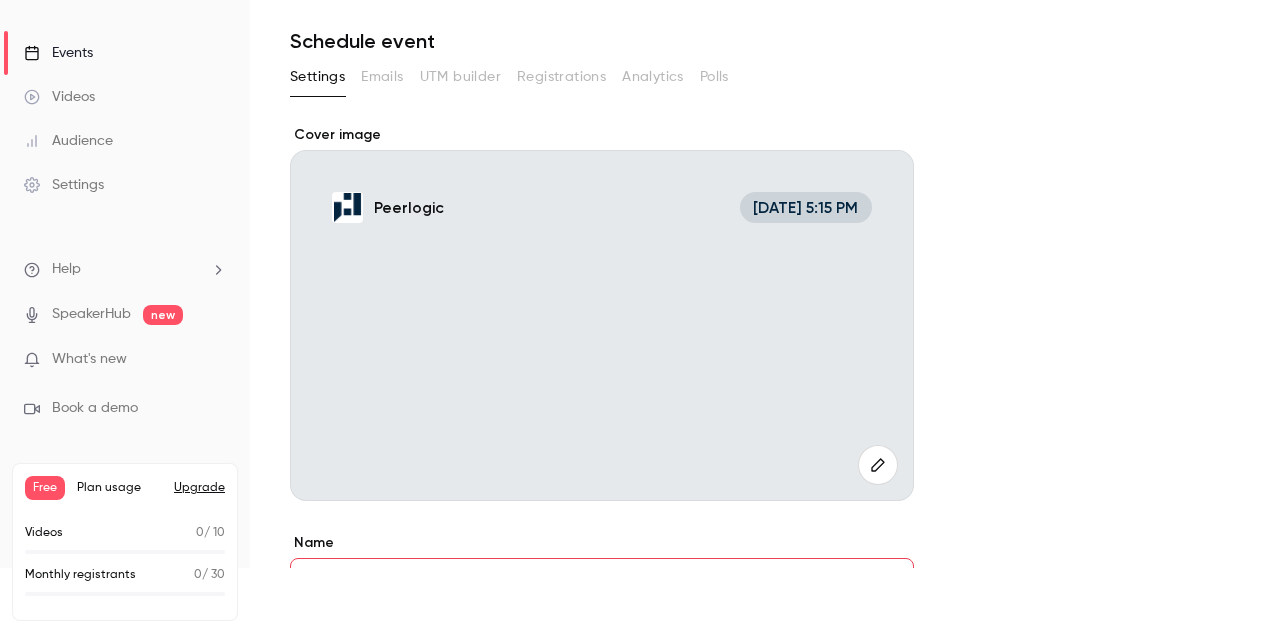 click at bounding box center (878, 465) 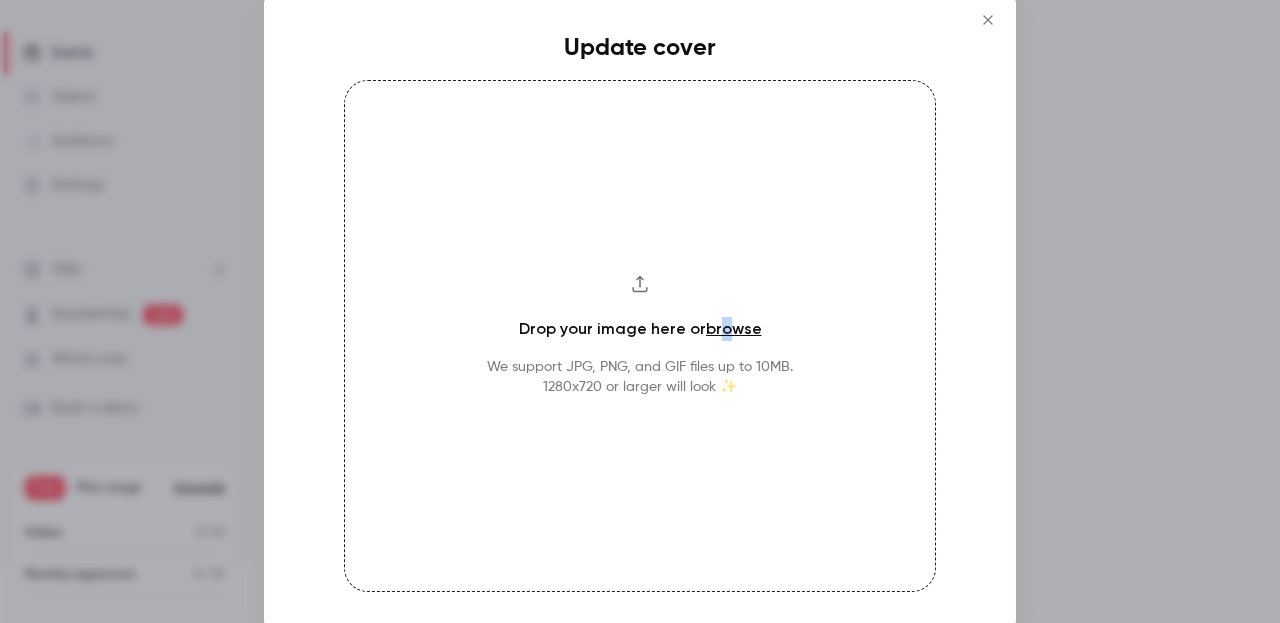 click on "browse" at bounding box center [734, 328] 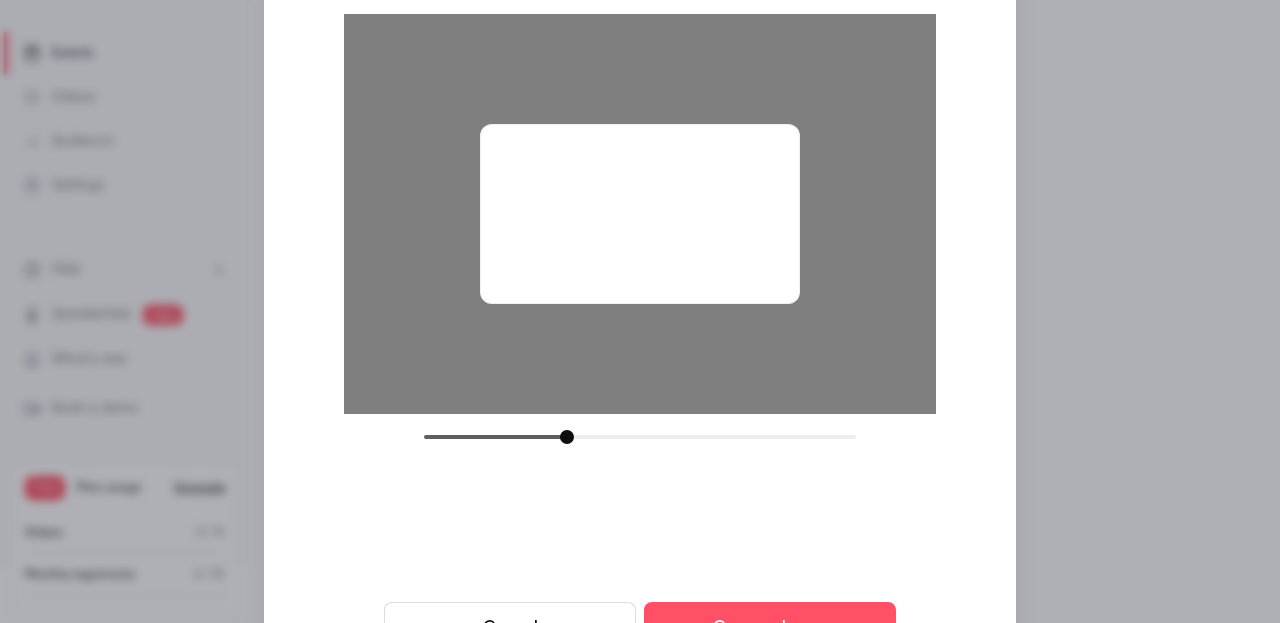 drag, startPoint x: 660, startPoint y: 189, endPoint x: 645, endPoint y: 311, distance: 122.91867 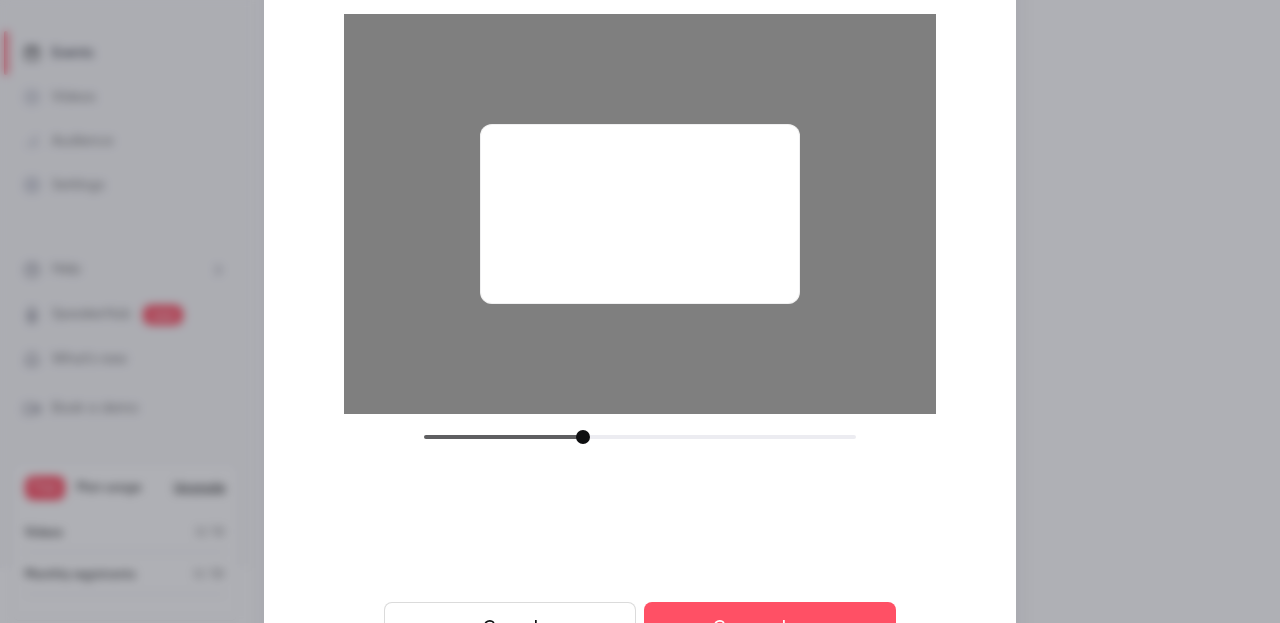 drag, startPoint x: 567, startPoint y: 439, endPoint x: 582, endPoint y: 435, distance: 15.524175 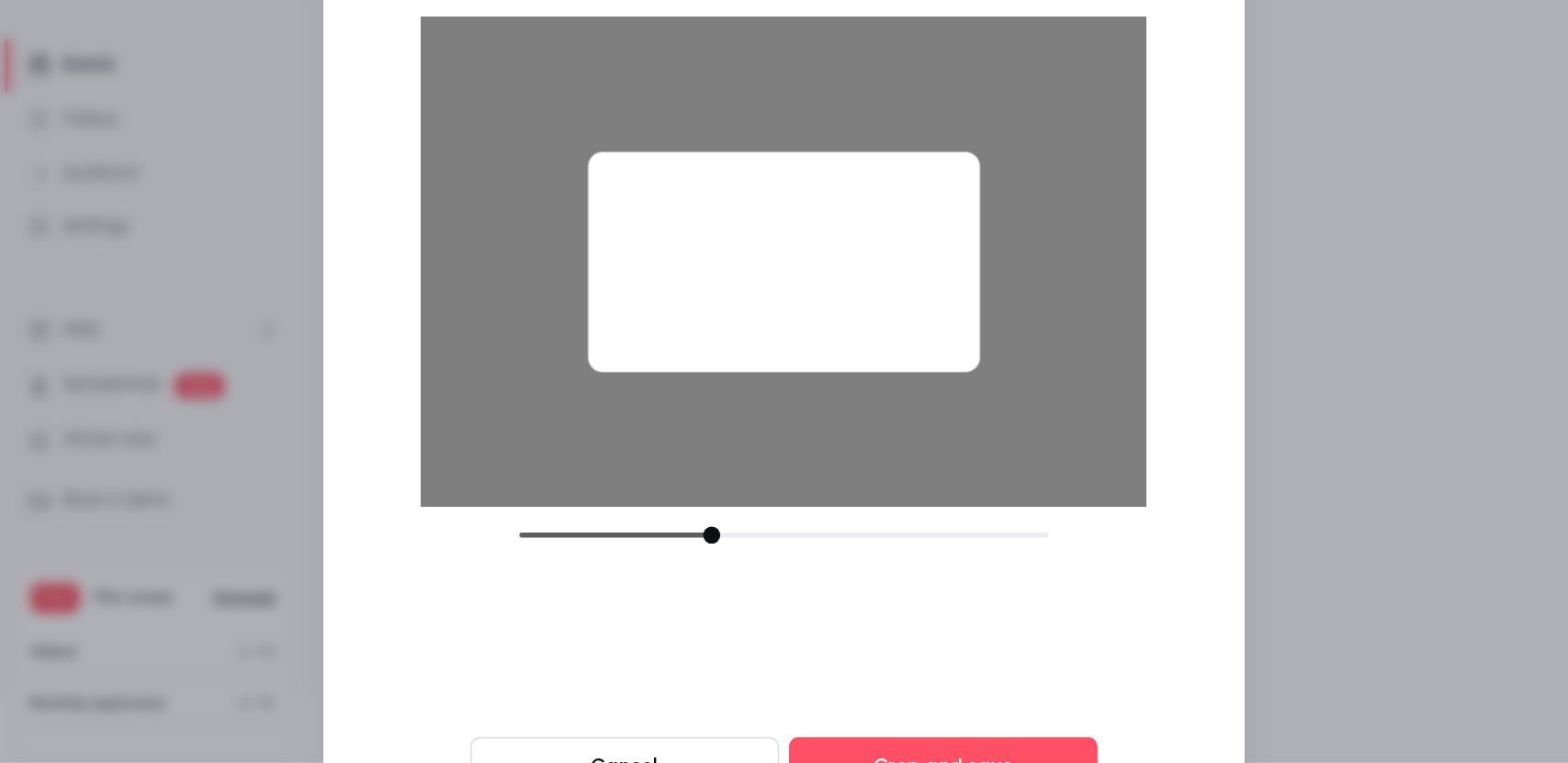 scroll, scrollTop: 0, scrollLeft: 0, axis: both 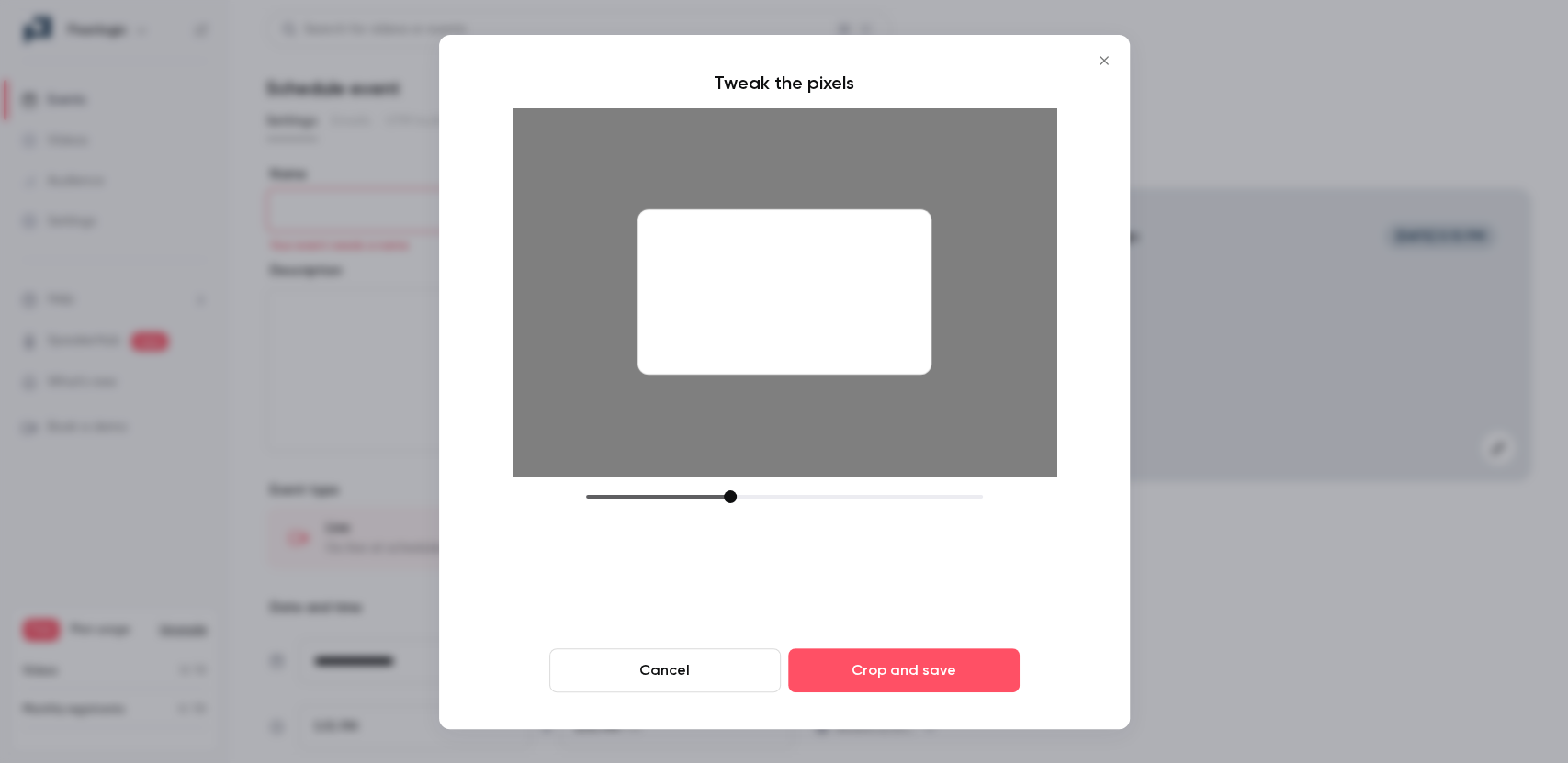 click on "Cancel" at bounding box center (665, 670) 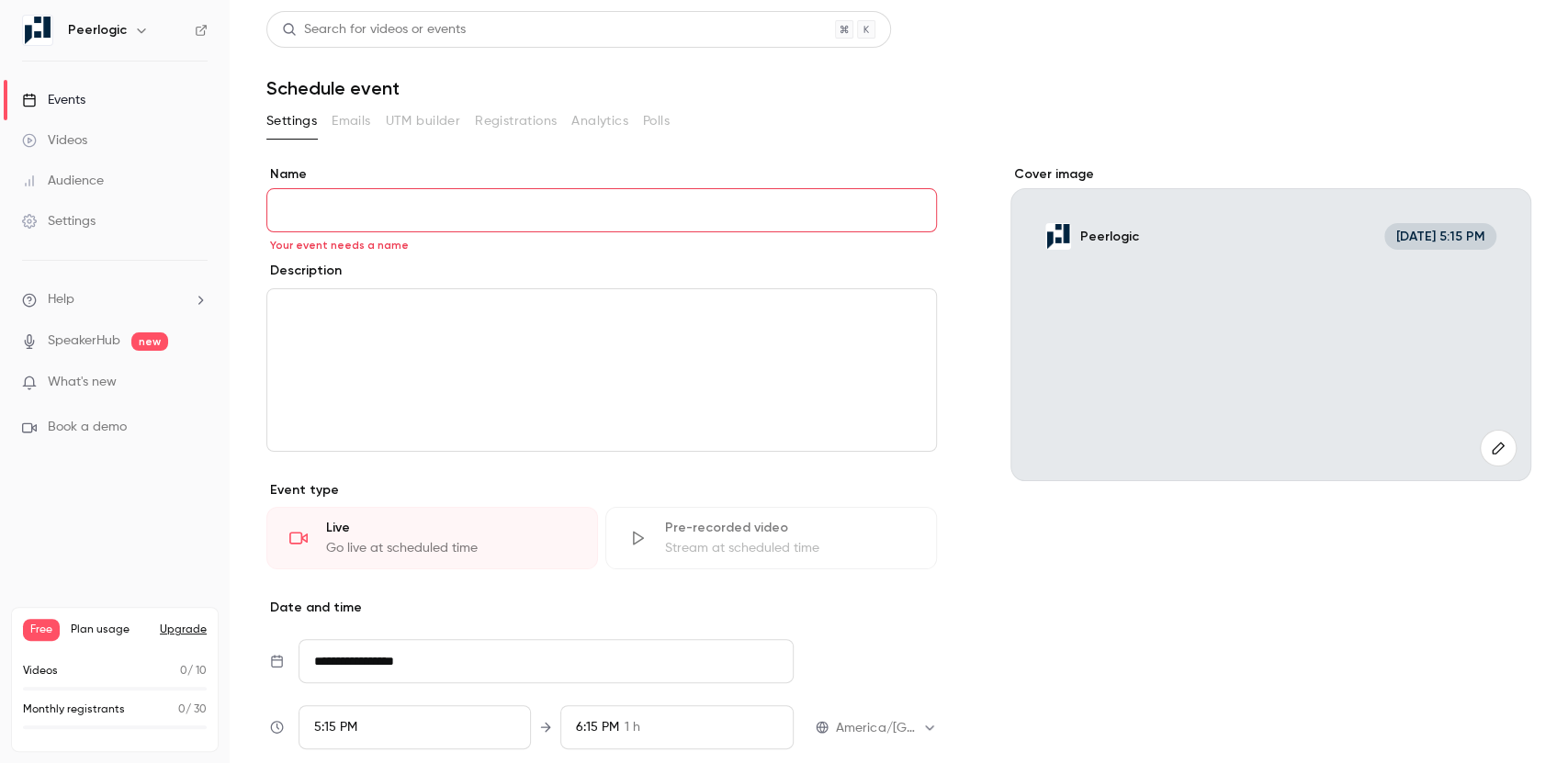 click 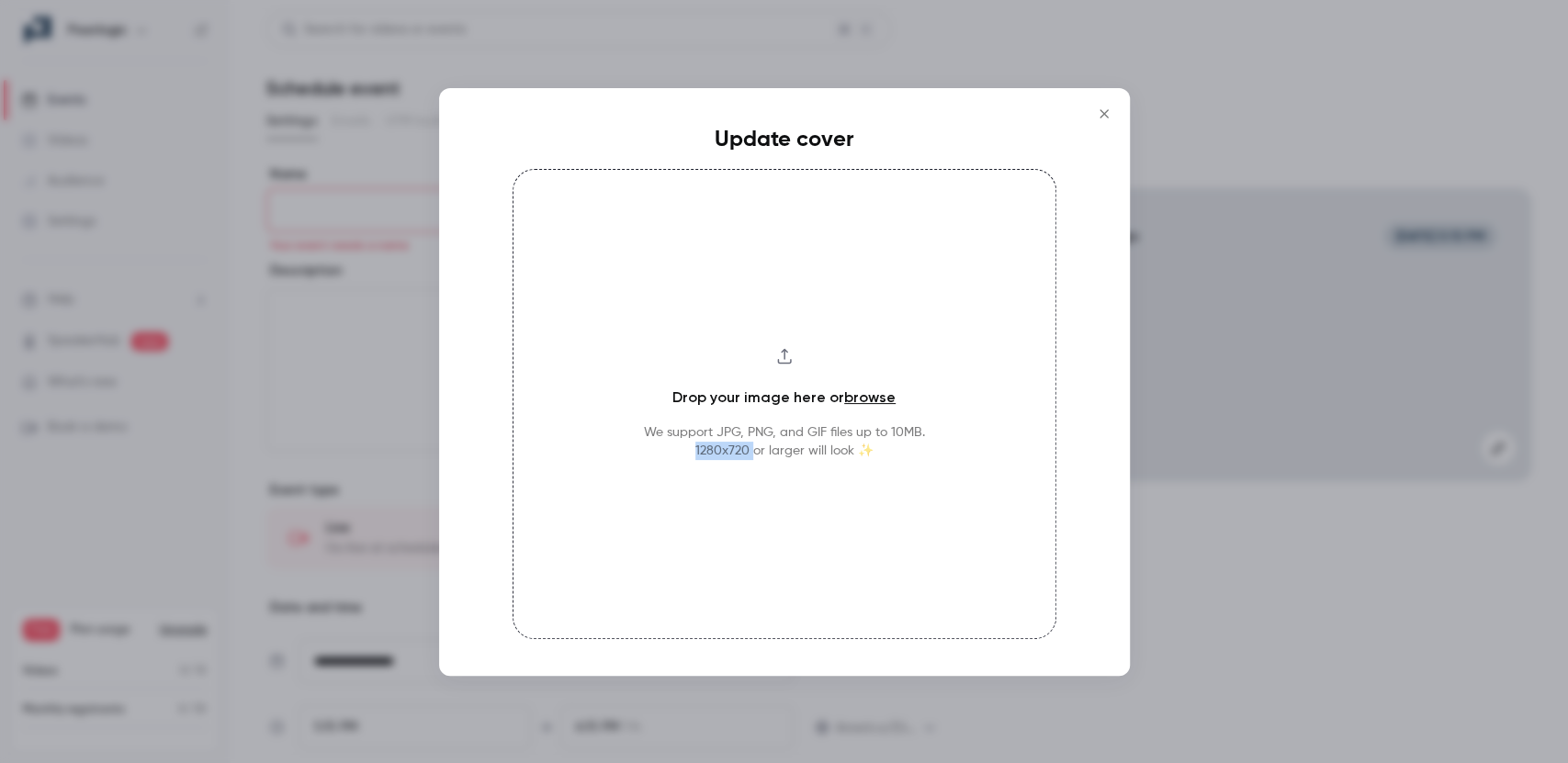 drag, startPoint x: 754, startPoint y: 447, endPoint x: 673, endPoint y: 446, distance: 81.006173 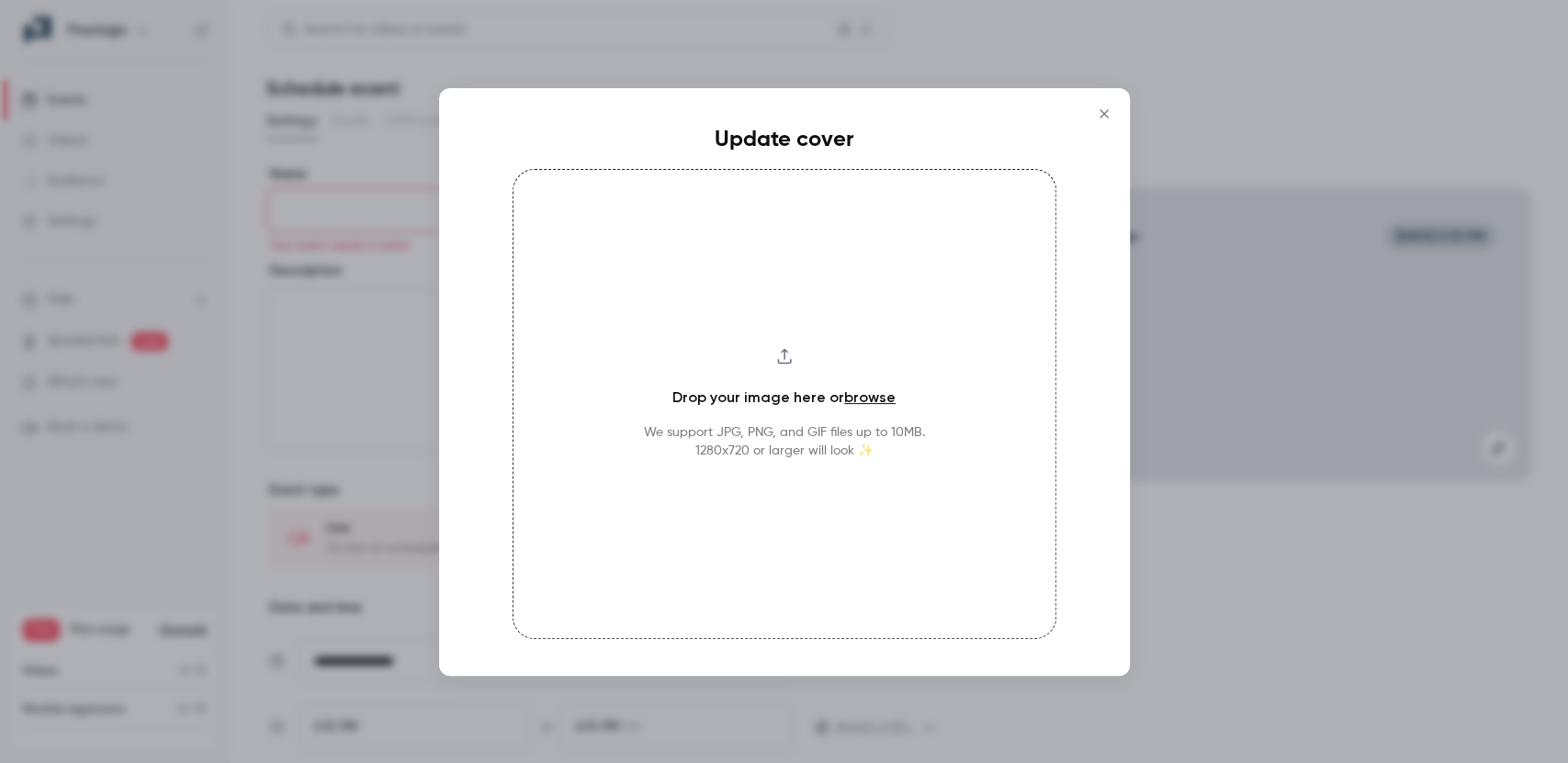 click on "Update cover Drop your image here or  browse We support JPG, PNG, and GIF files up to 10MB.
1280x720 or larger will look ✨" at bounding box center (784, 382) 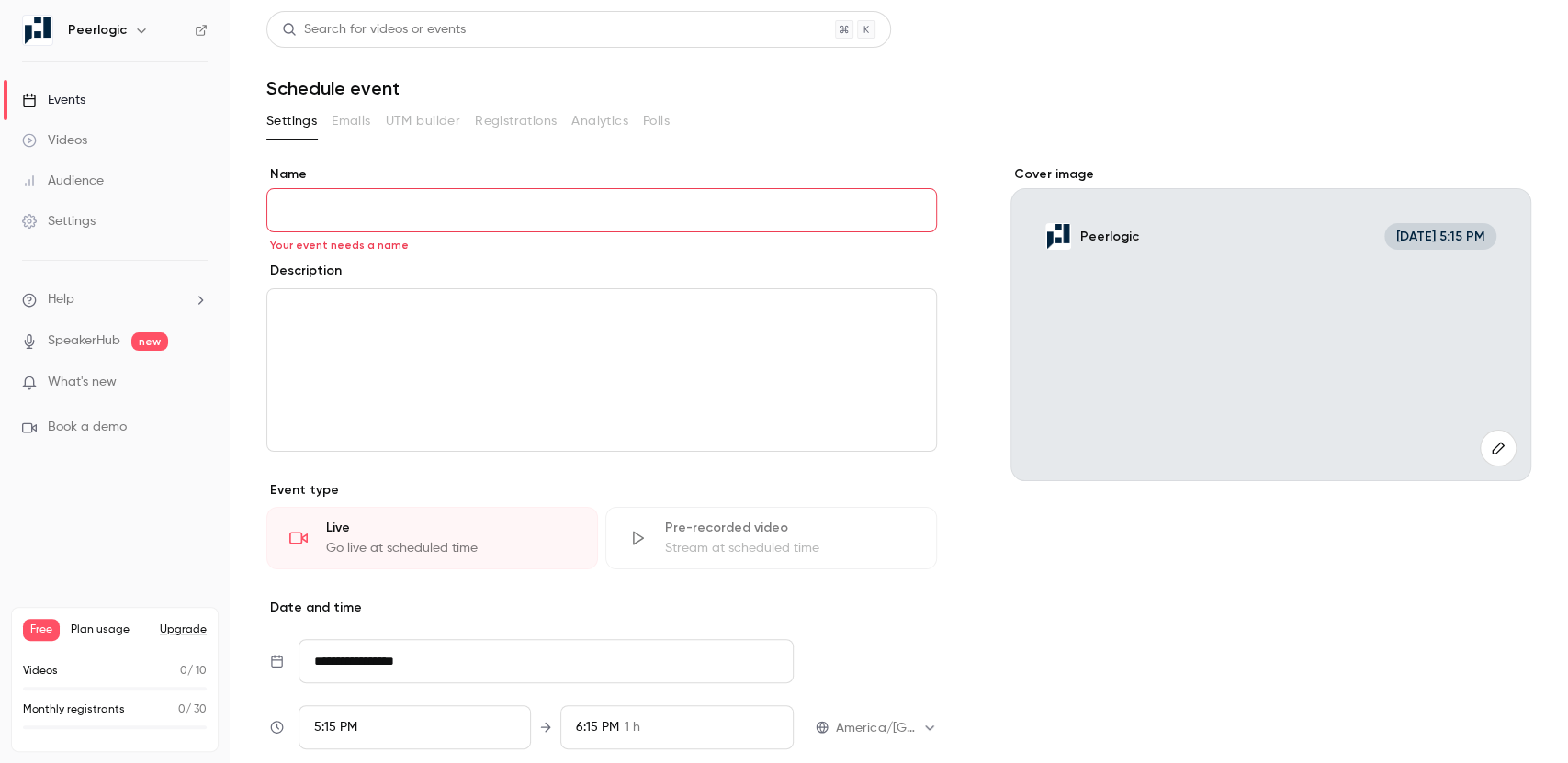 click on "Name" at bounding box center (602, 210) 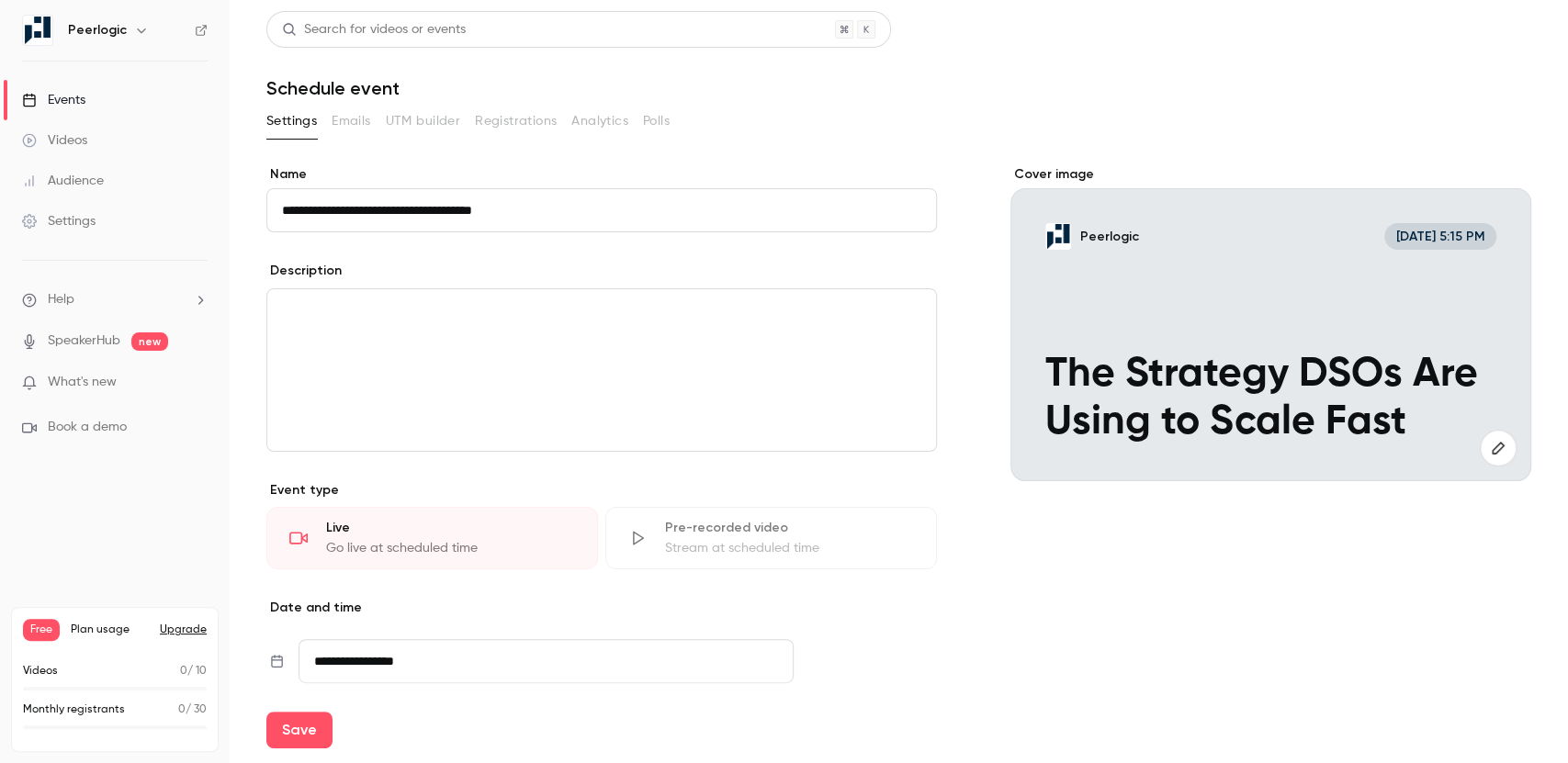 type on "**********" 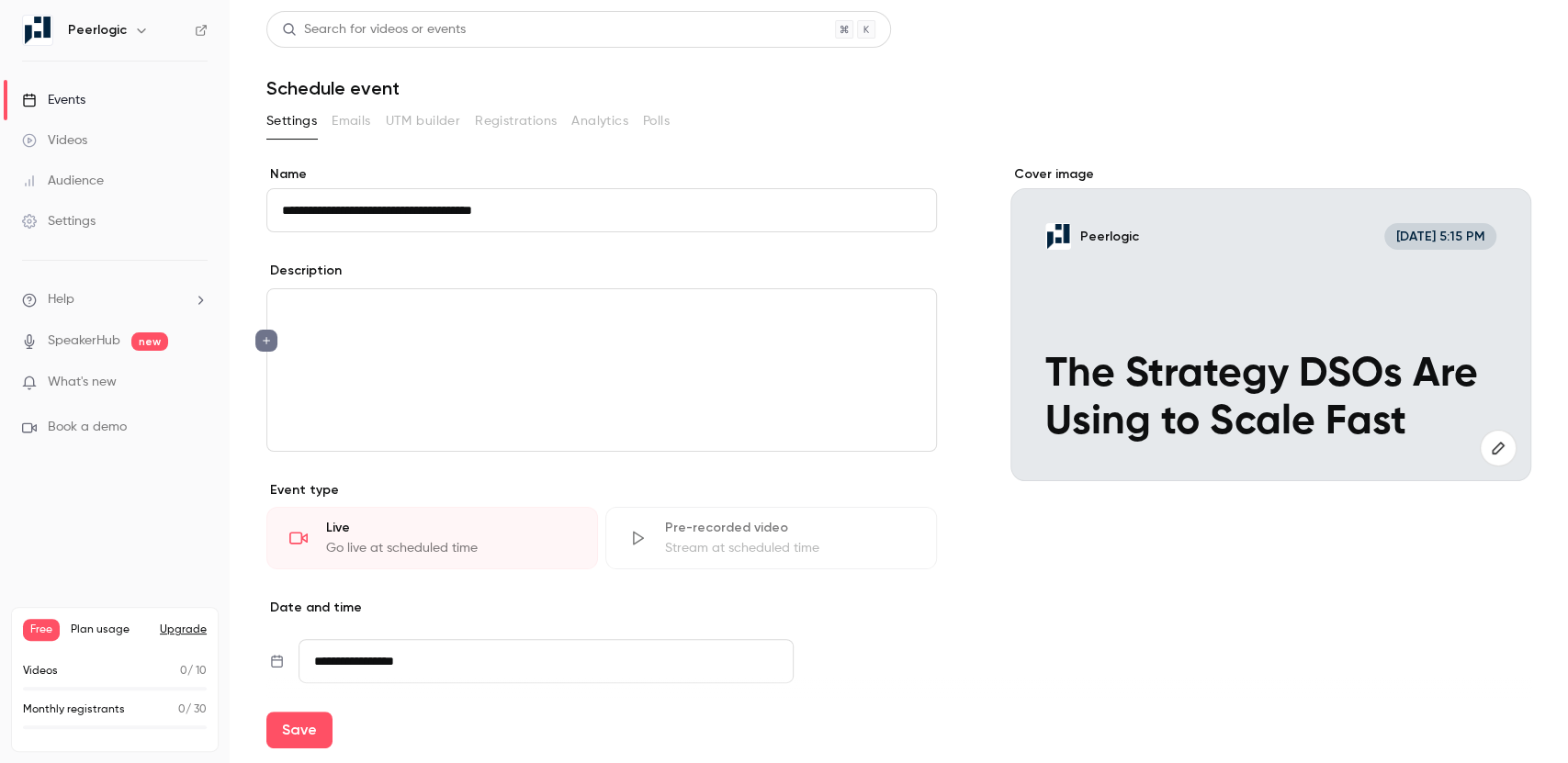 scroll, scrollTop: 0, scrollLeft: 0, axis: both 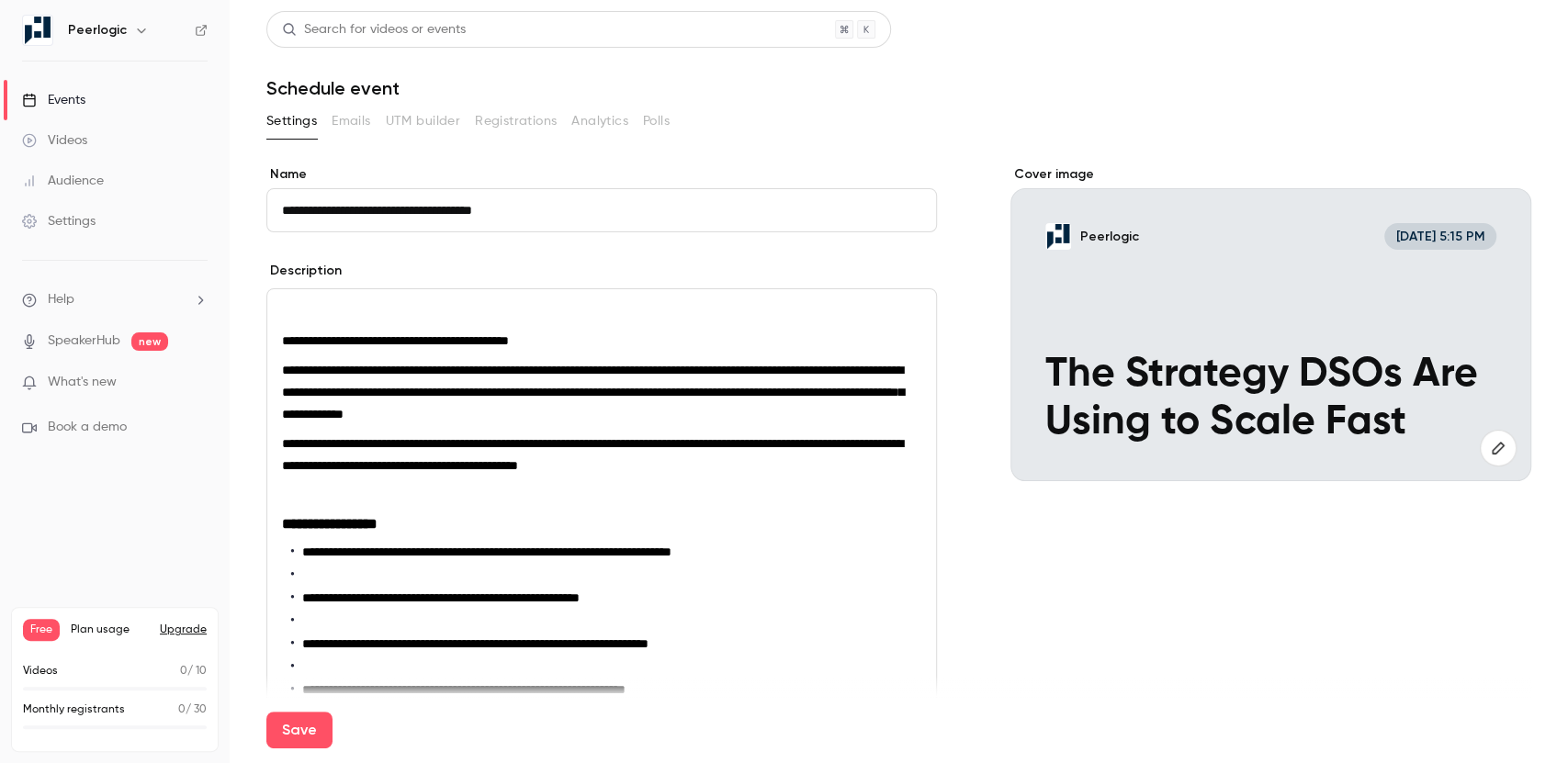 click on "**********" at bounding box center (602, 553) 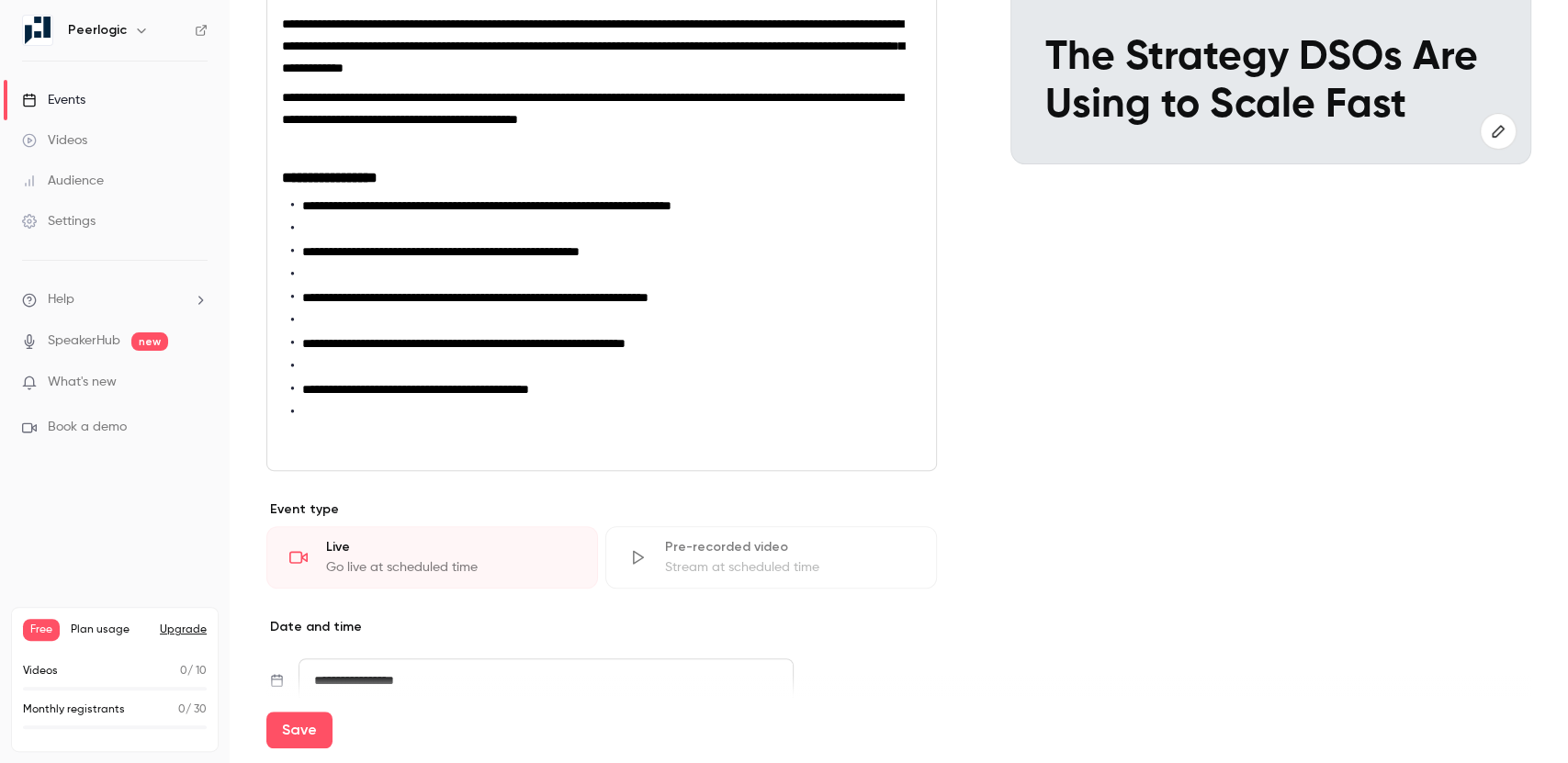 scroll, scrollTop: 318, scrollLeft: 0, axis: vertical 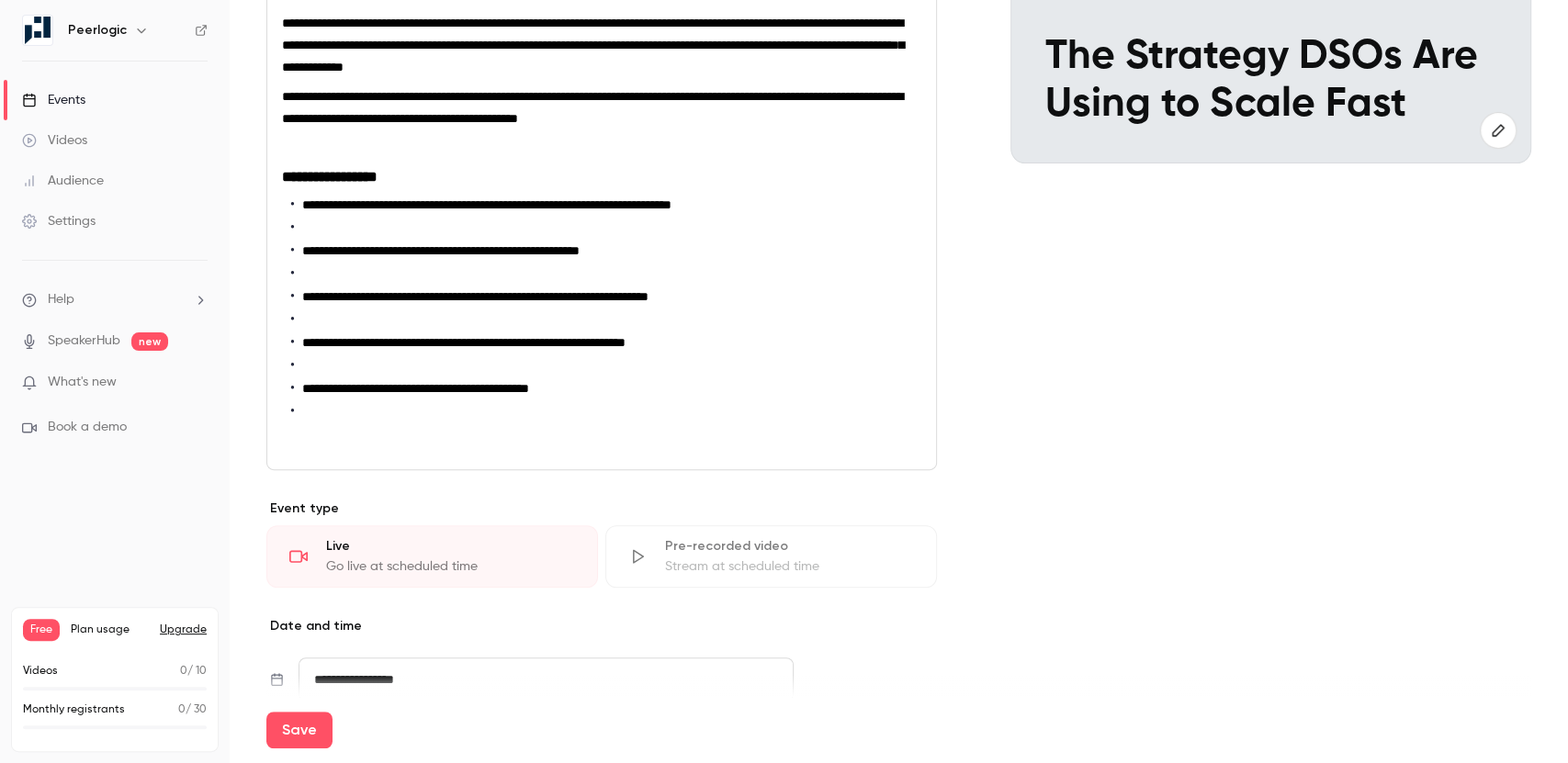 click at bounding box center [606, 411] 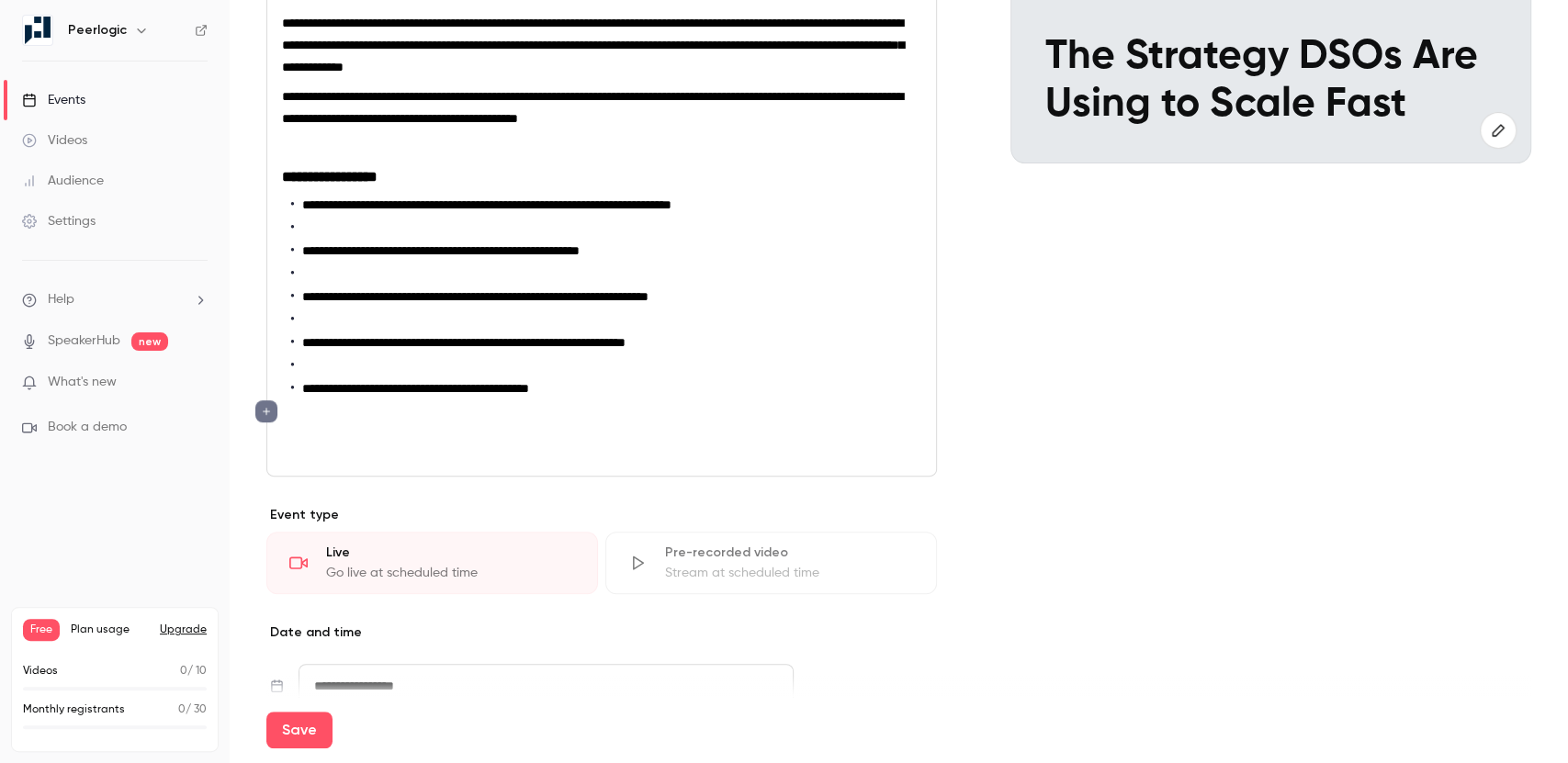 click at bounding box center (606, 365) 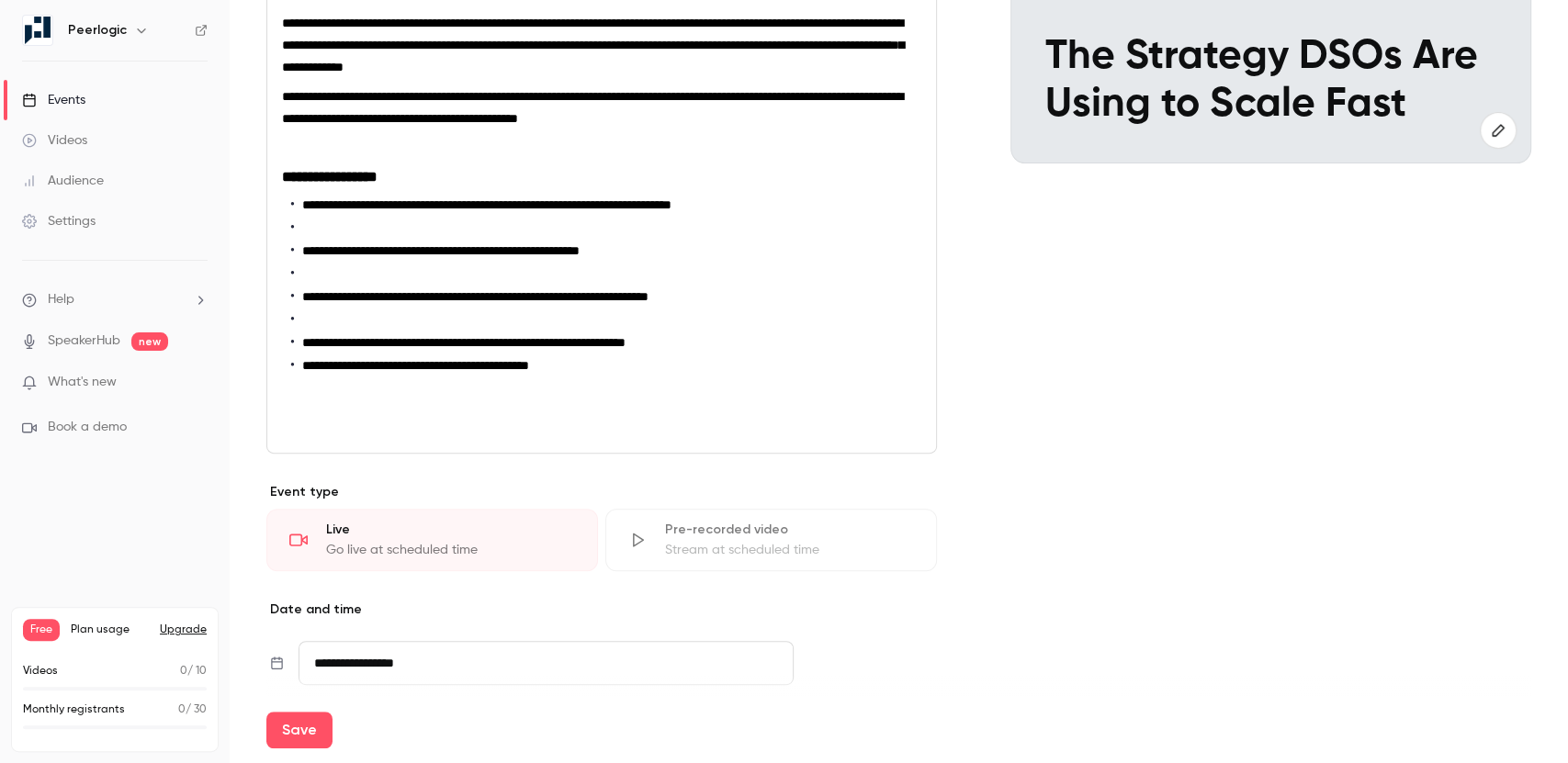 click at bounding box center (606, 320) 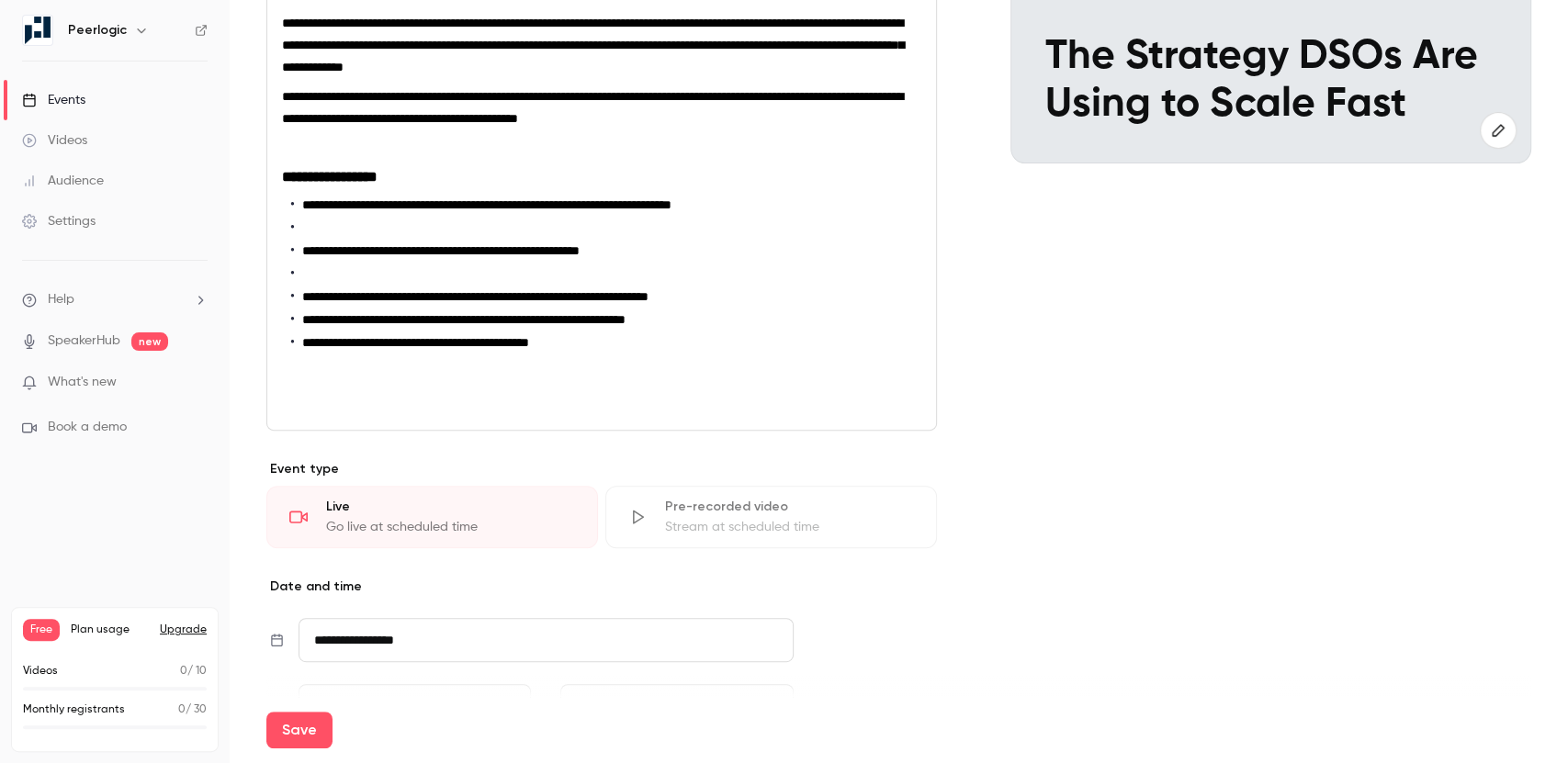 click at bounding box center (606, 274) 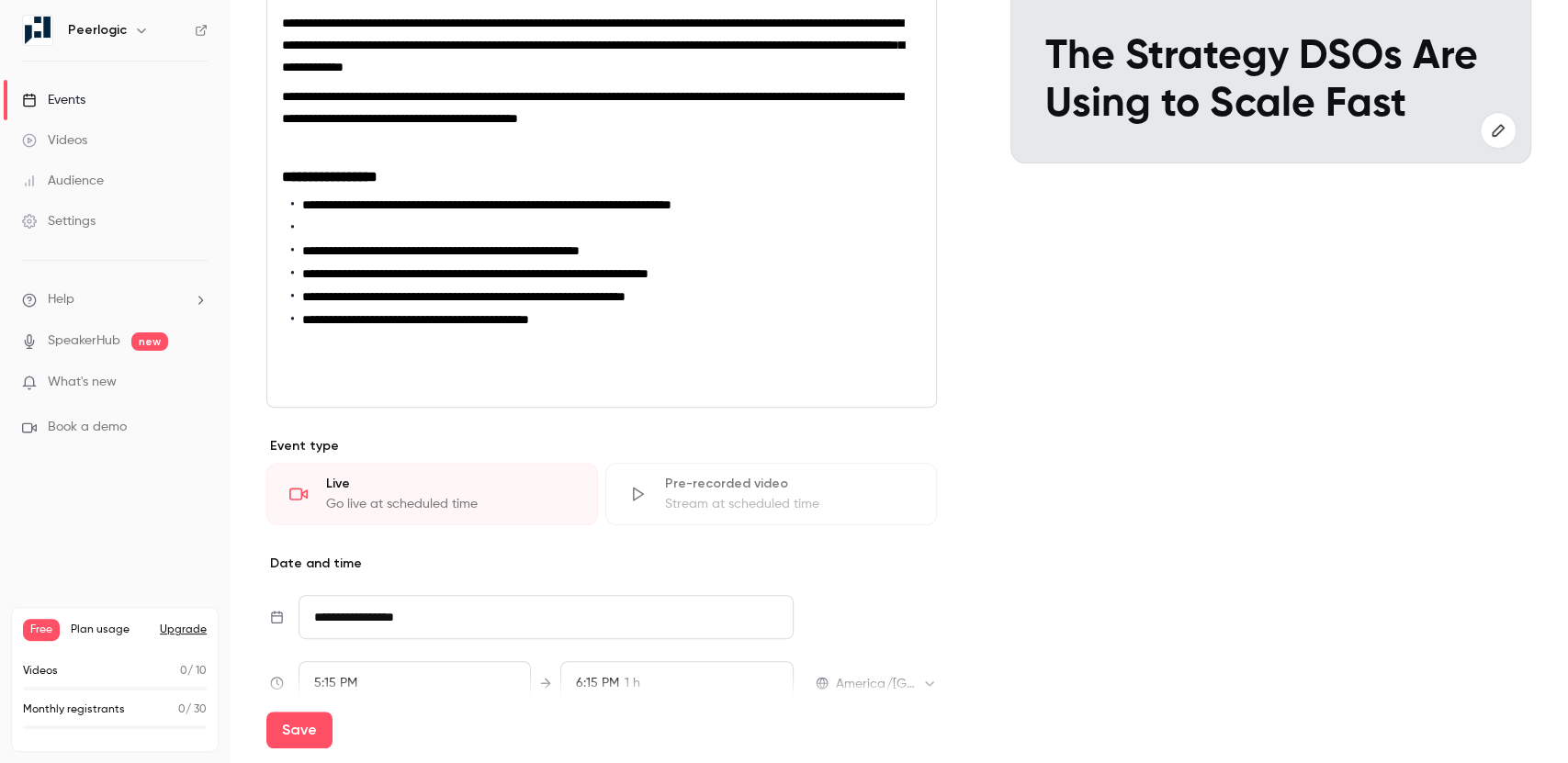 click at bounding box center (606, 228) 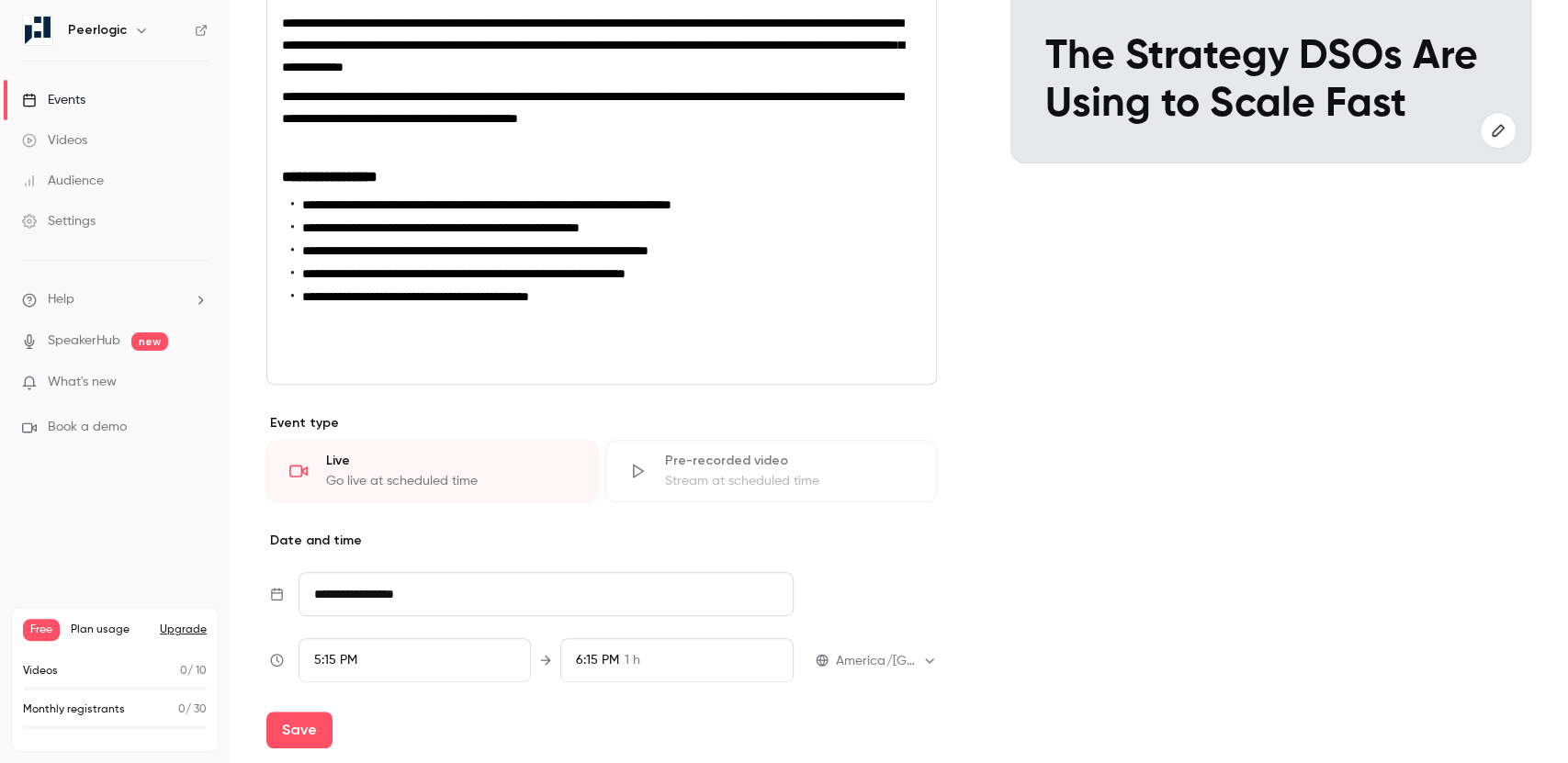 click at bounding box center (602, 325) 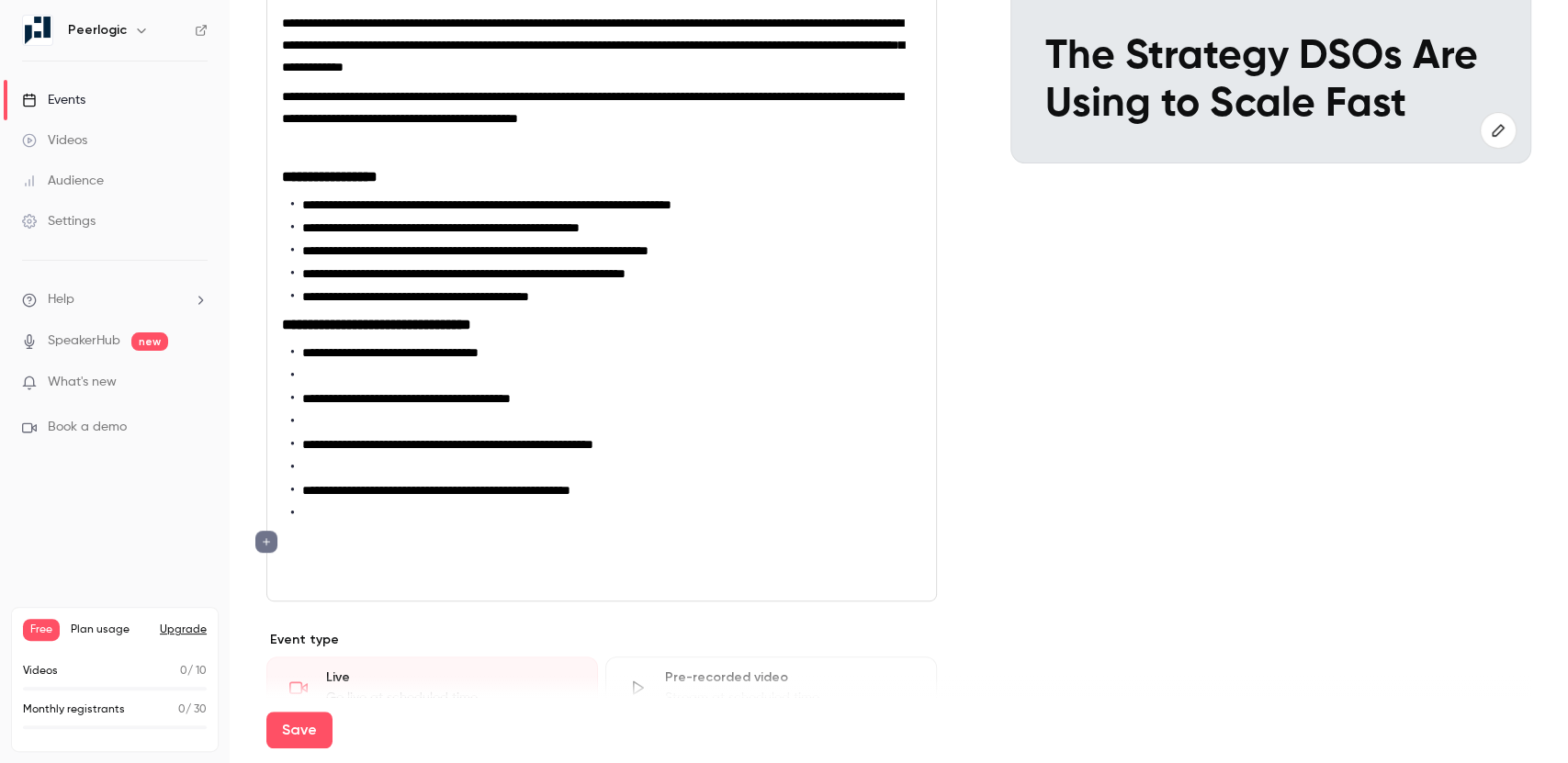 scroll, scrollTop: 0, scrollLeft: 0, axis: both 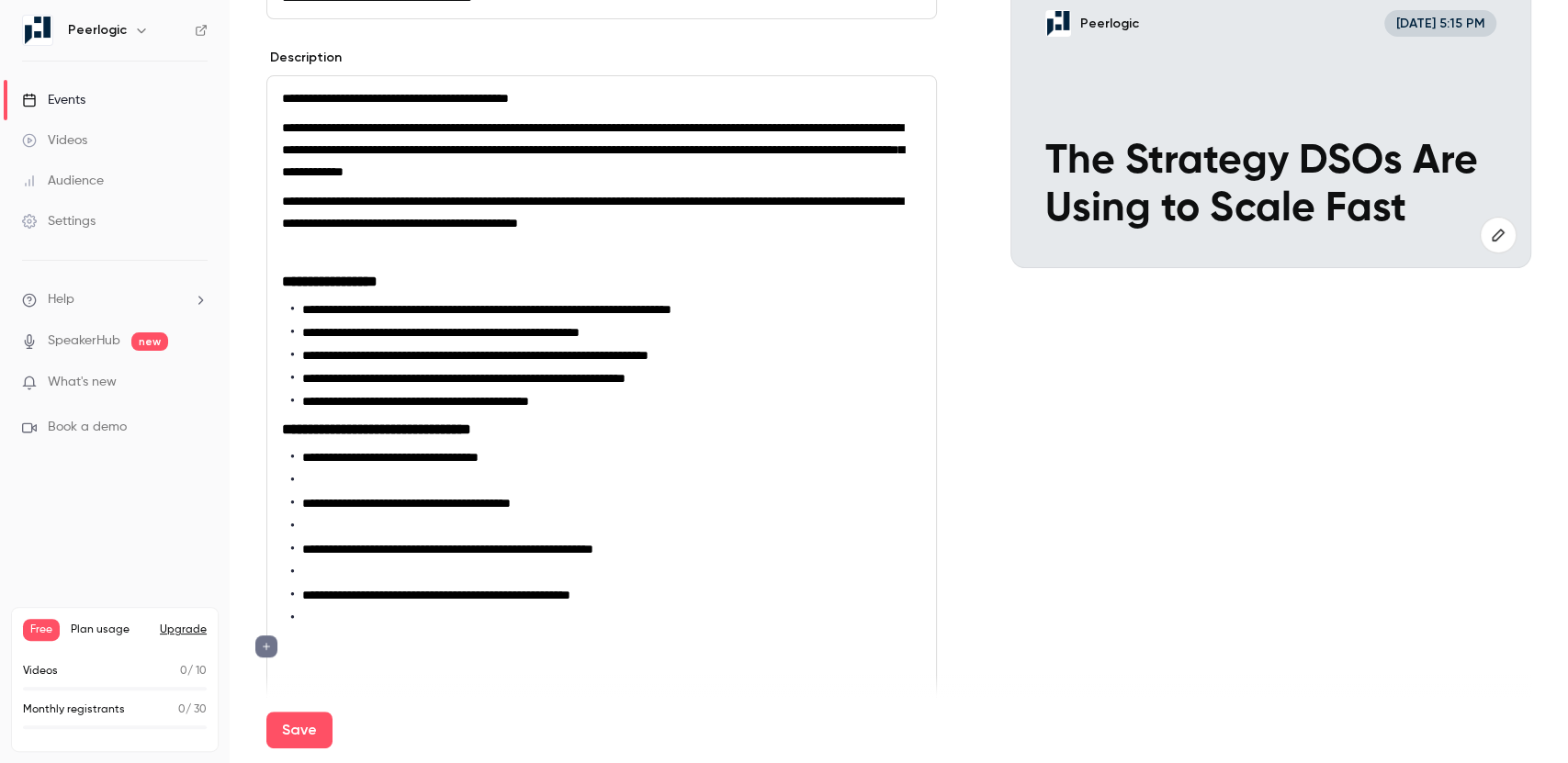 click on "**********" at bounding box center (606, 401) 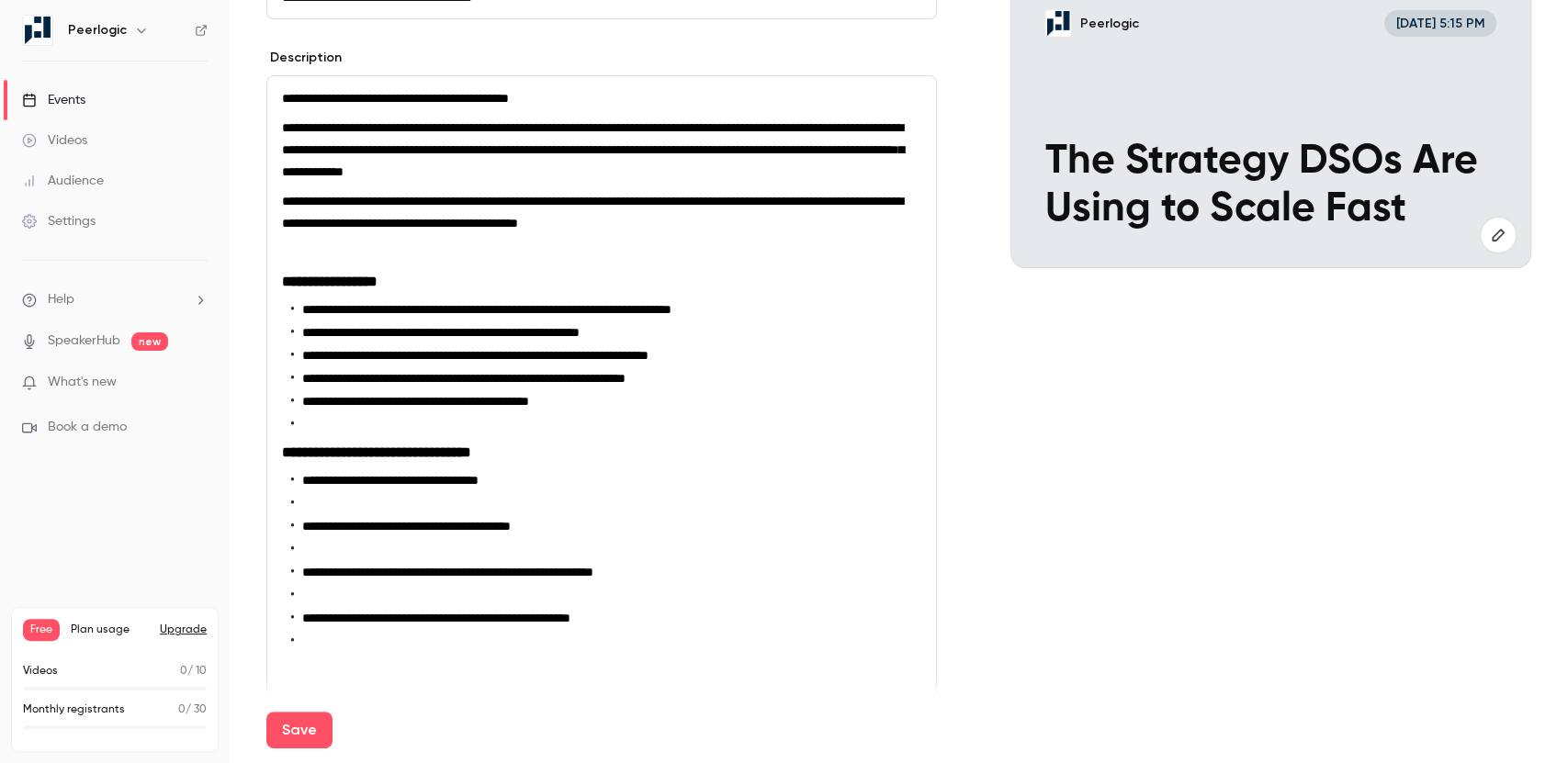 click at bounding box center [606, 424] 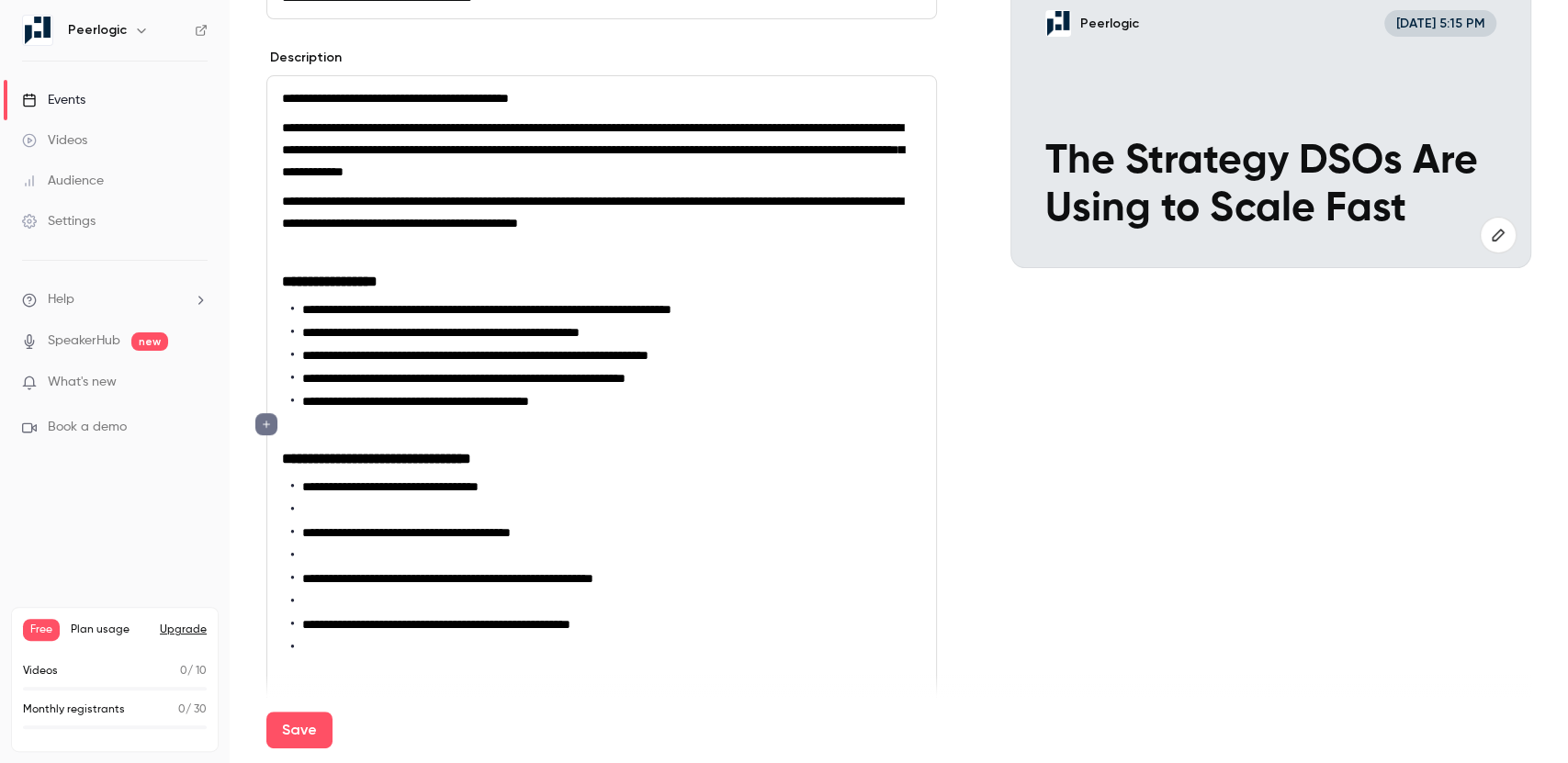 click at bounding box center [606, 510] 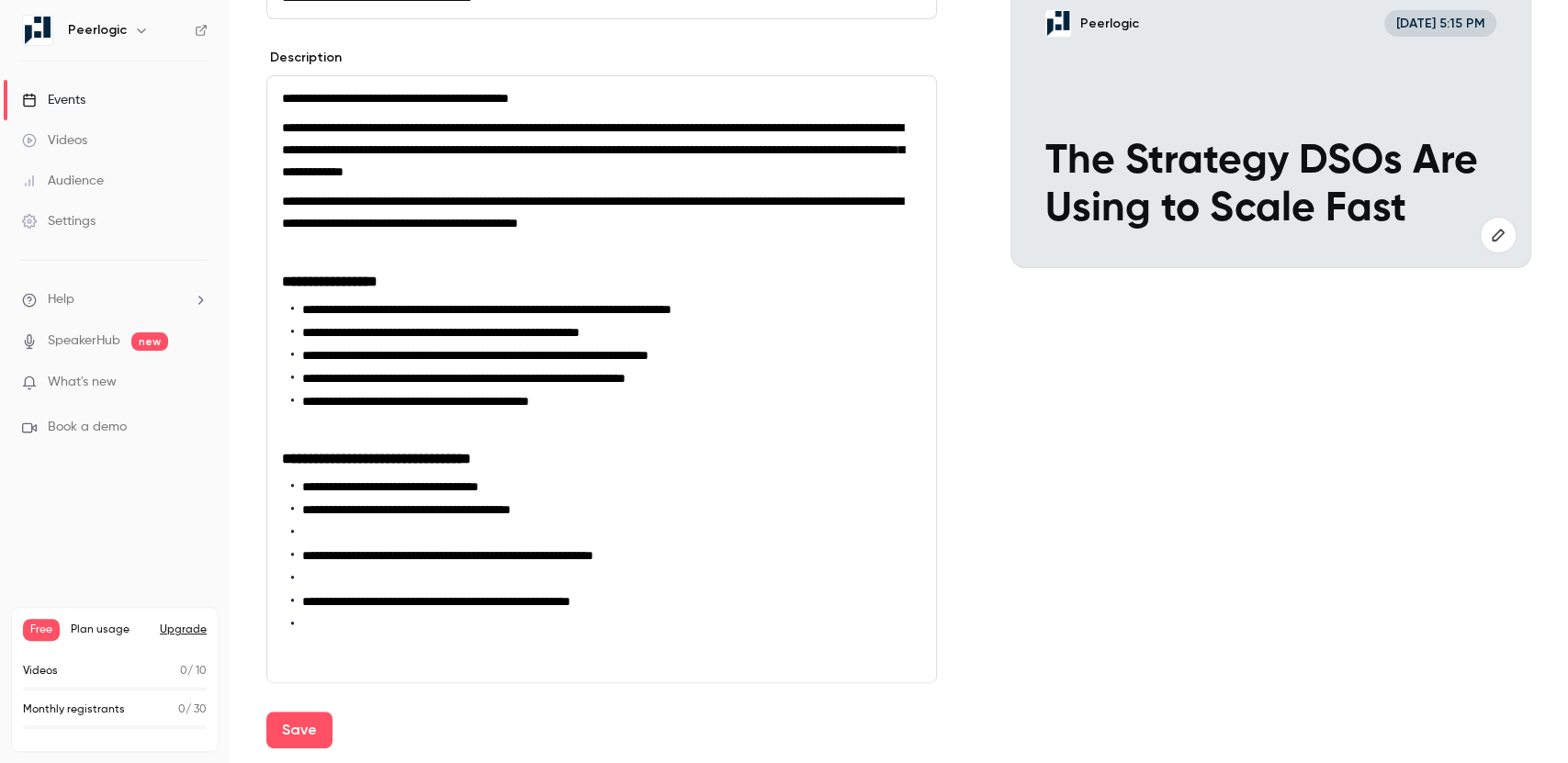 click at bounding box center [606, 533] 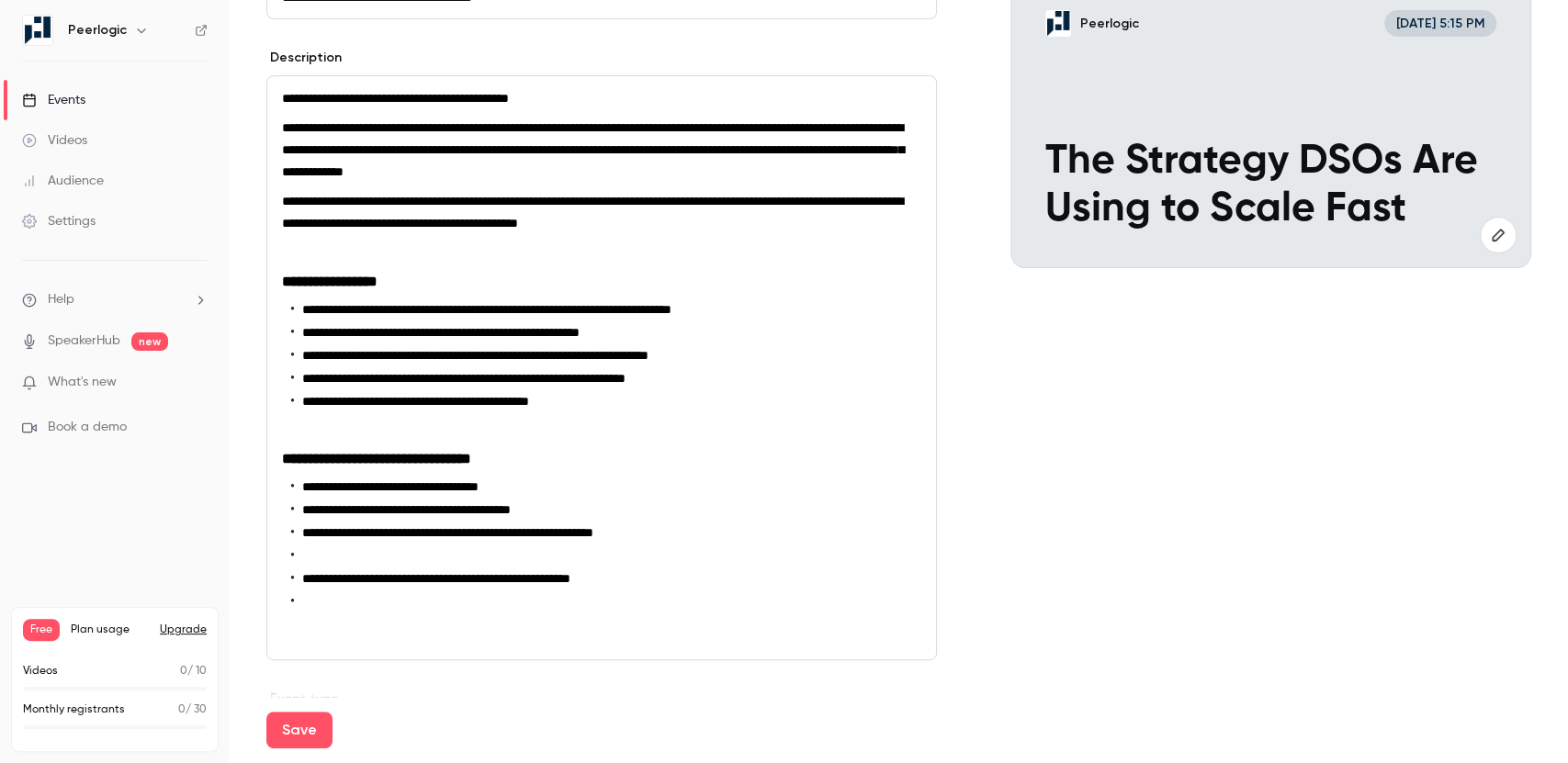 click at bounding box center (606, 555) 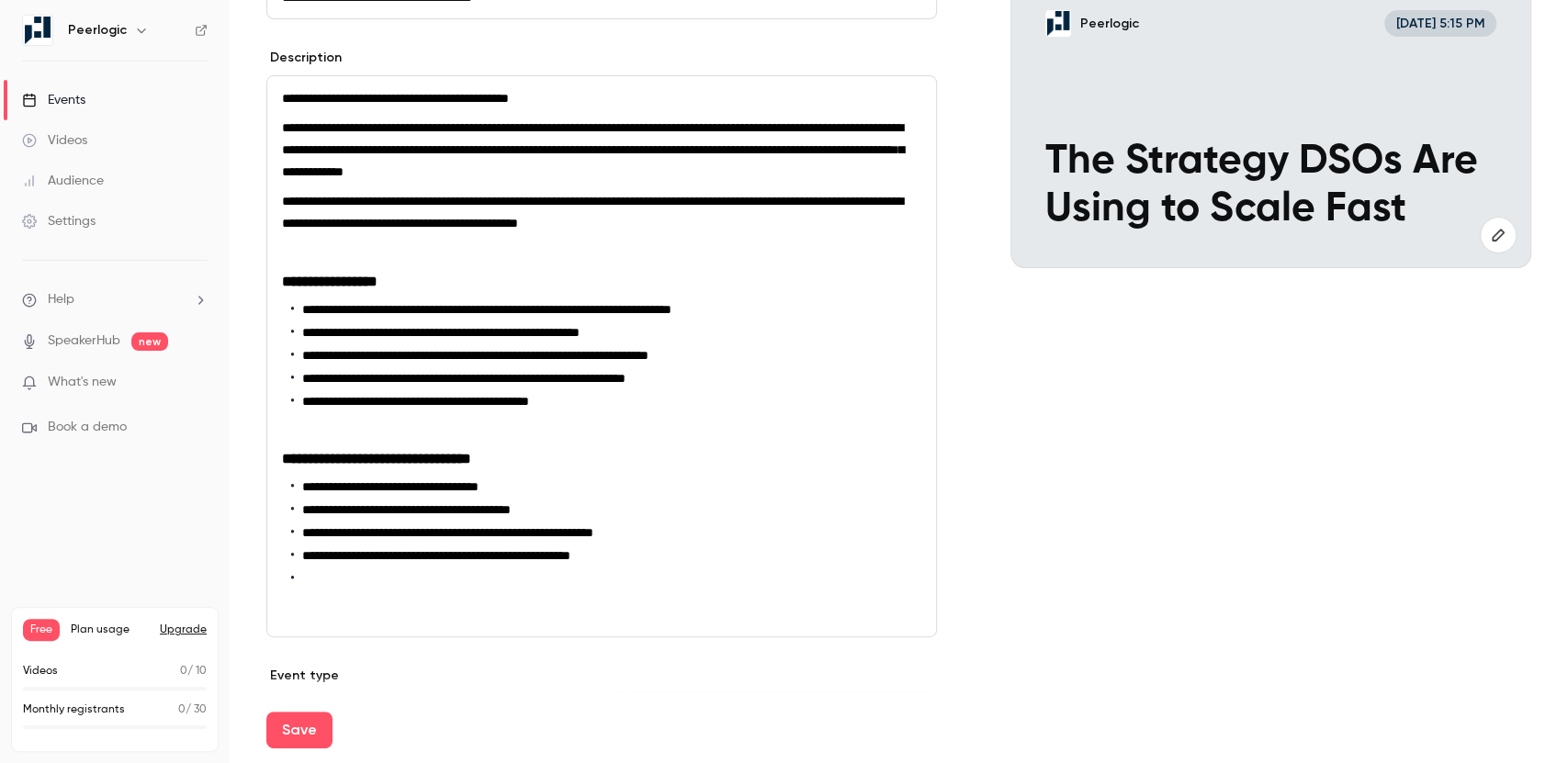 click at bounding box center [606, 578] 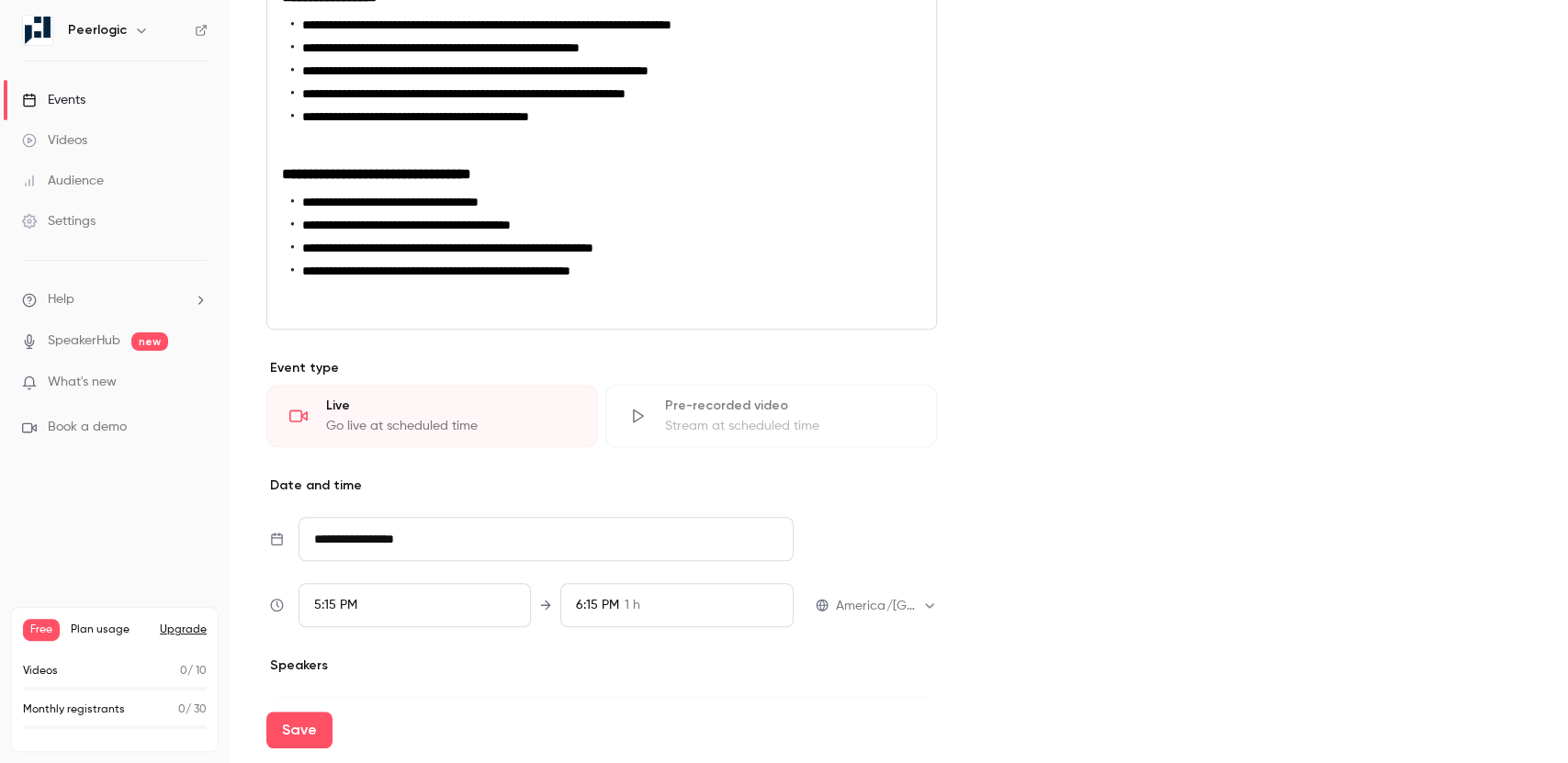 scroll, scrollTop: 500, scrollLeft: 0, axis: vertical 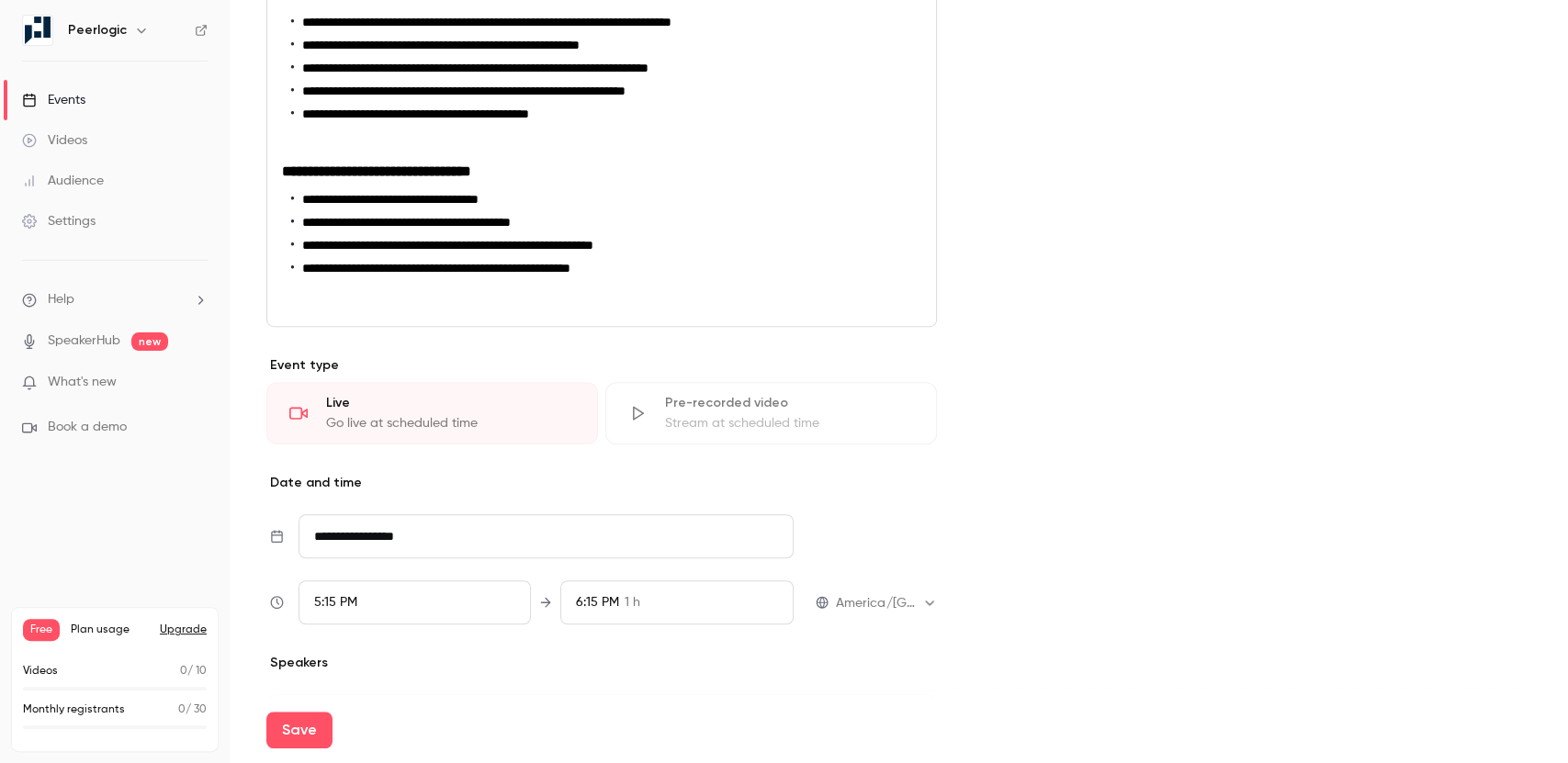 click on "**********" at bounding box center [546, 536] 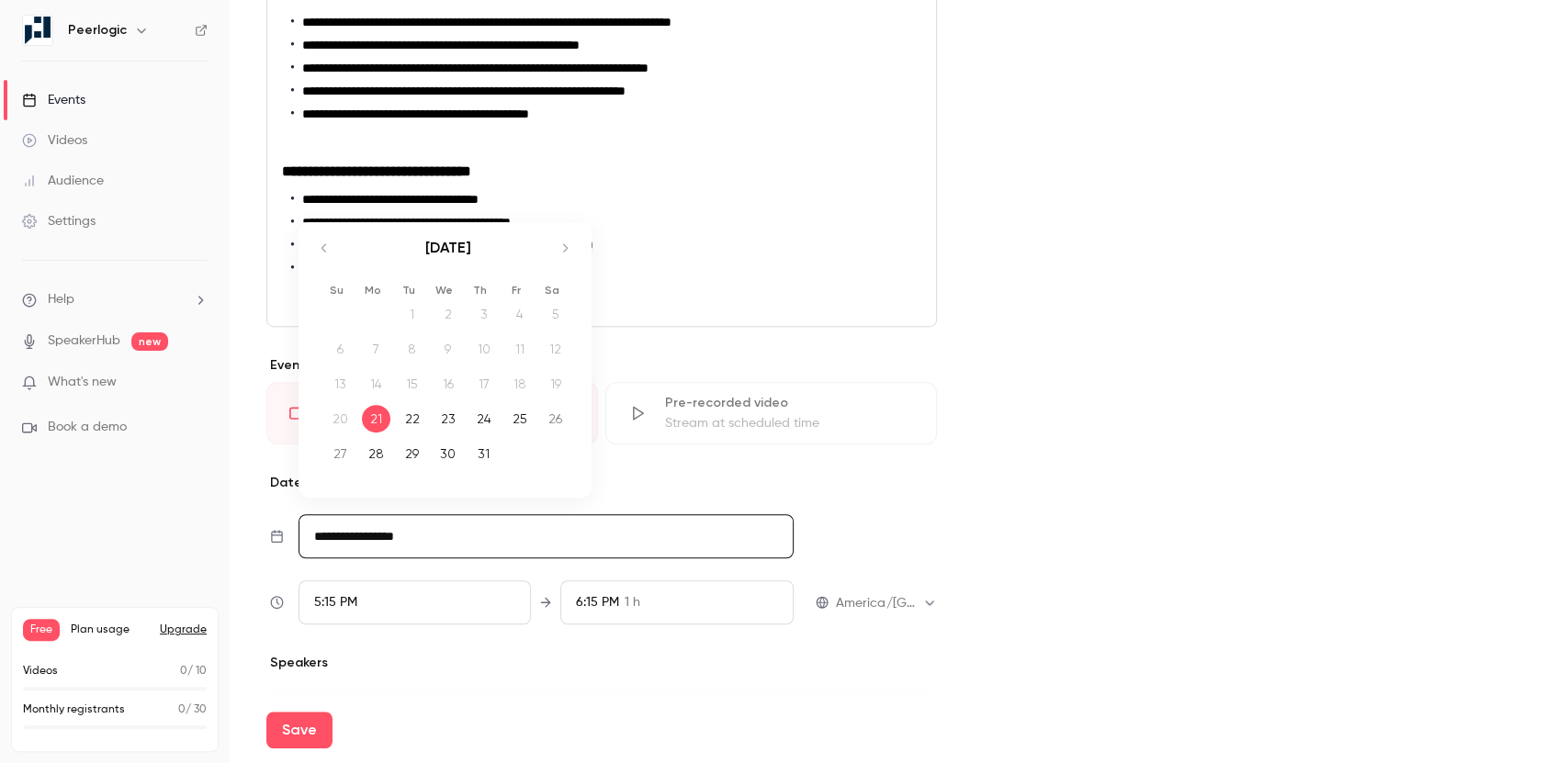 click 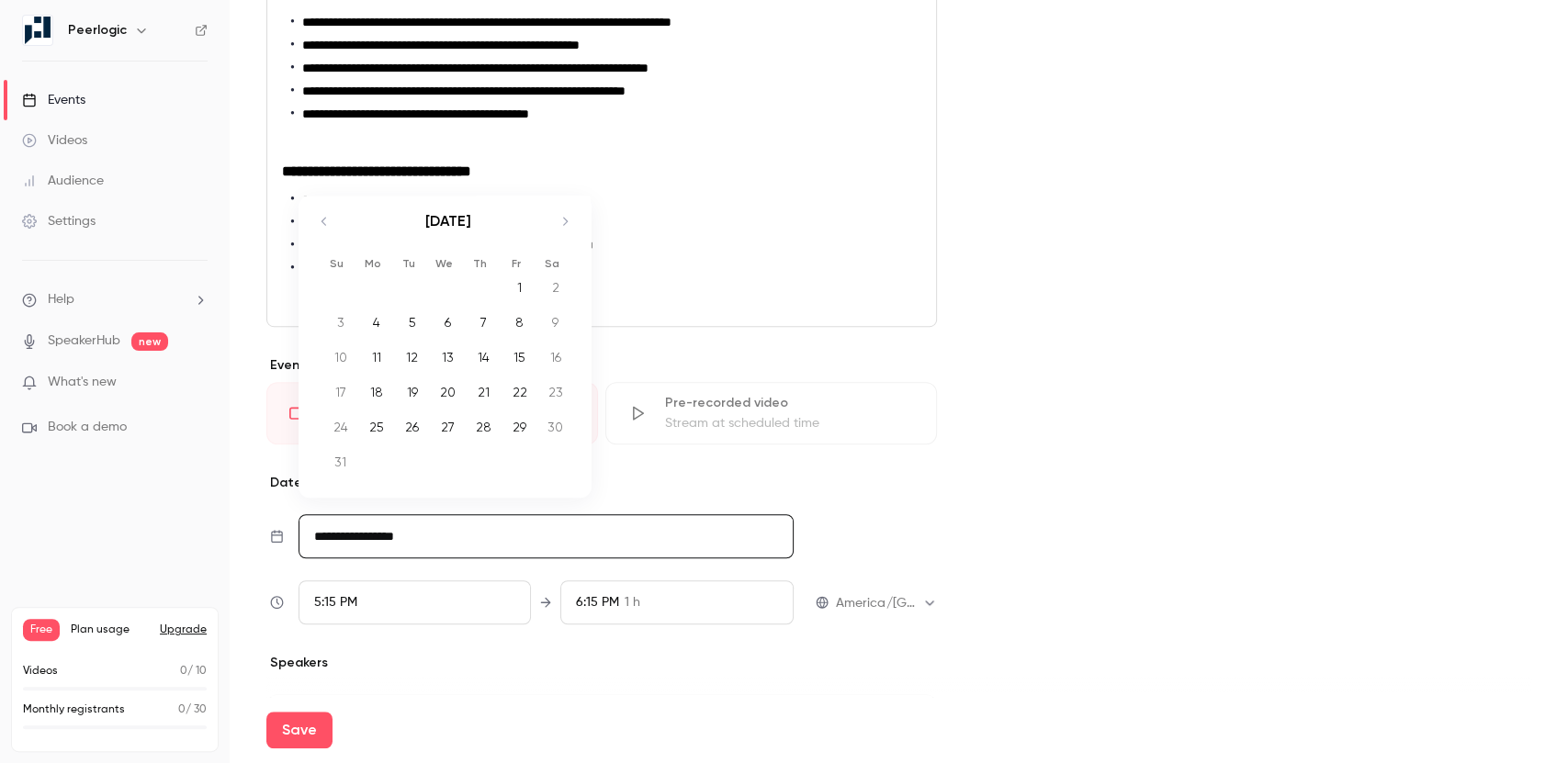 click on "12" at bounding box center [412, 357] 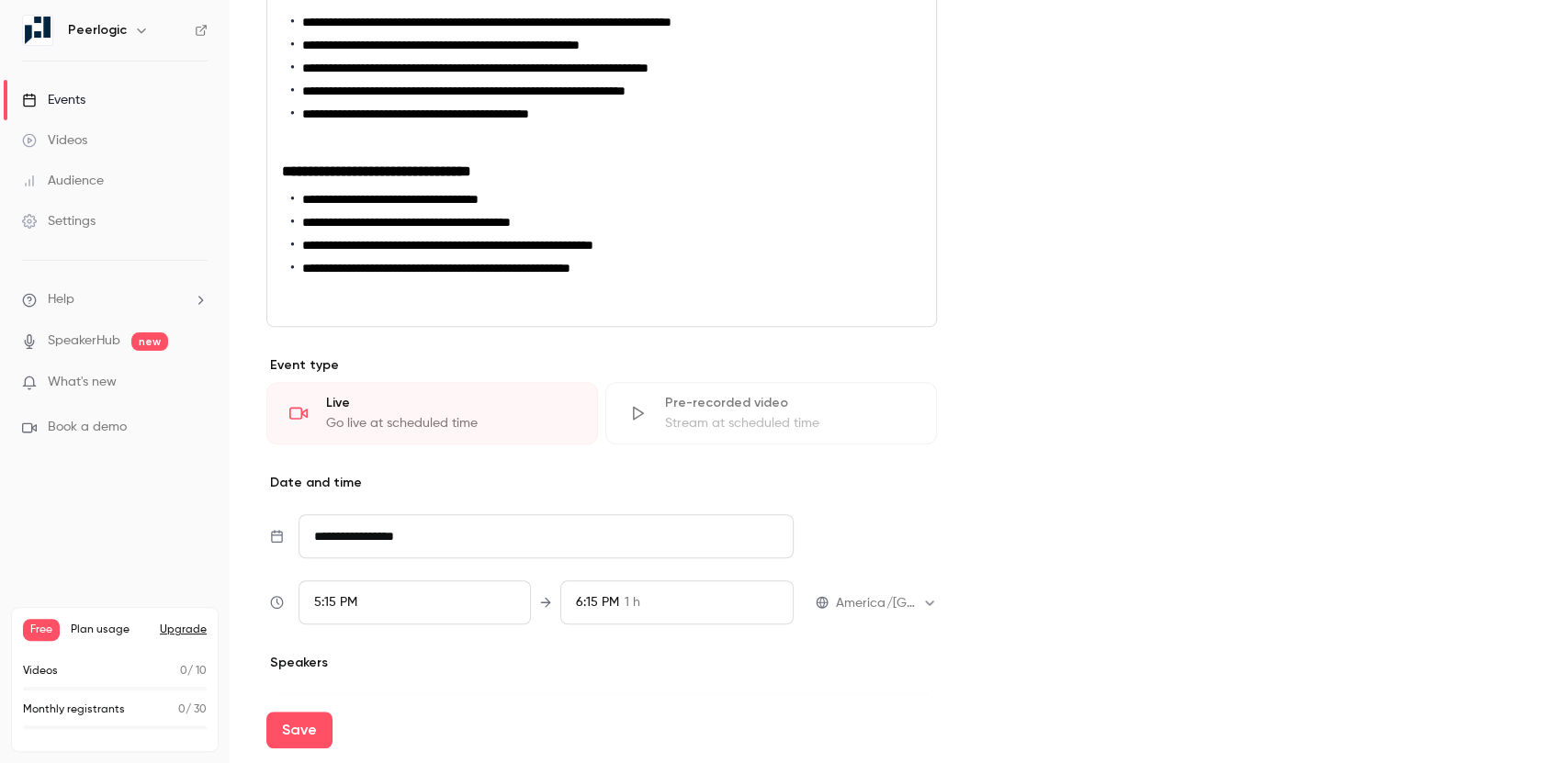 click on "5:15 PM" at bounding box center [414, 602] 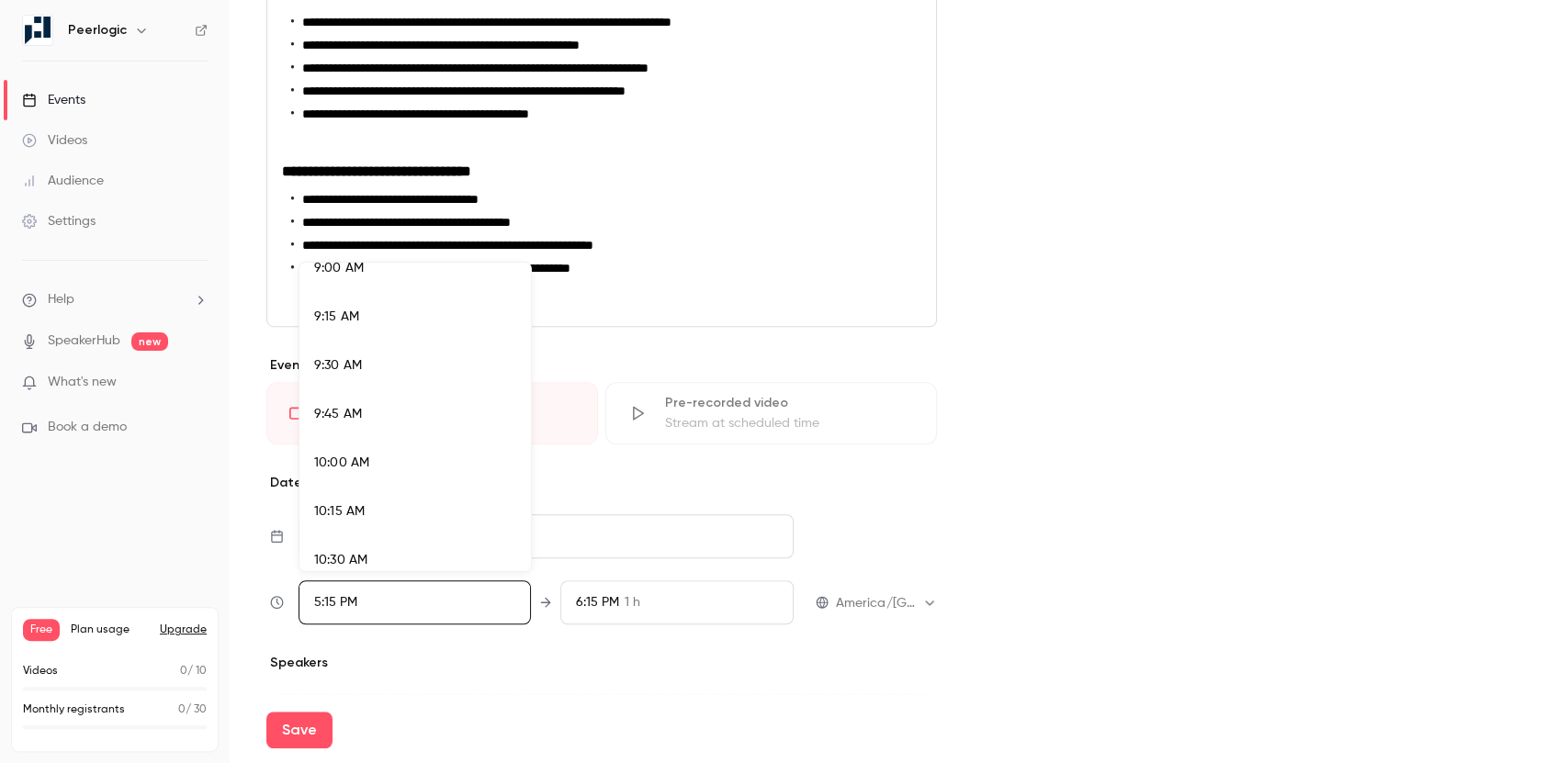 scroll, scrollTop: 1772, scrollLeft: 0, axis: vertical 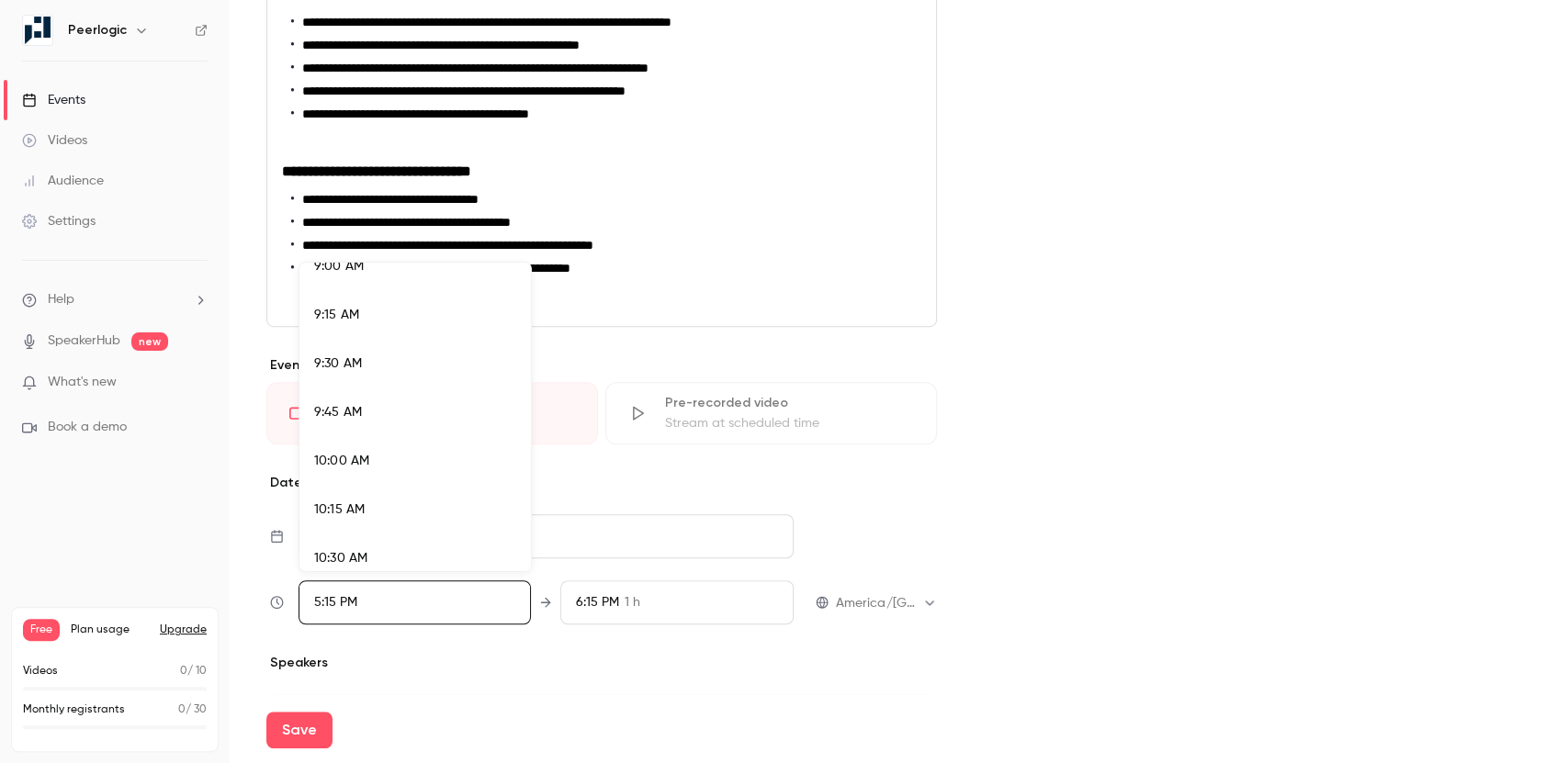 click on "10:00 AM" at bounding box center (415, 461) 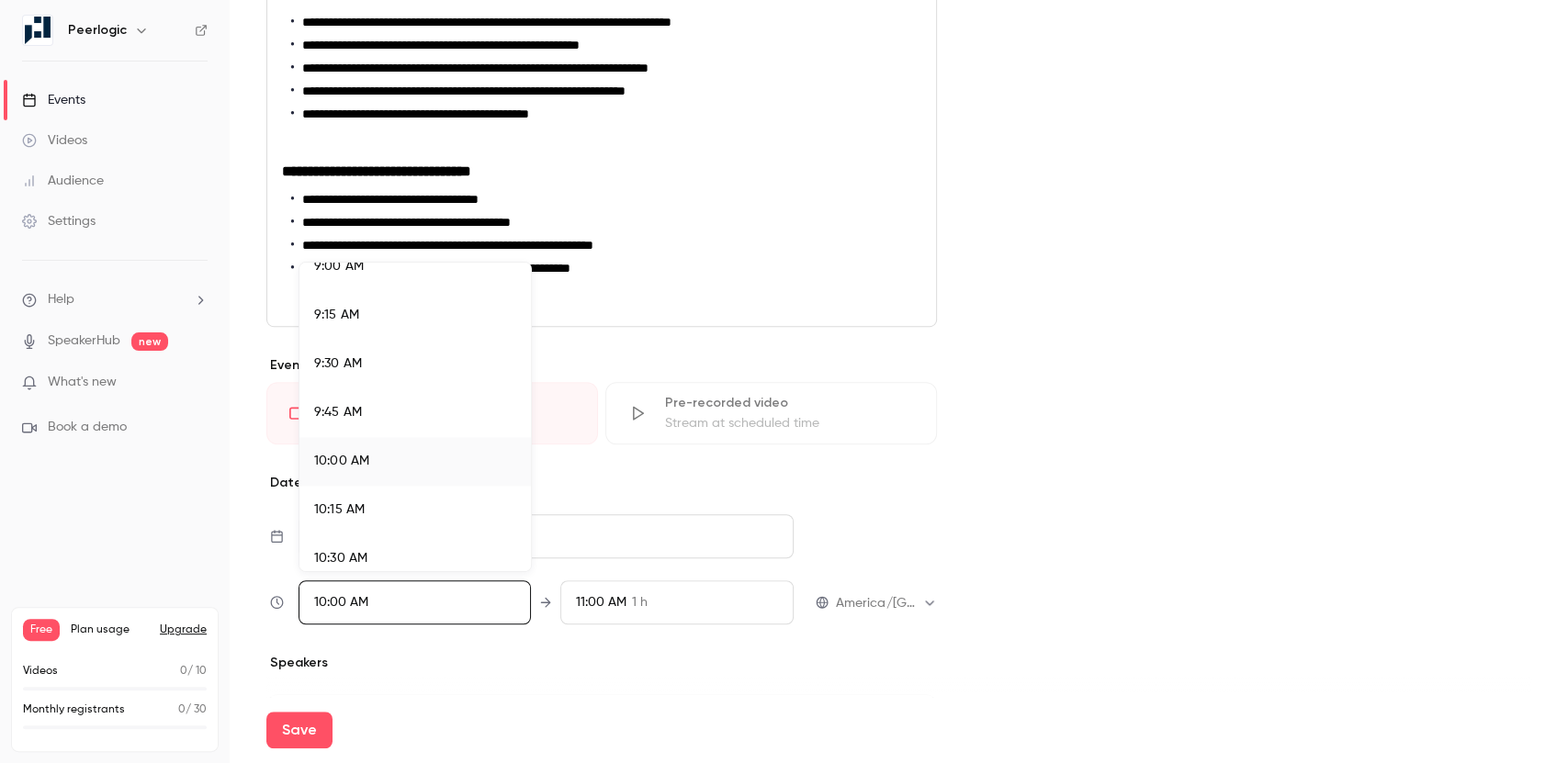 click at bounding box center [784, 381] 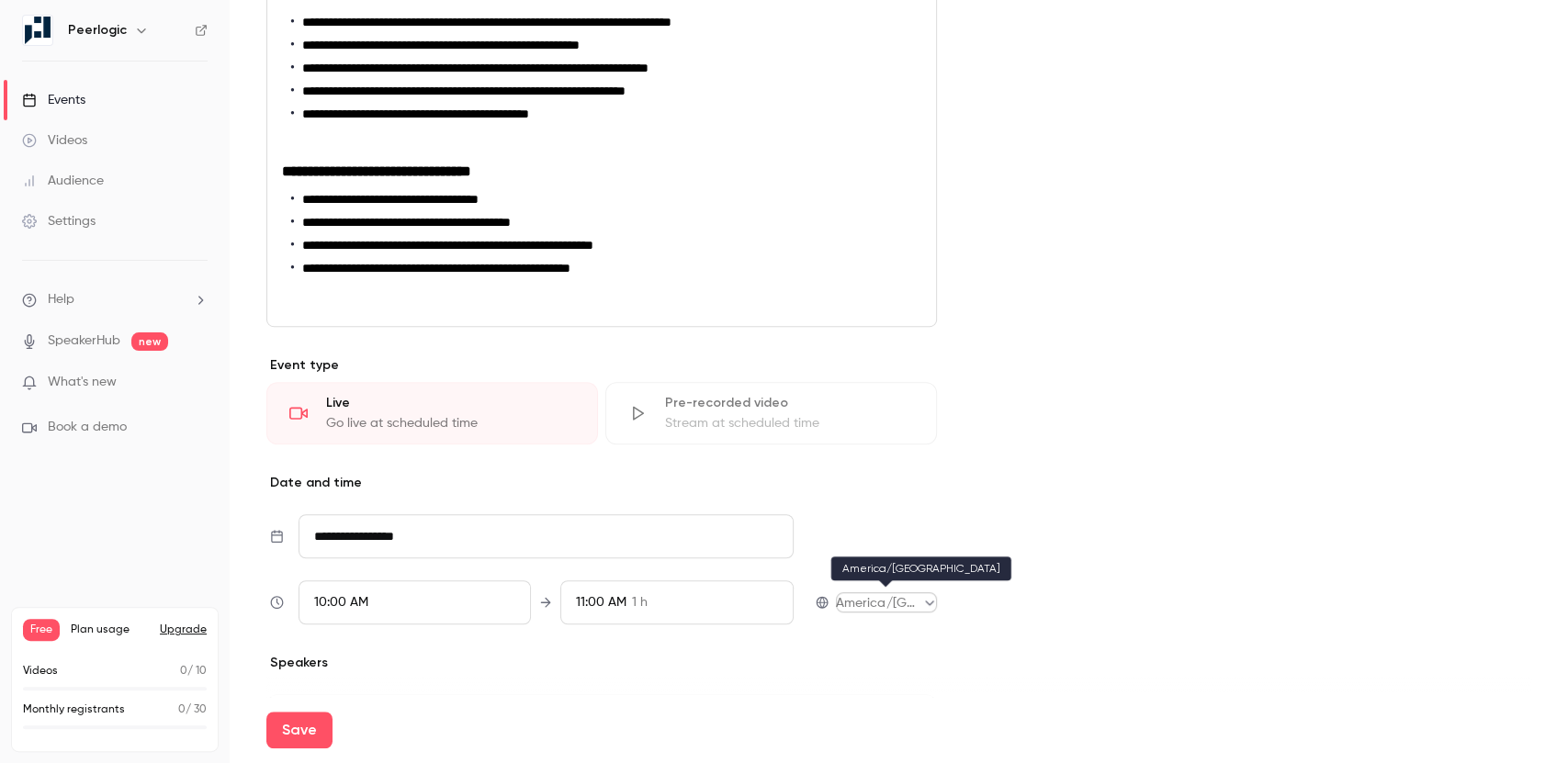 click on "**********" at bounding box center (784, 381) 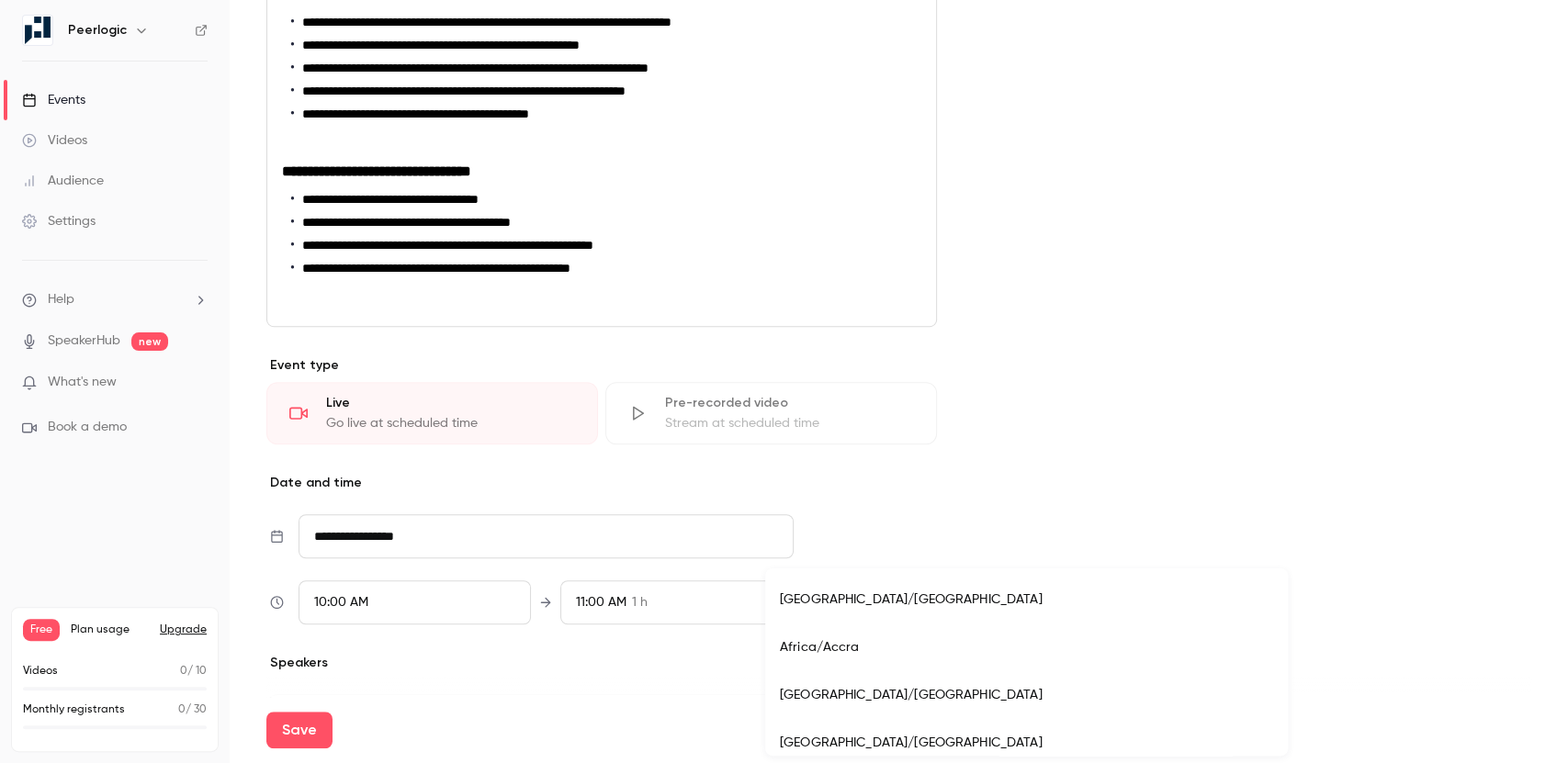 scroll, scrollTop: 7720, scrollLeft: 0, axis: vertical 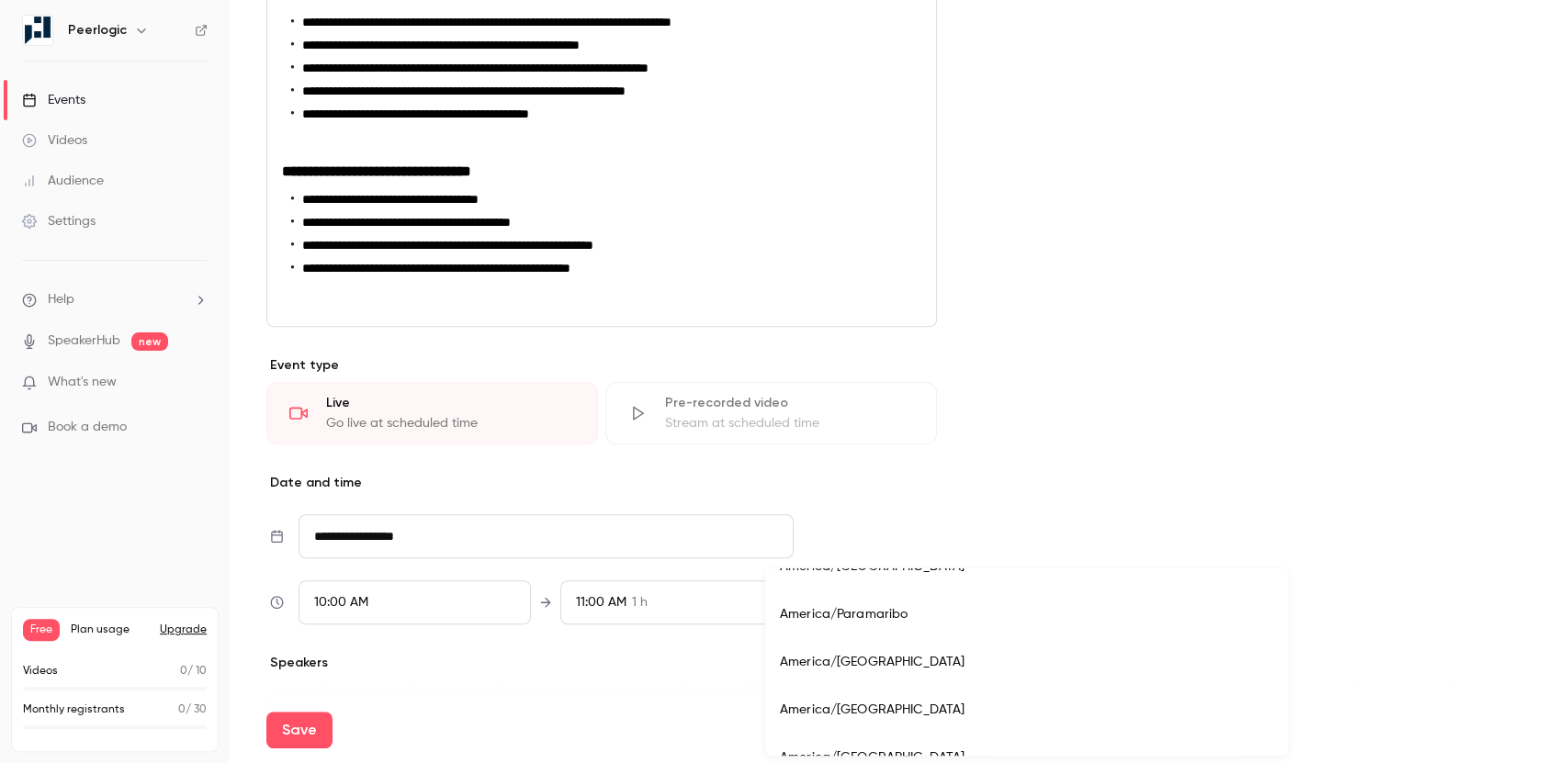drag, startPoint x: 925, startPoint y: 593, endPoint x: 1104, endPoint y: 517, distance: 194.46594 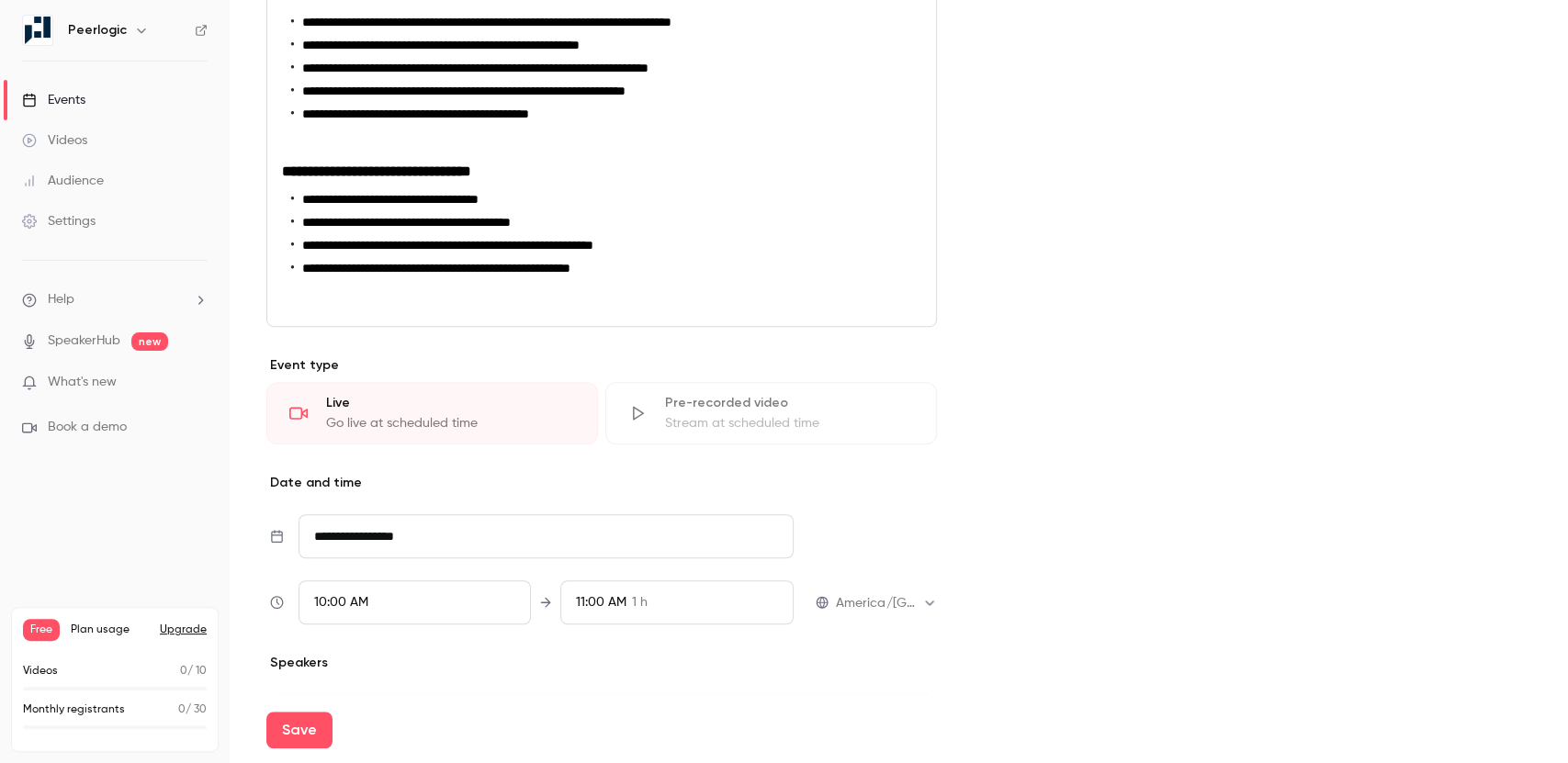 click on "**********" at bounding box center [604, 602] 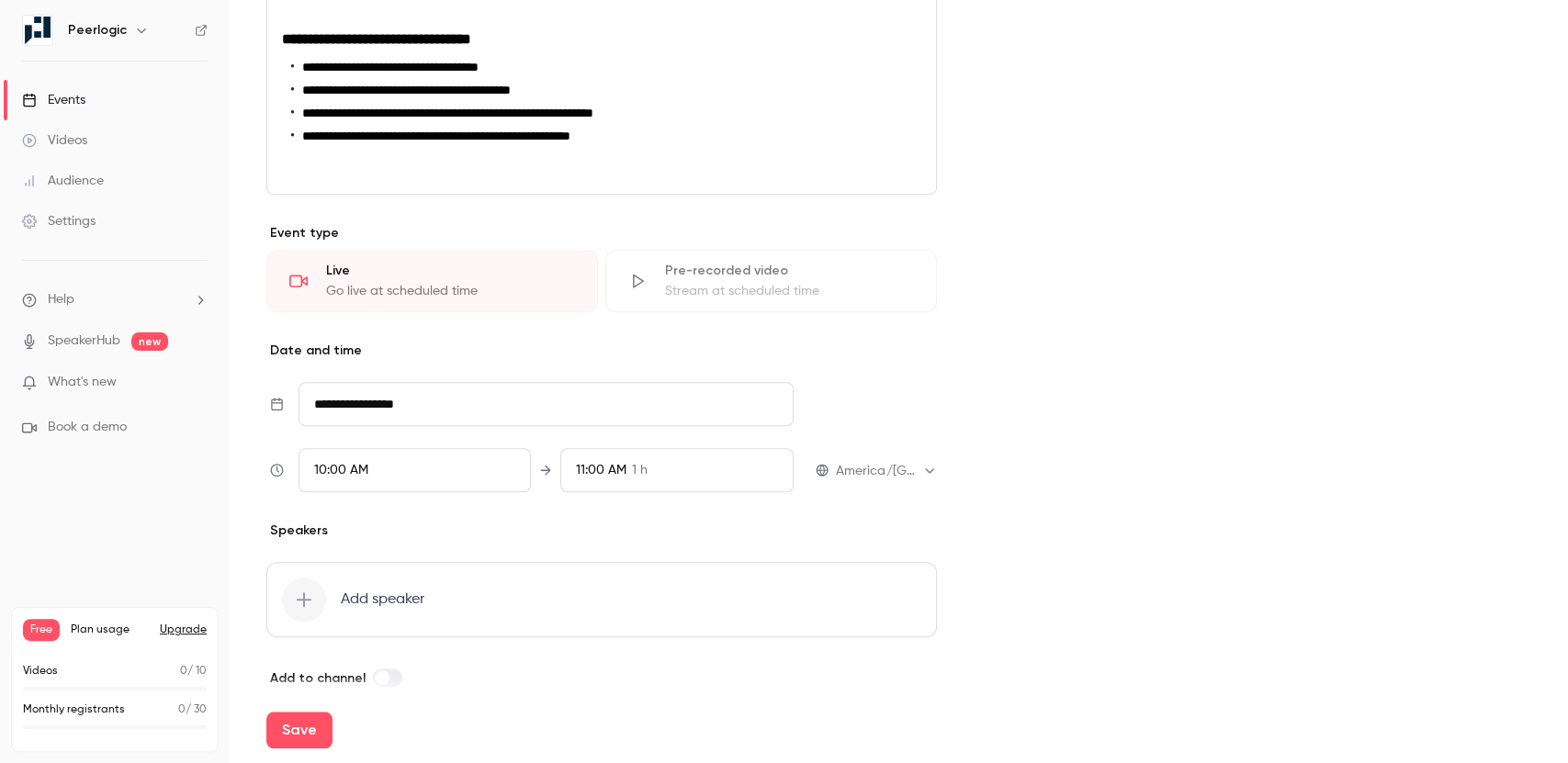 scroll, scrollTop: 652, scrollLeft: 0, axis: vertical 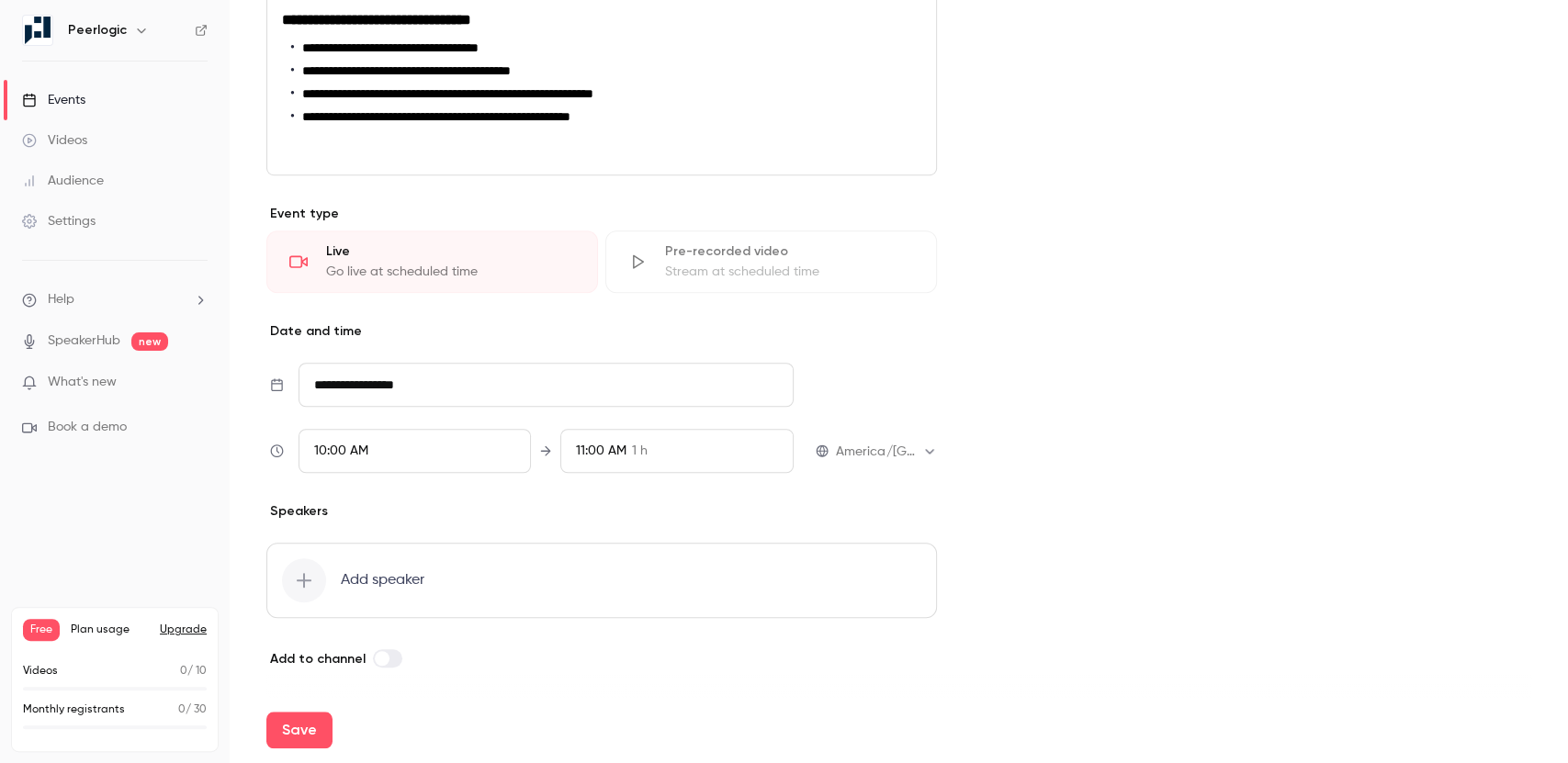 click on "Add speaker" at bounding box center [602, 580] 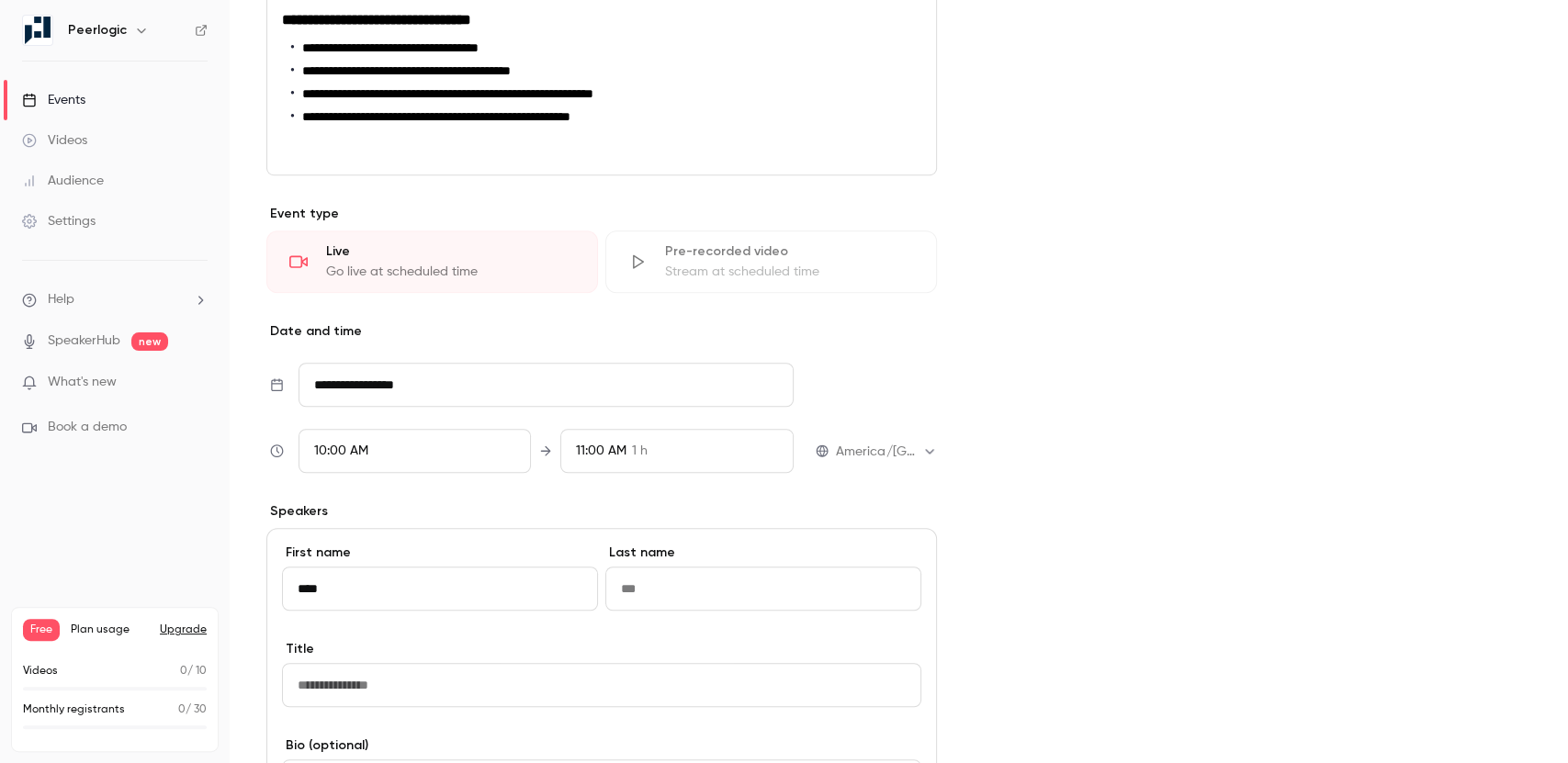 type on "****" 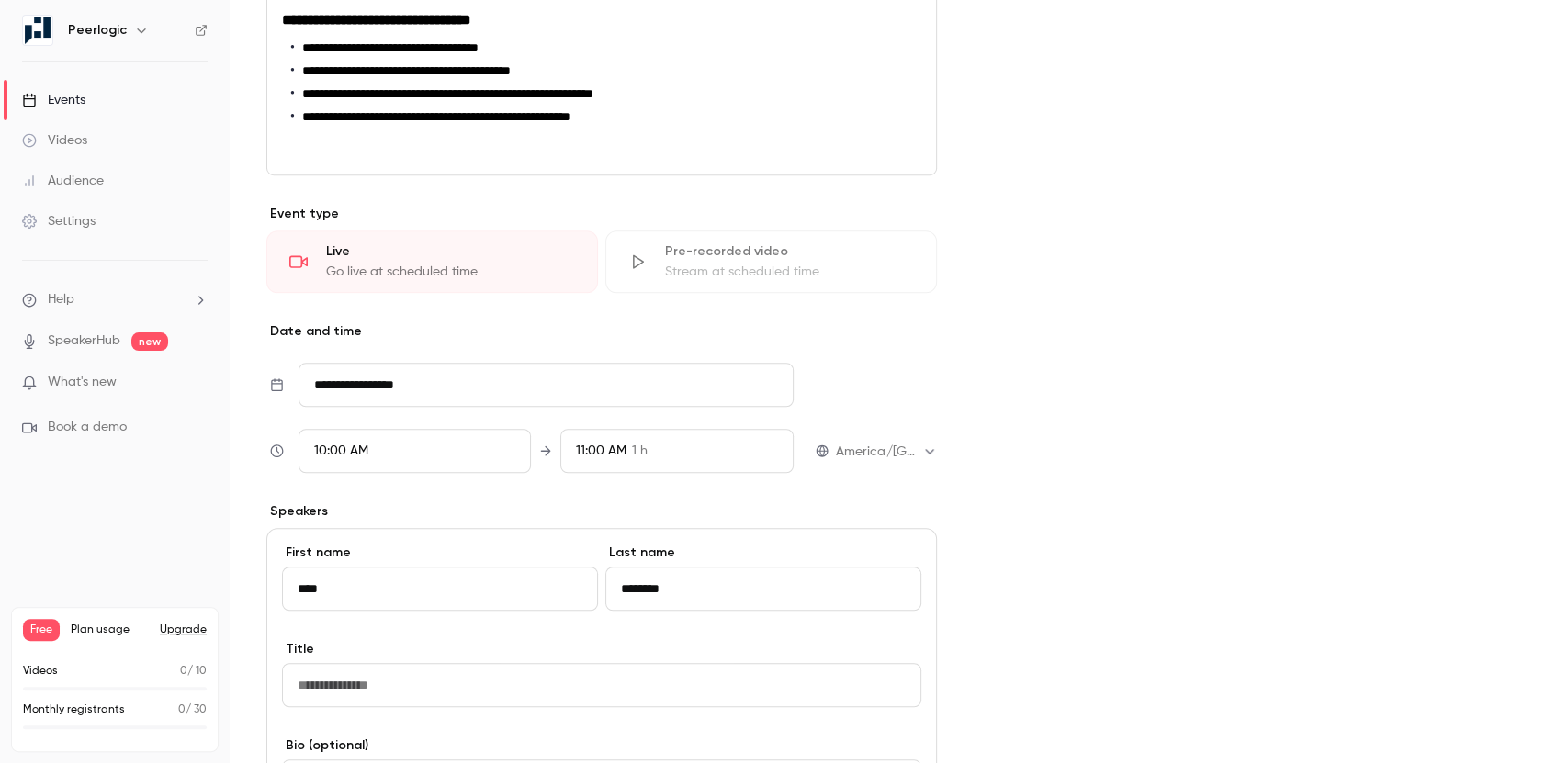 type on "********" 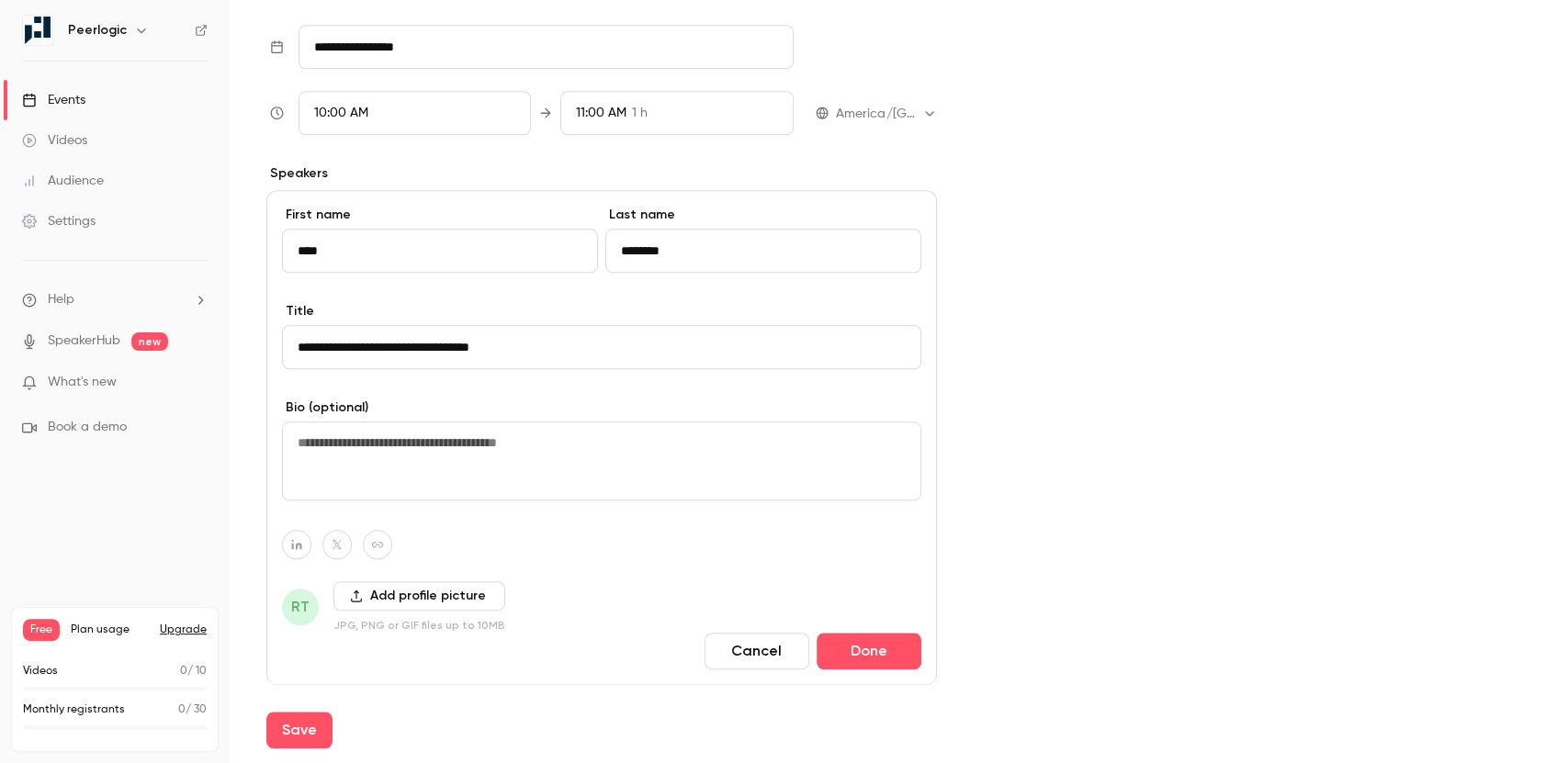 scroll, scrollTop: 995, scrollLeft: 0, axis: vertical 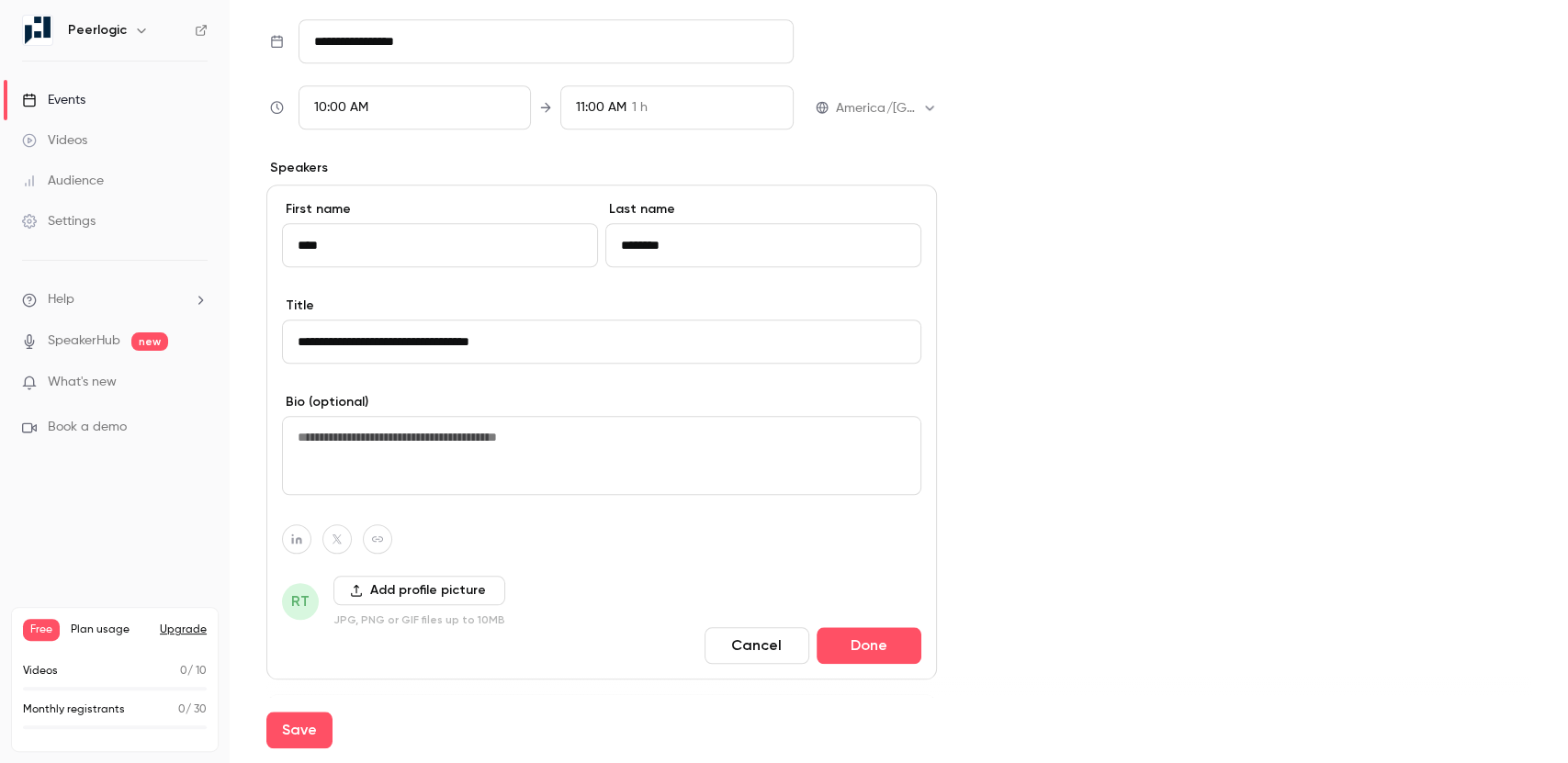 type on "**********" 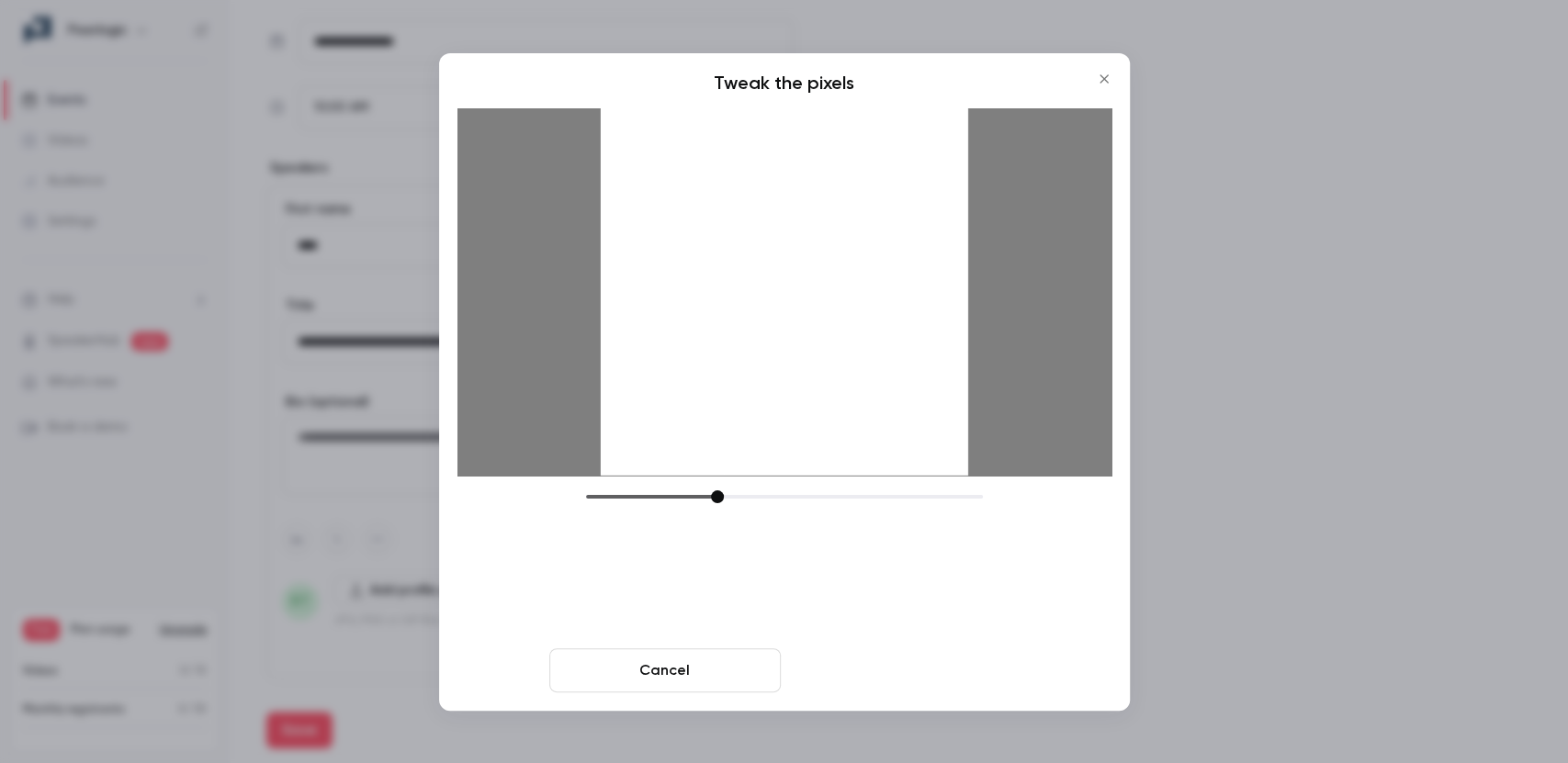 click on "Crop and save" at bounding box center (904, 670) 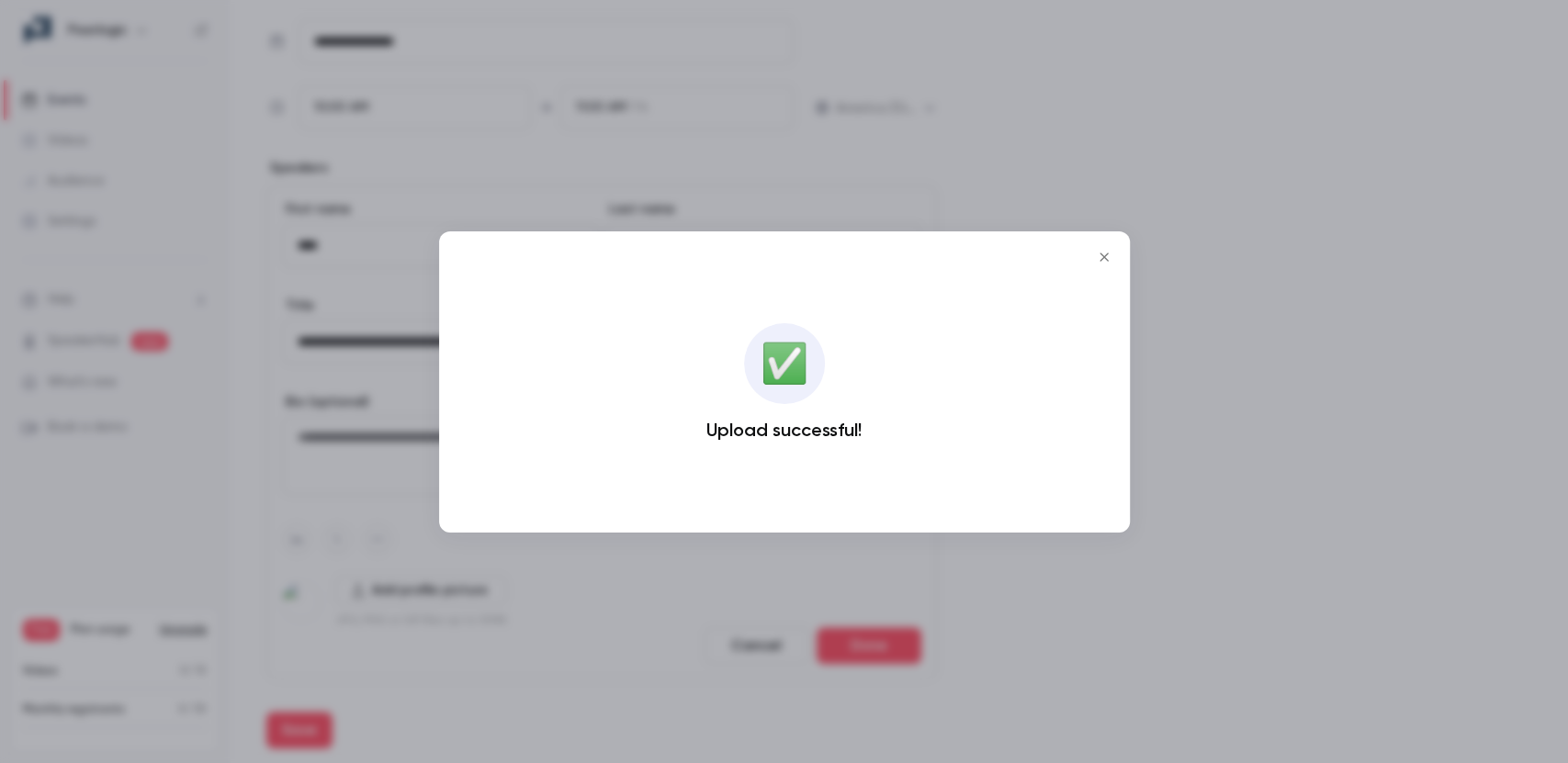click 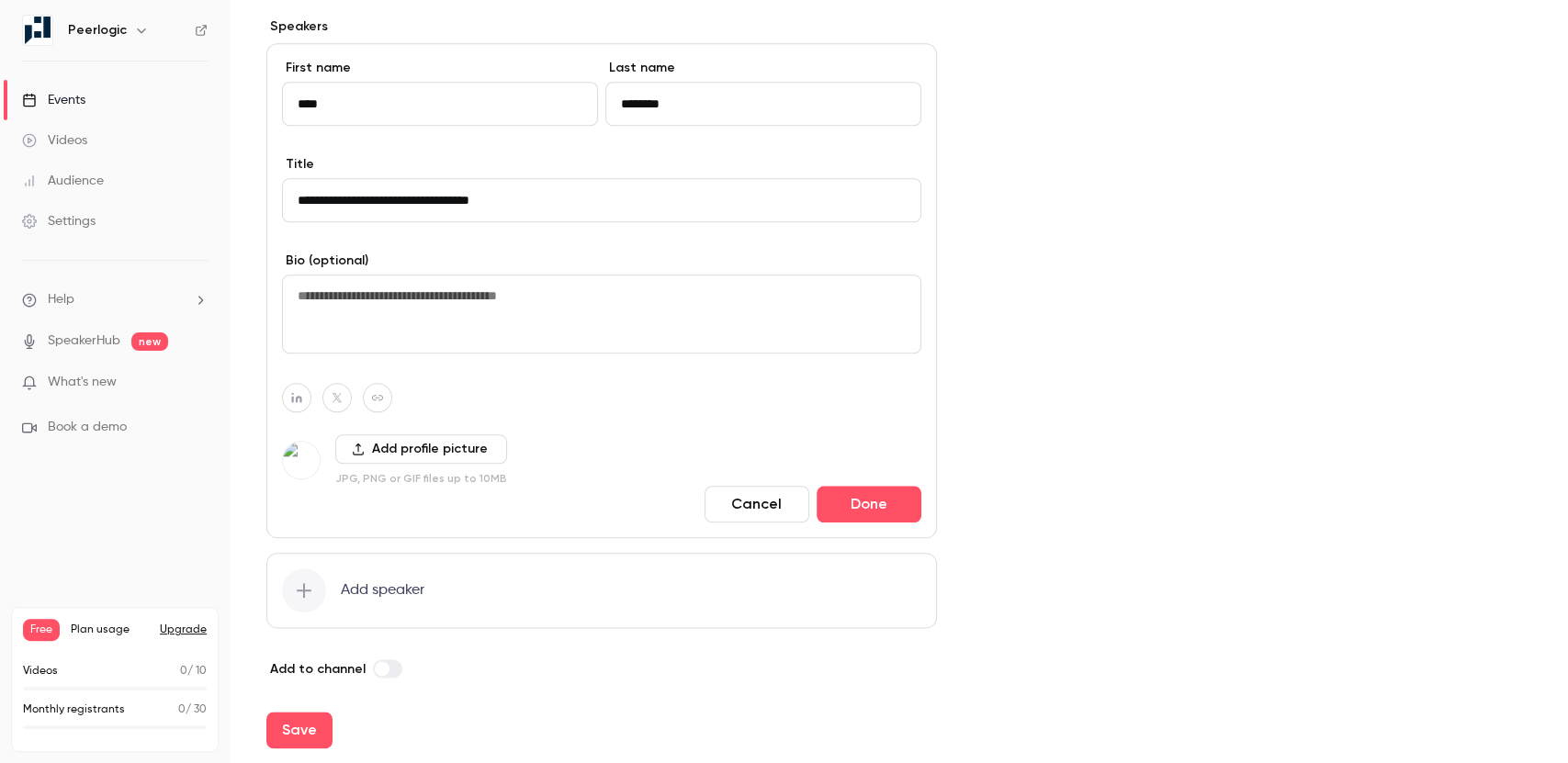 scroll, scrollTop: 1144, scrollLeft: 0, axis: vertical 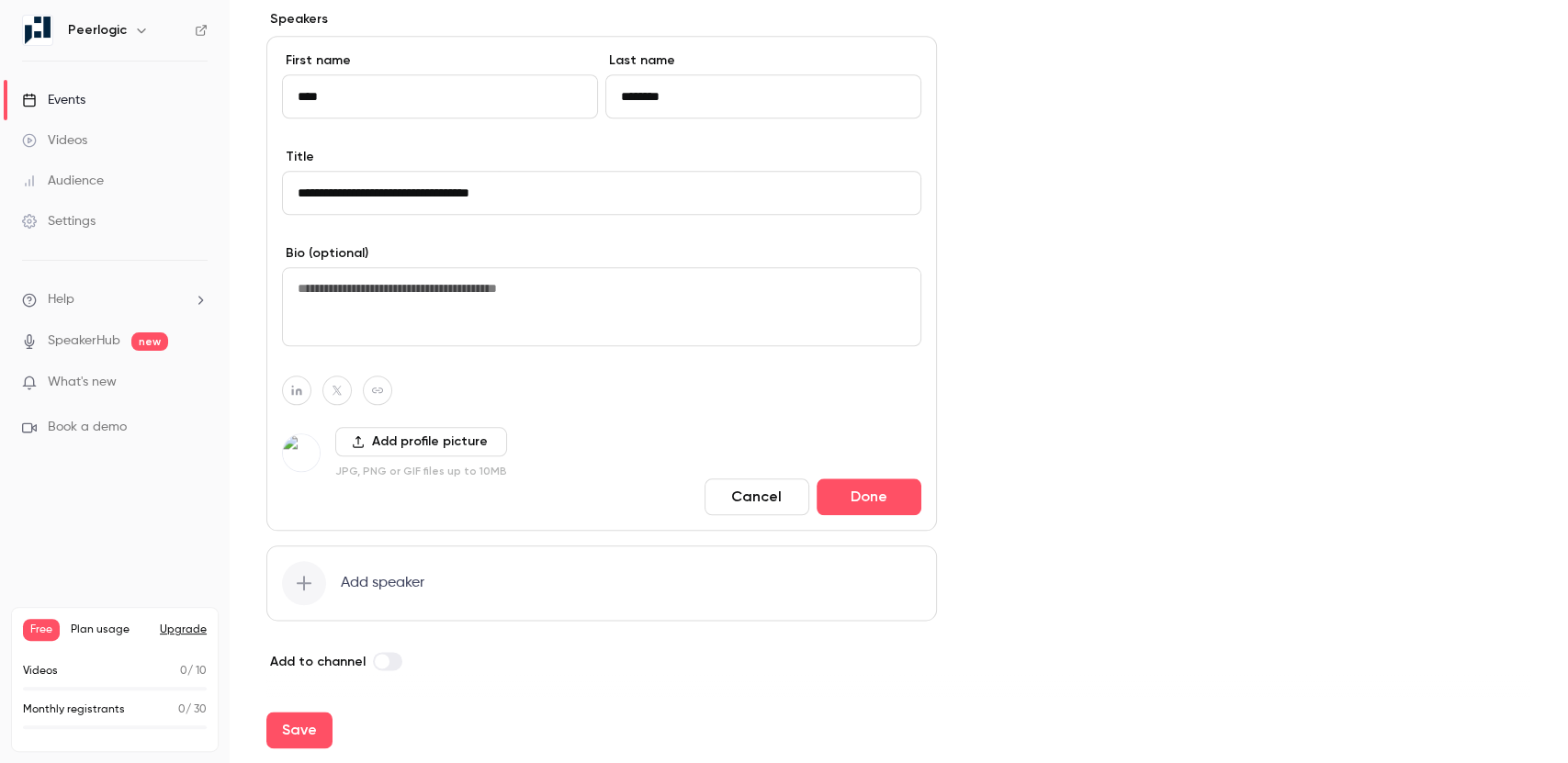 click on "Add speaker" at bounding box center (602, 583) 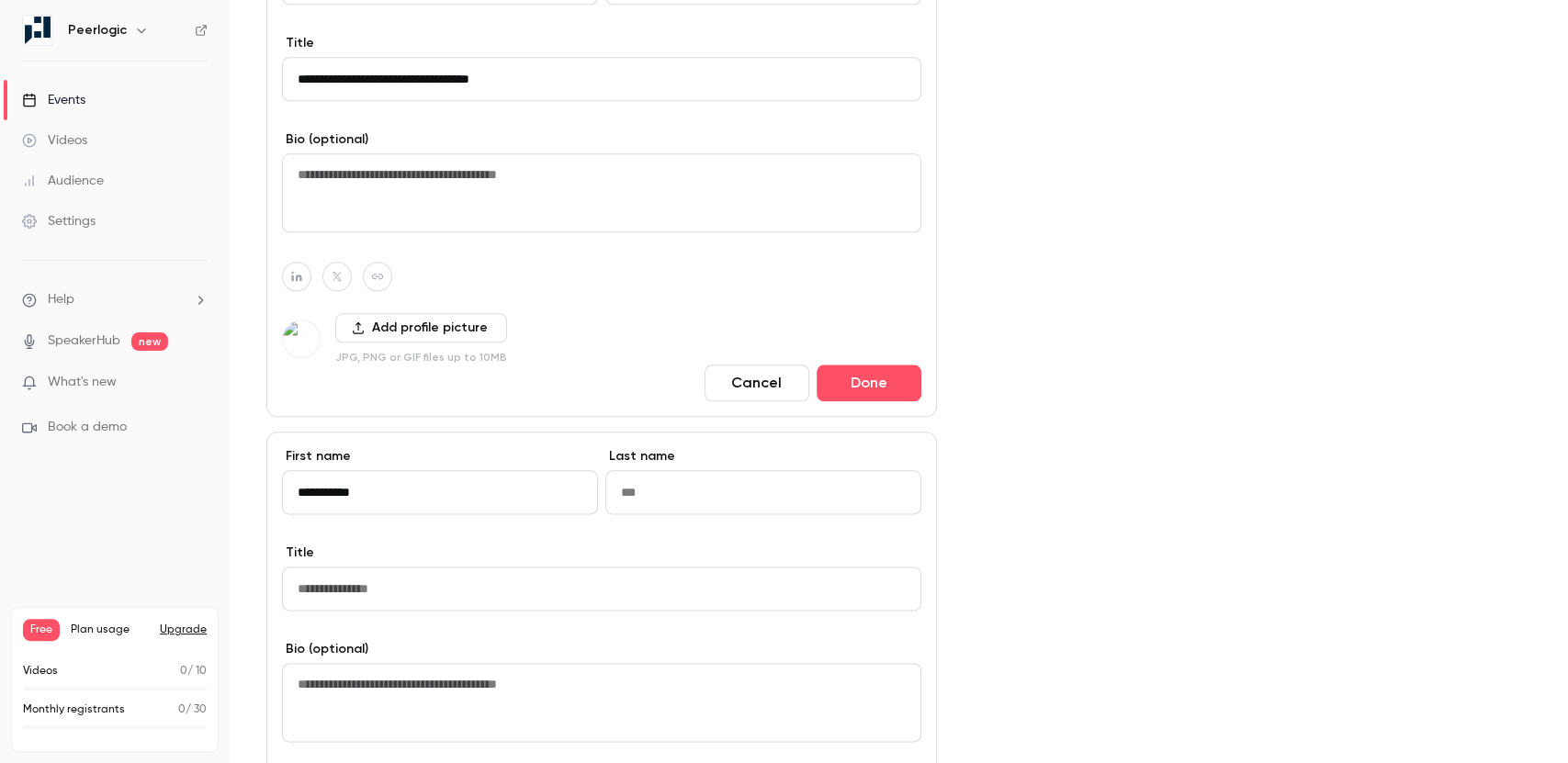 scroll, scrollTop: 1262, scrollLeft: 0, axis: vertical 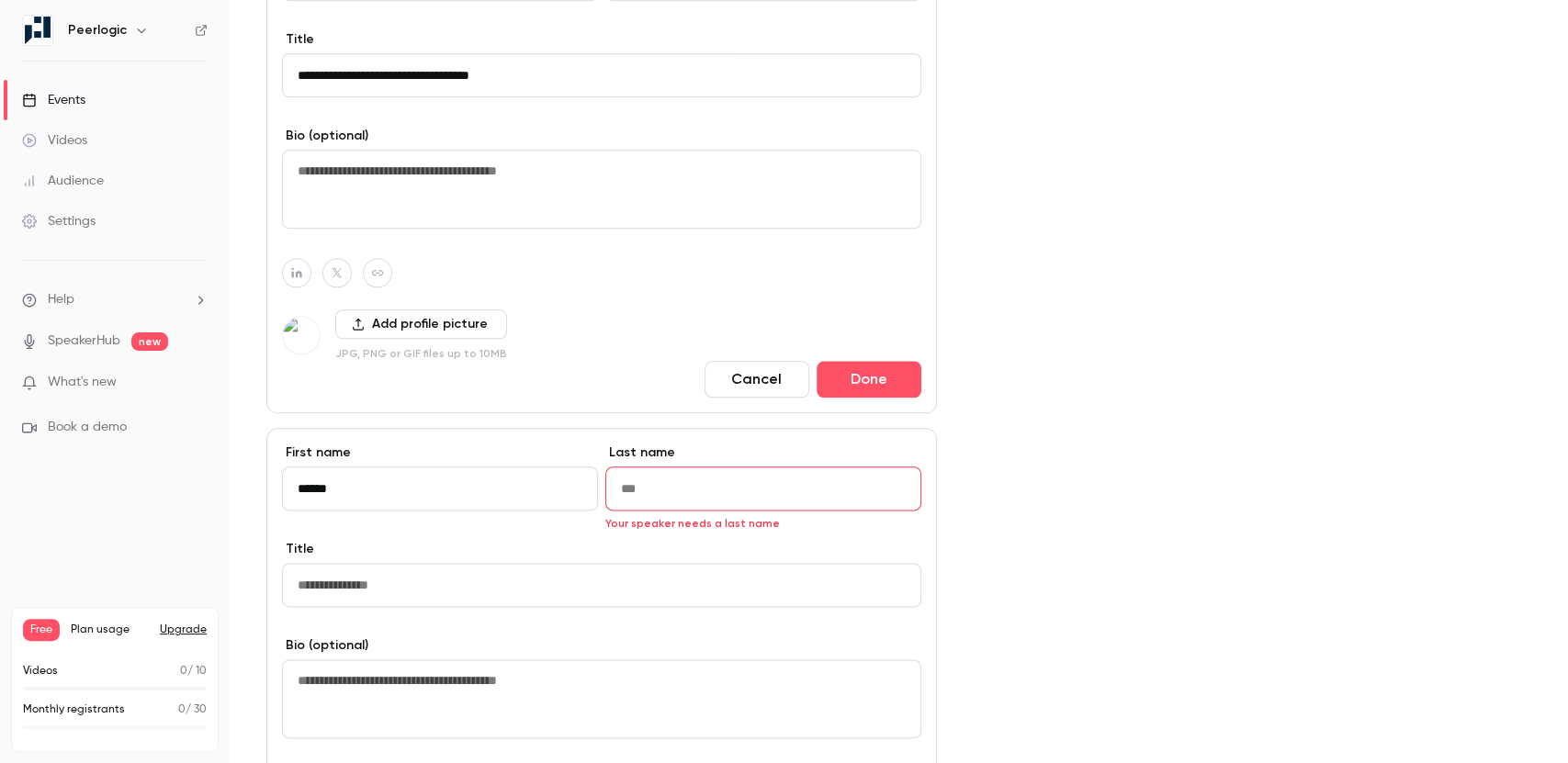 click on "******" at bounding box center (440, 488) 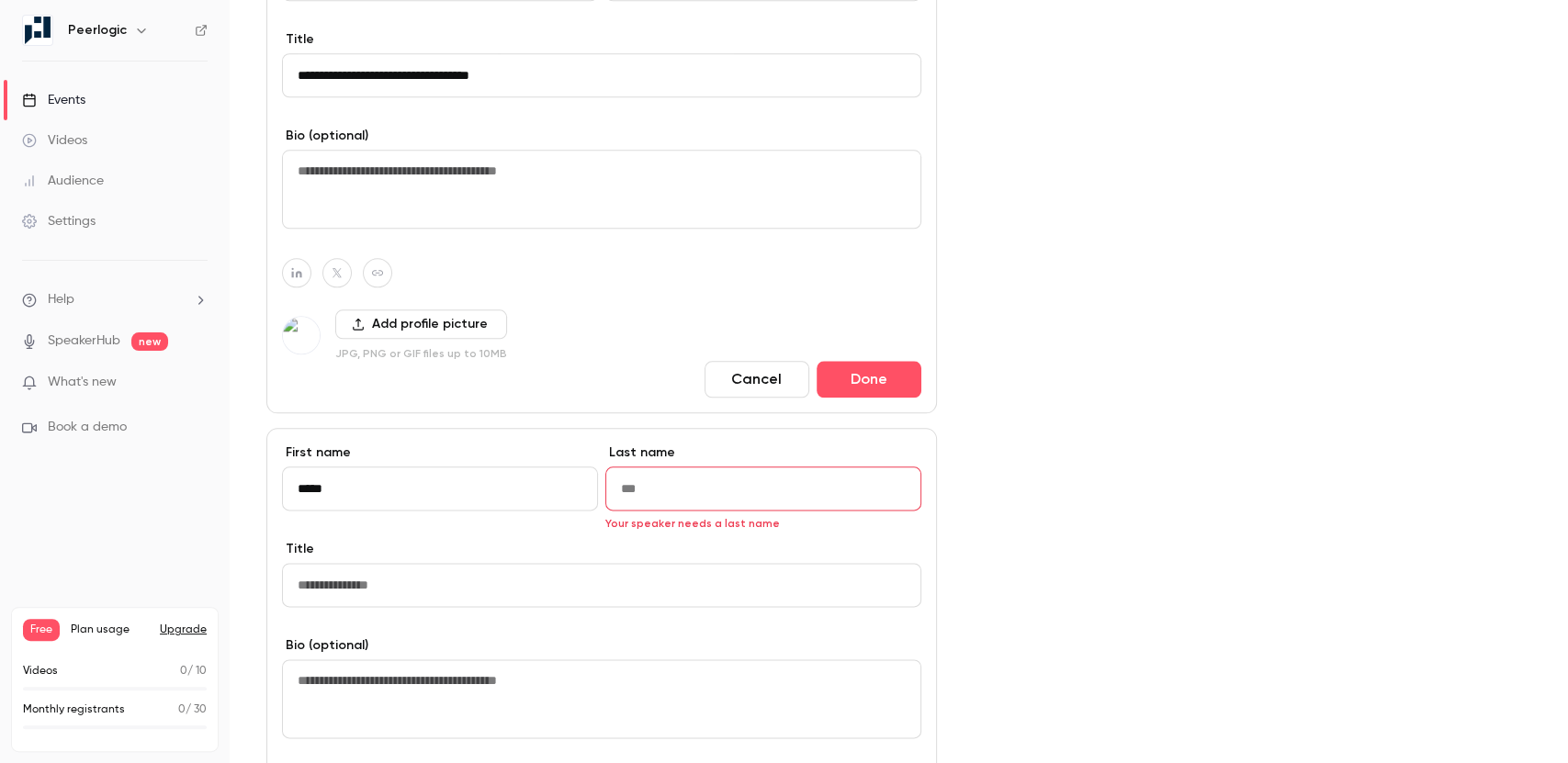 type on "****" 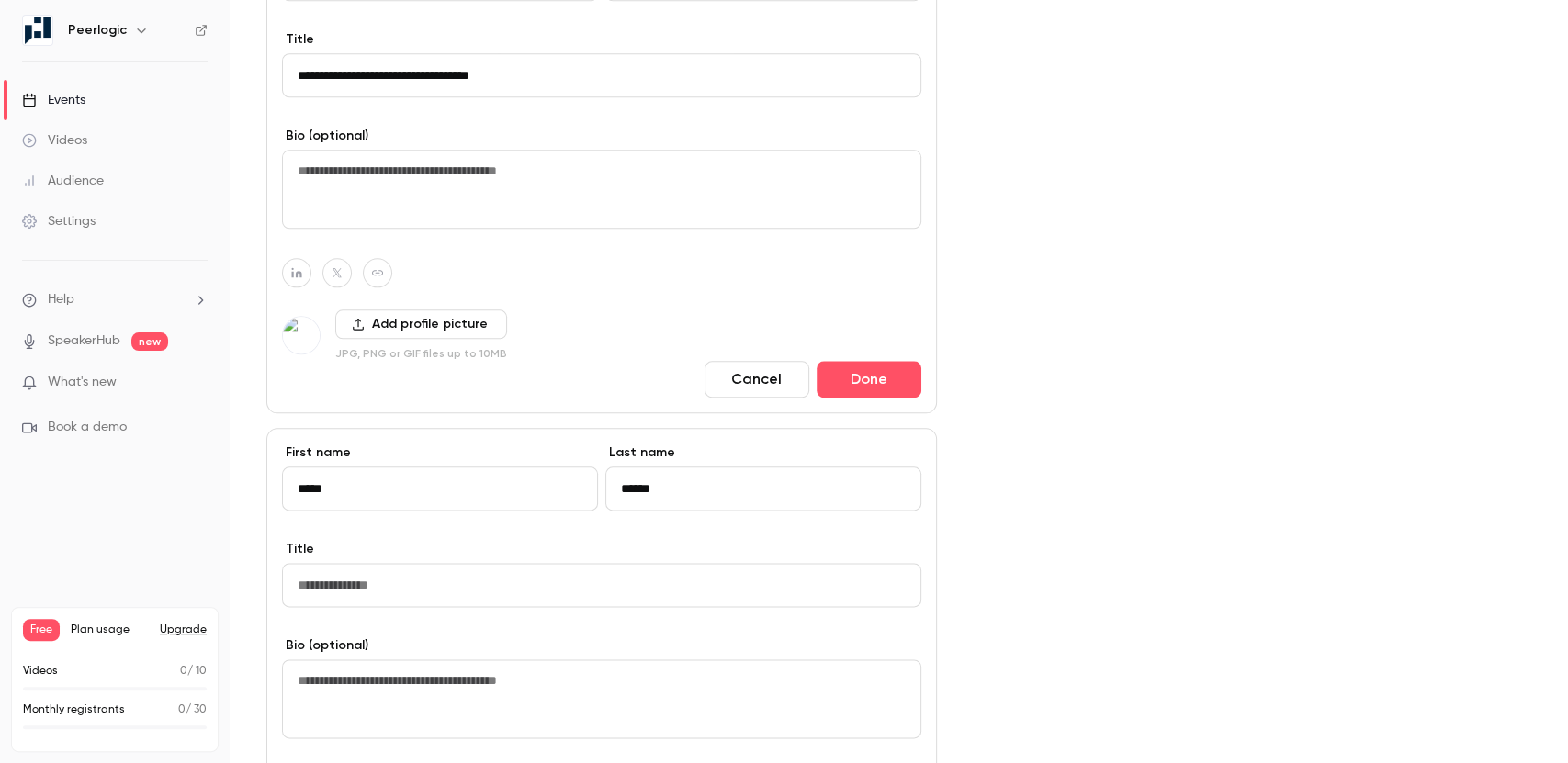 type on "******" 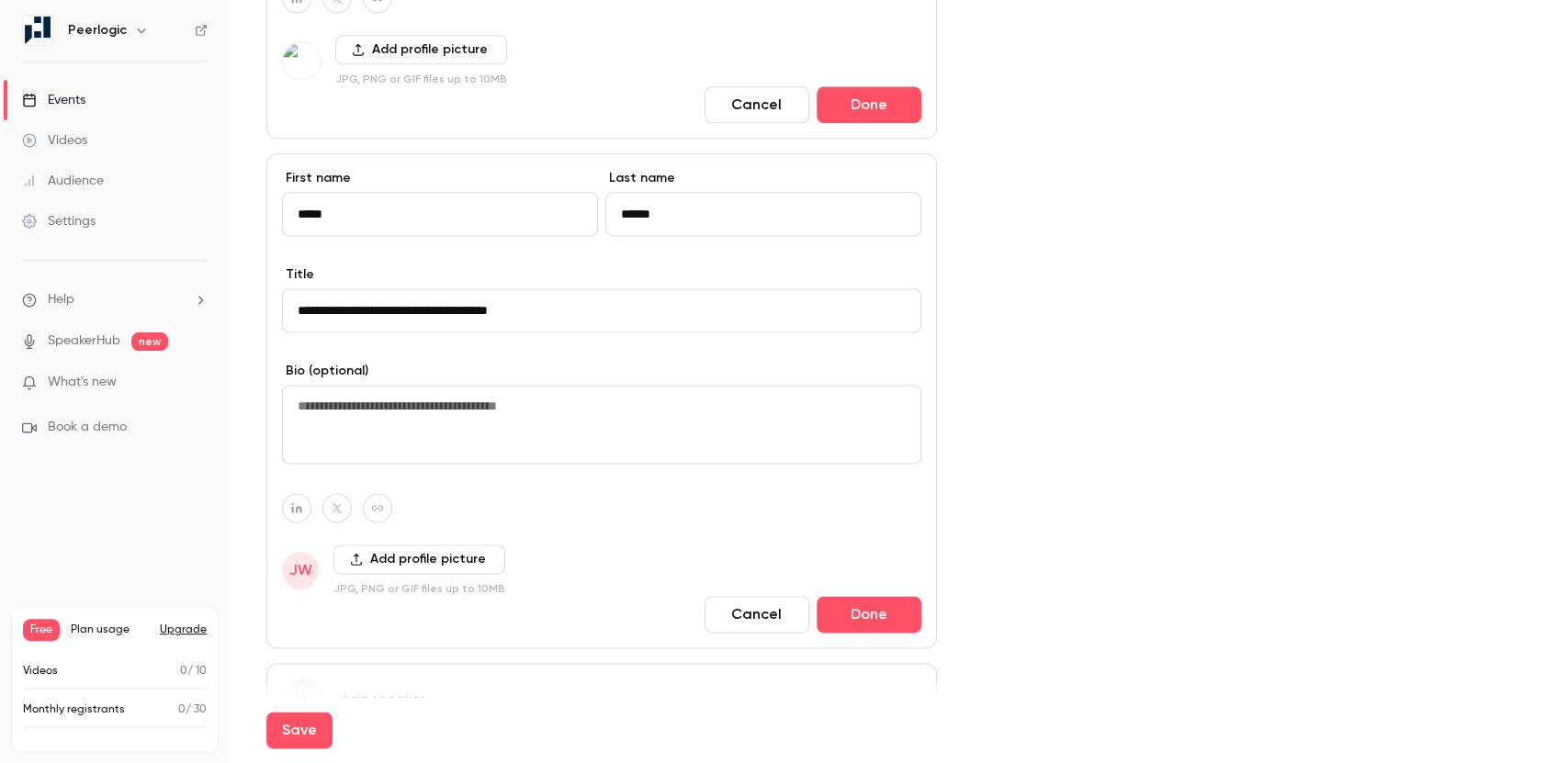 scroll, scrollTop: 1539, scrollLeft: 0, axis: vertical 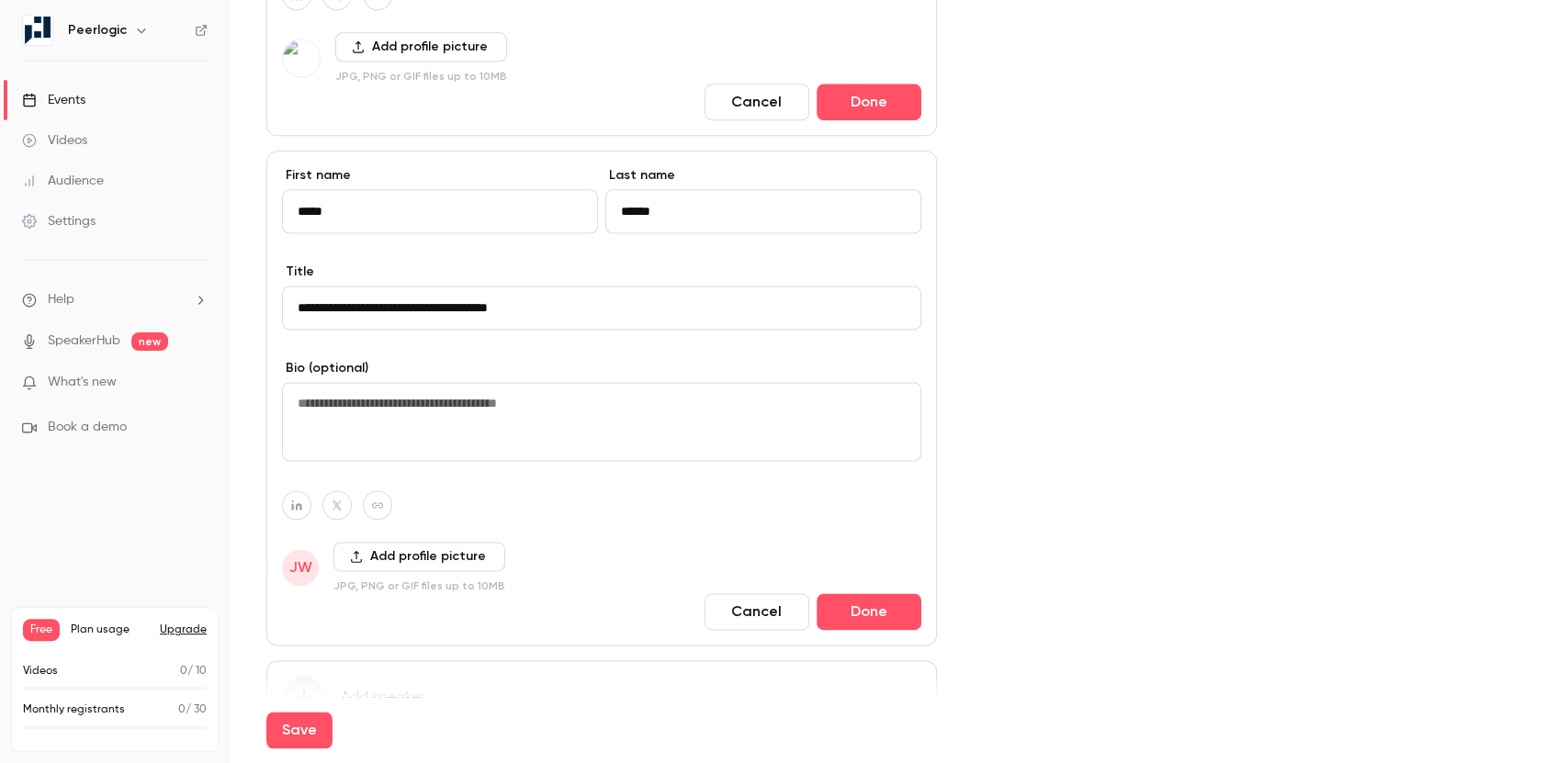 type on "**********" 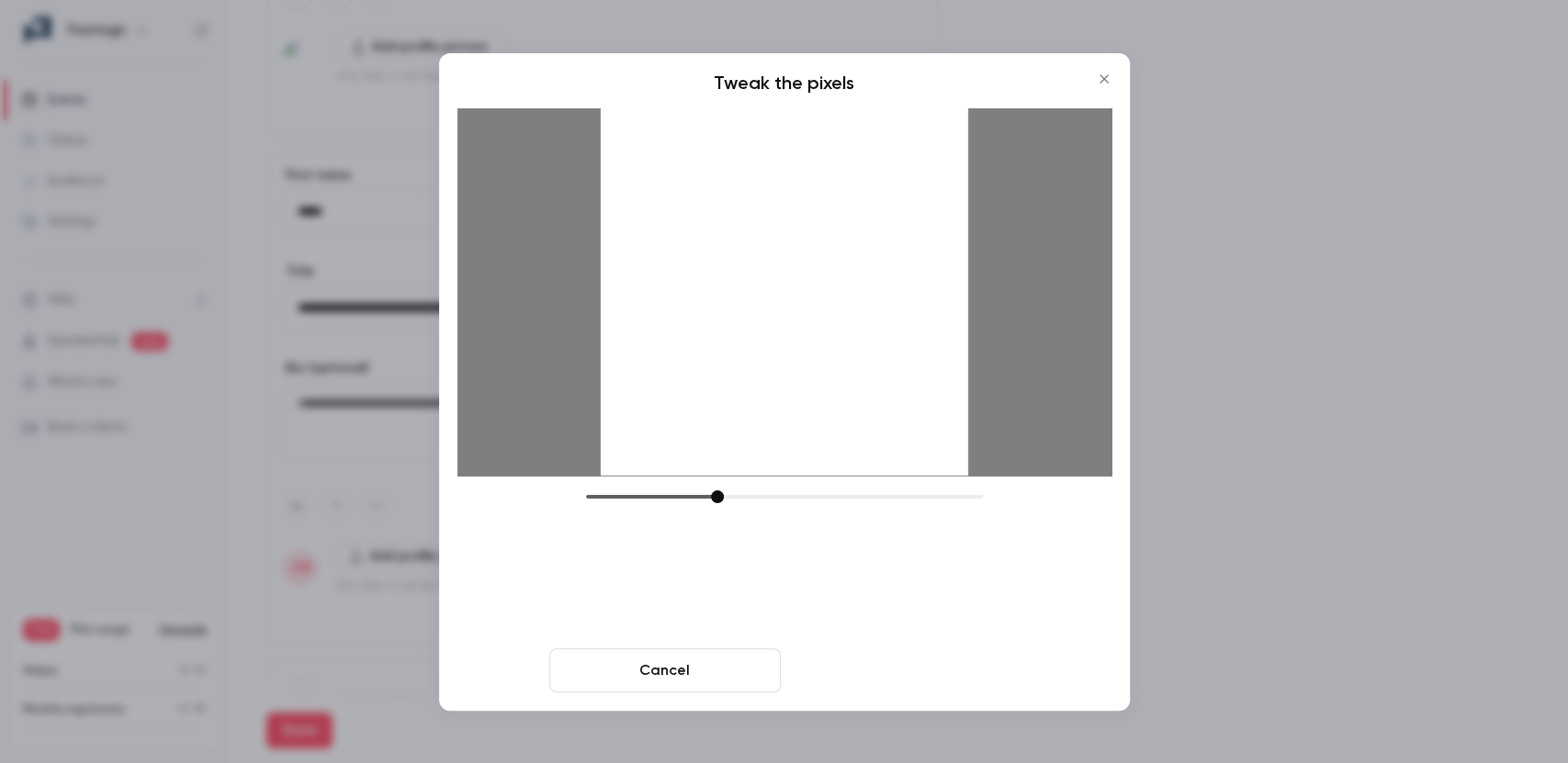 click on "Crop and save" at bounding box center [904, 670] 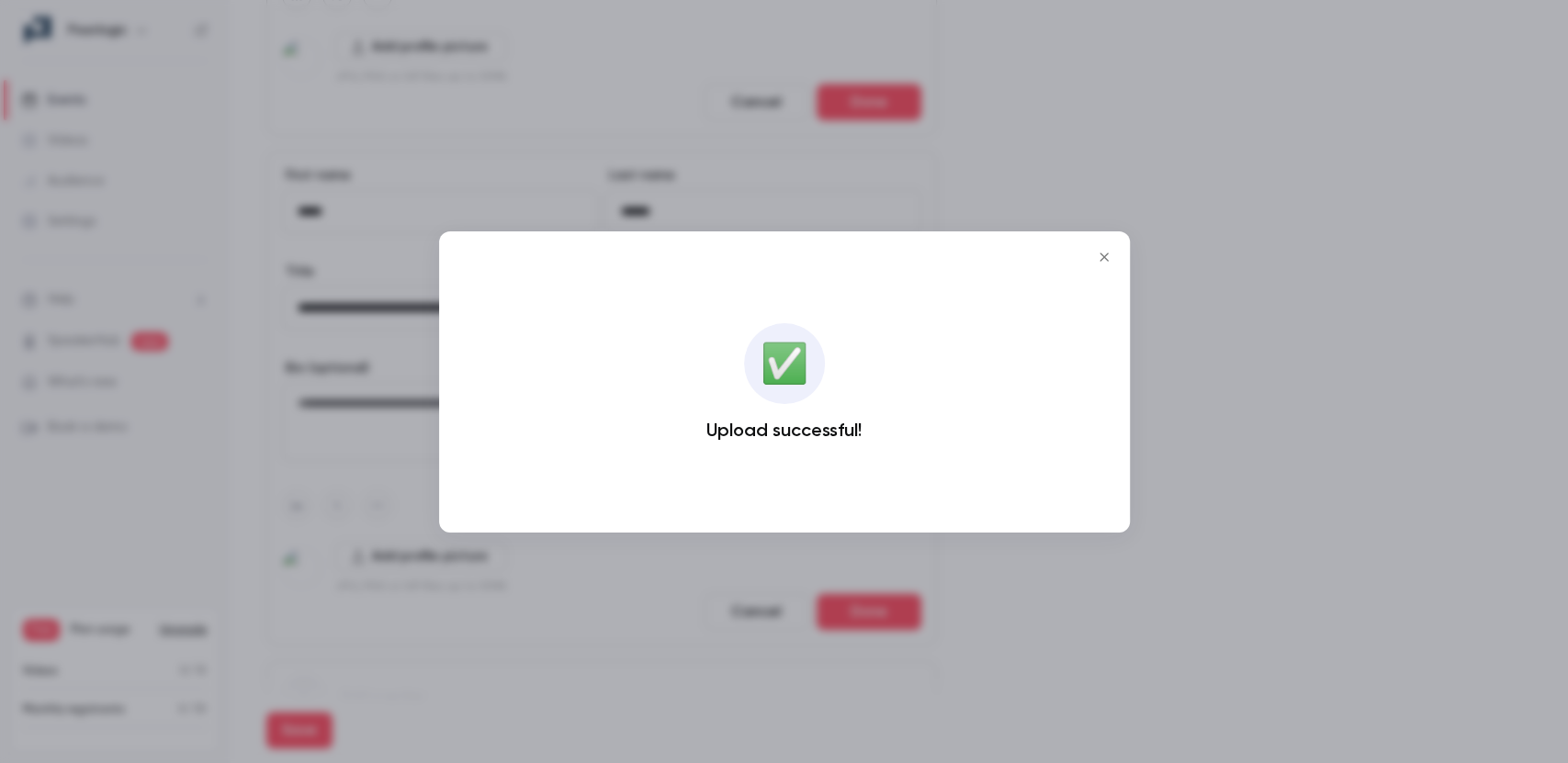 click at bounding box center [784, 381] 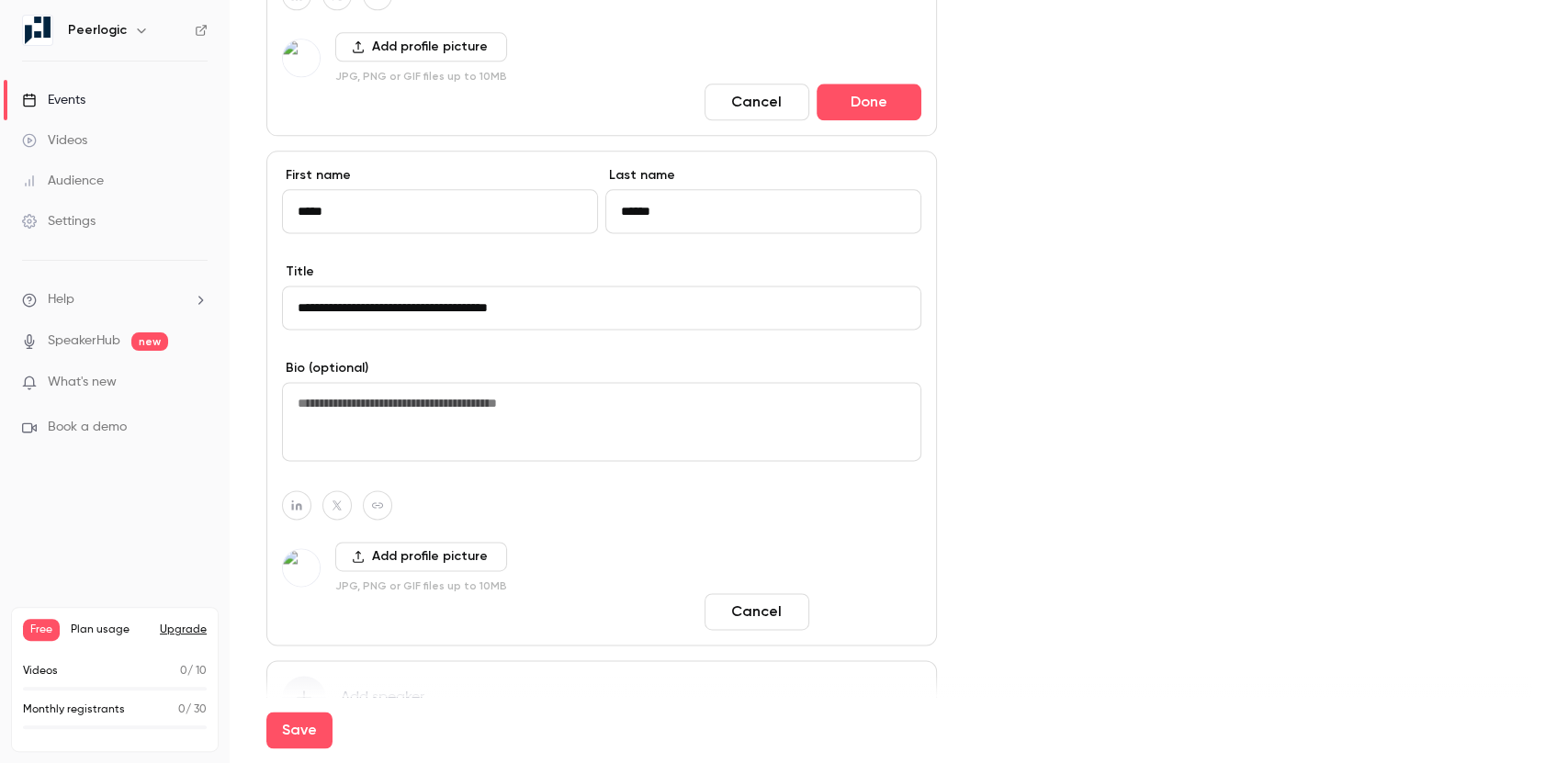 click on "Done" at bounding box center (869, 612) 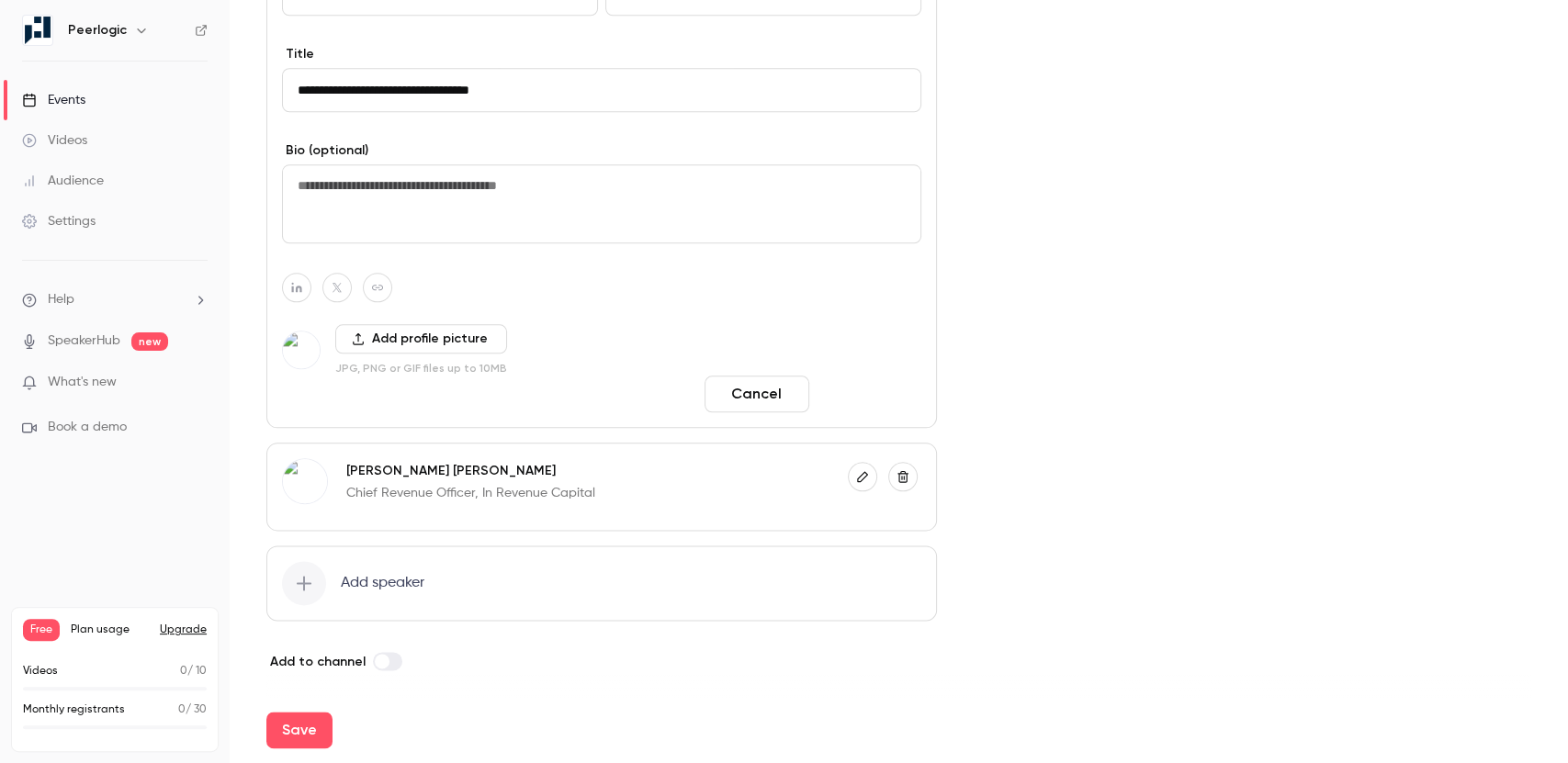 click on "Done" at bounding box center [869, 394] 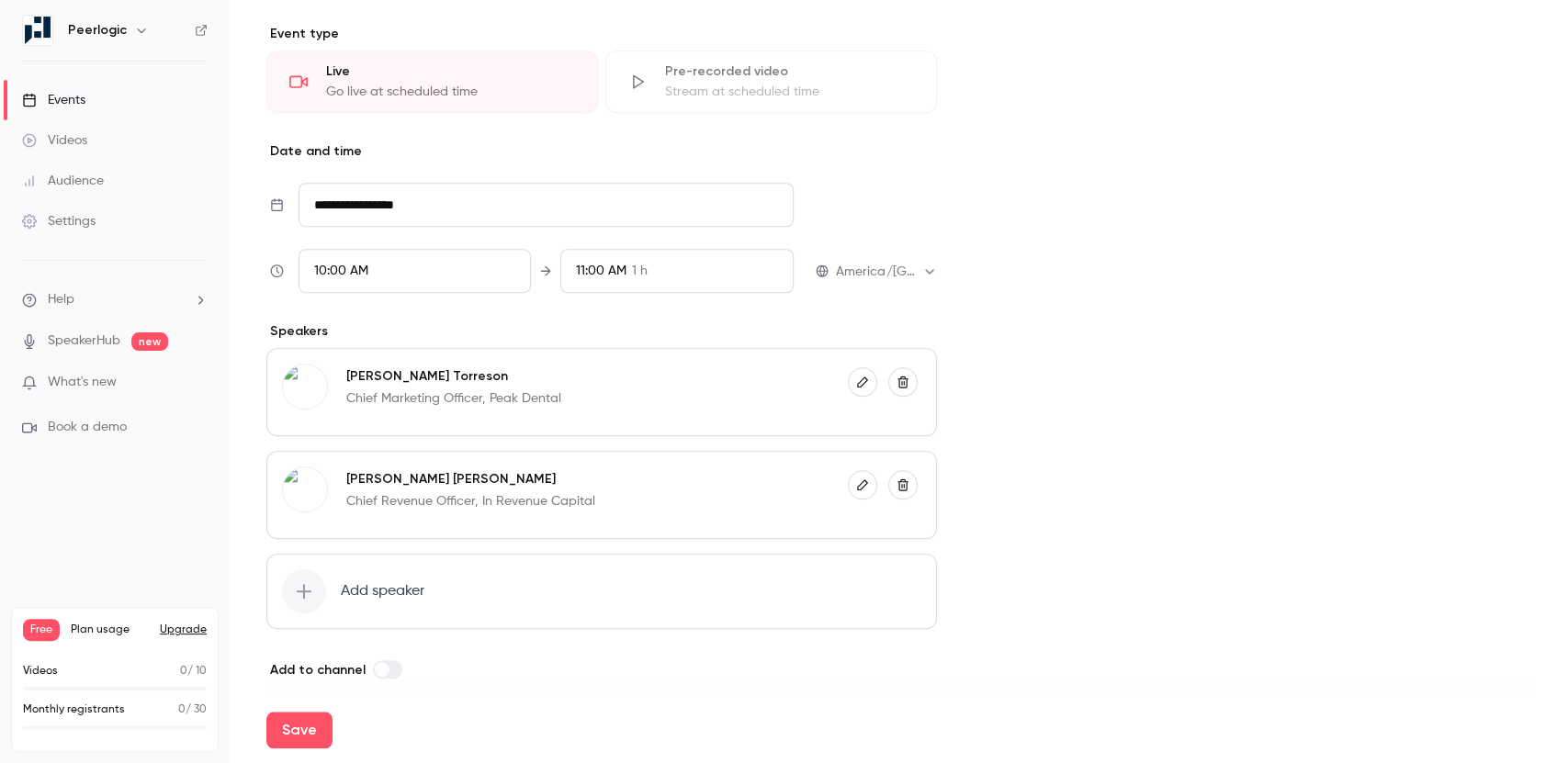 scroll, scrollTop: 841, scrollLeft: 0, axis: vertical 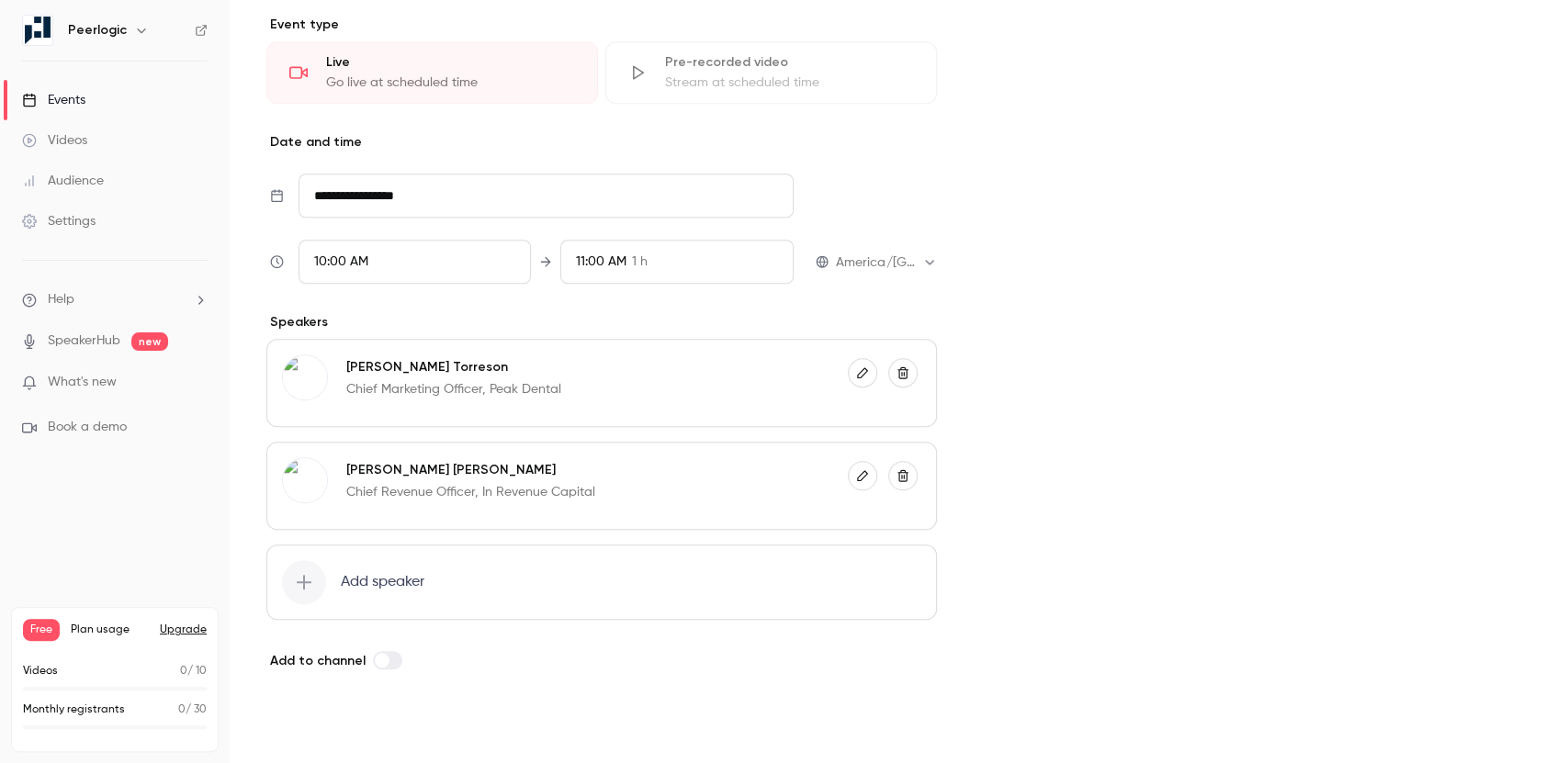 click on "Save" at bounding box center [299, 730] 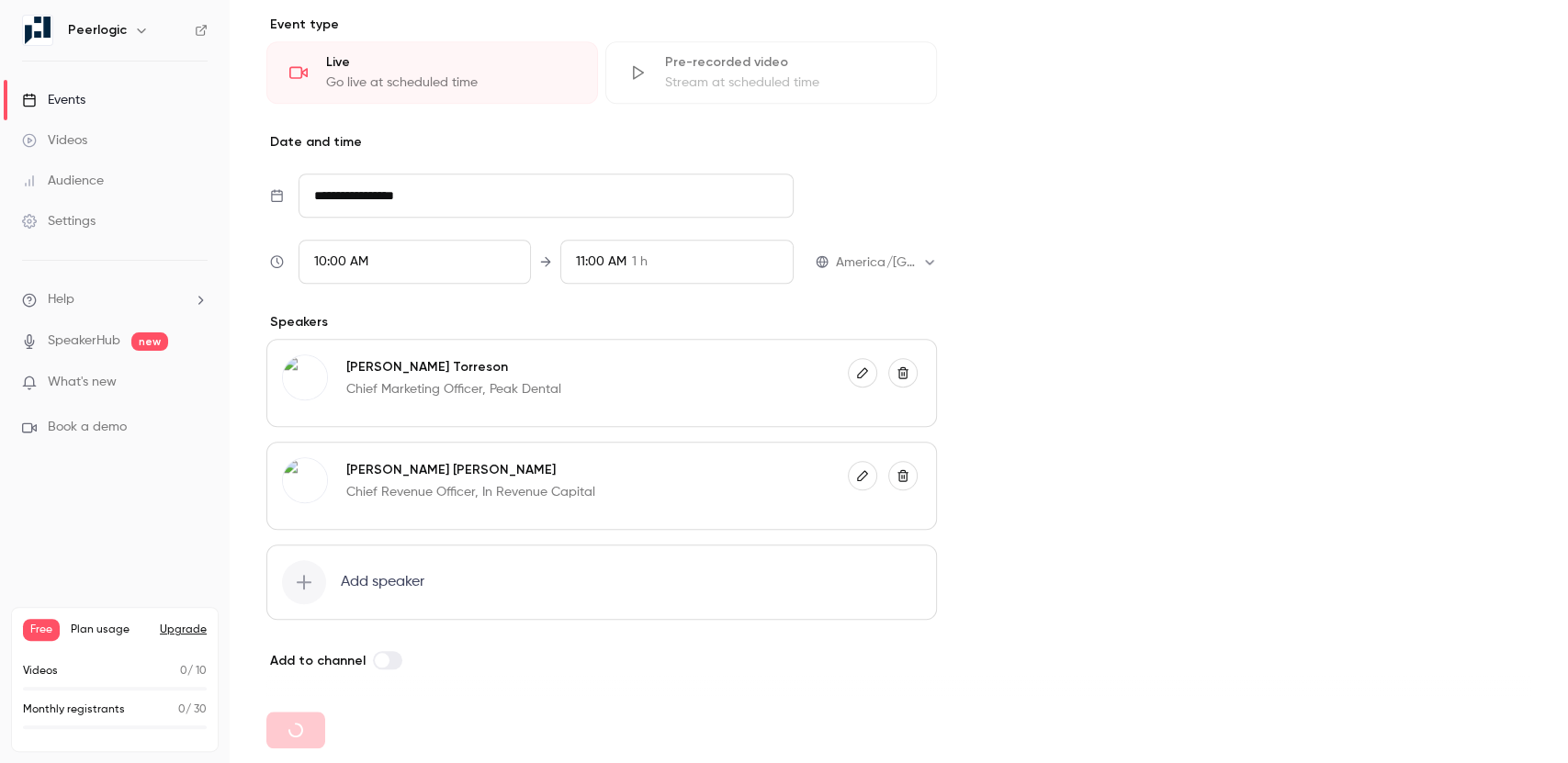 type 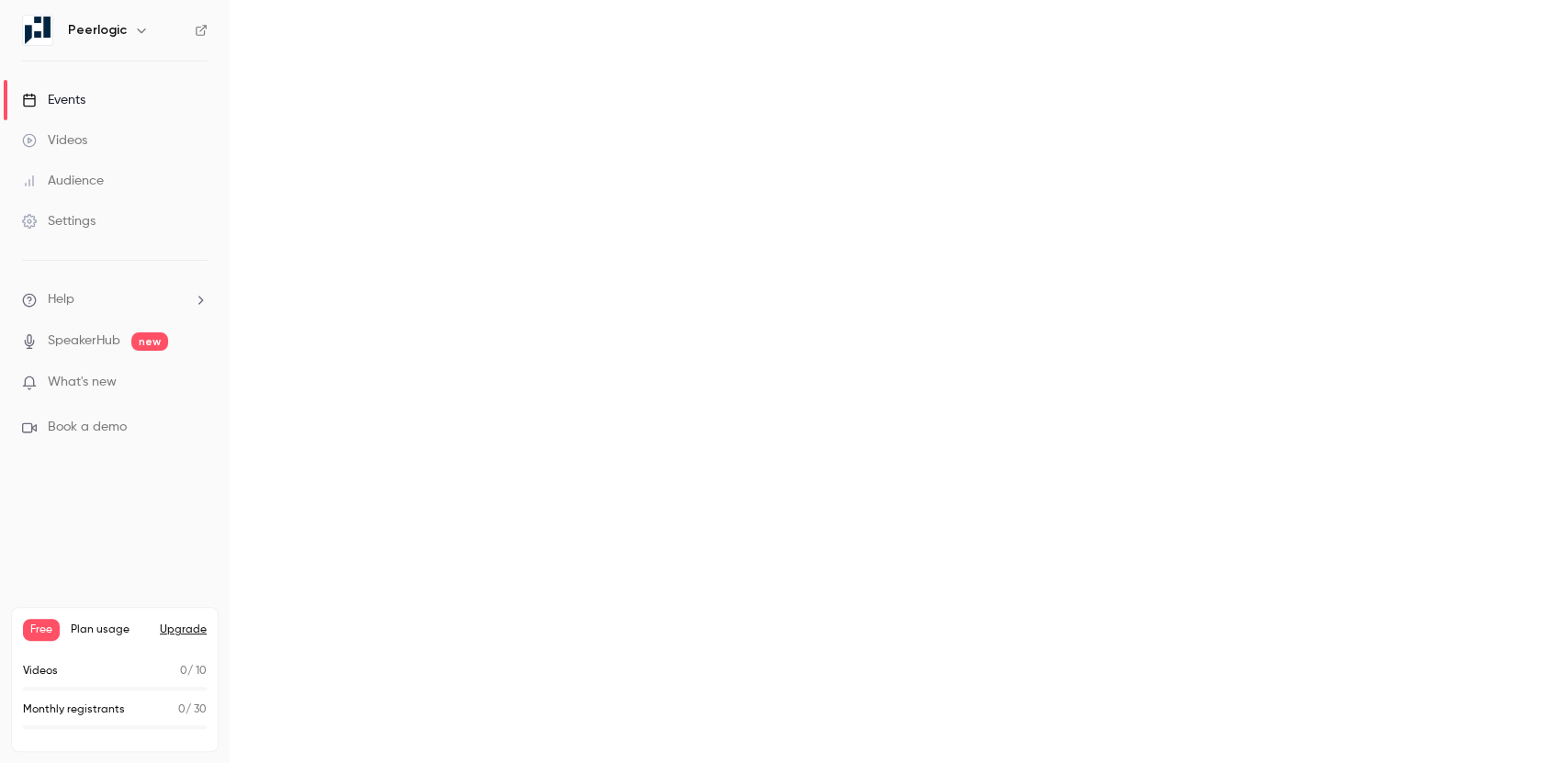 scroll, scrollTop: 0, scrollLeft: 0, axis: both 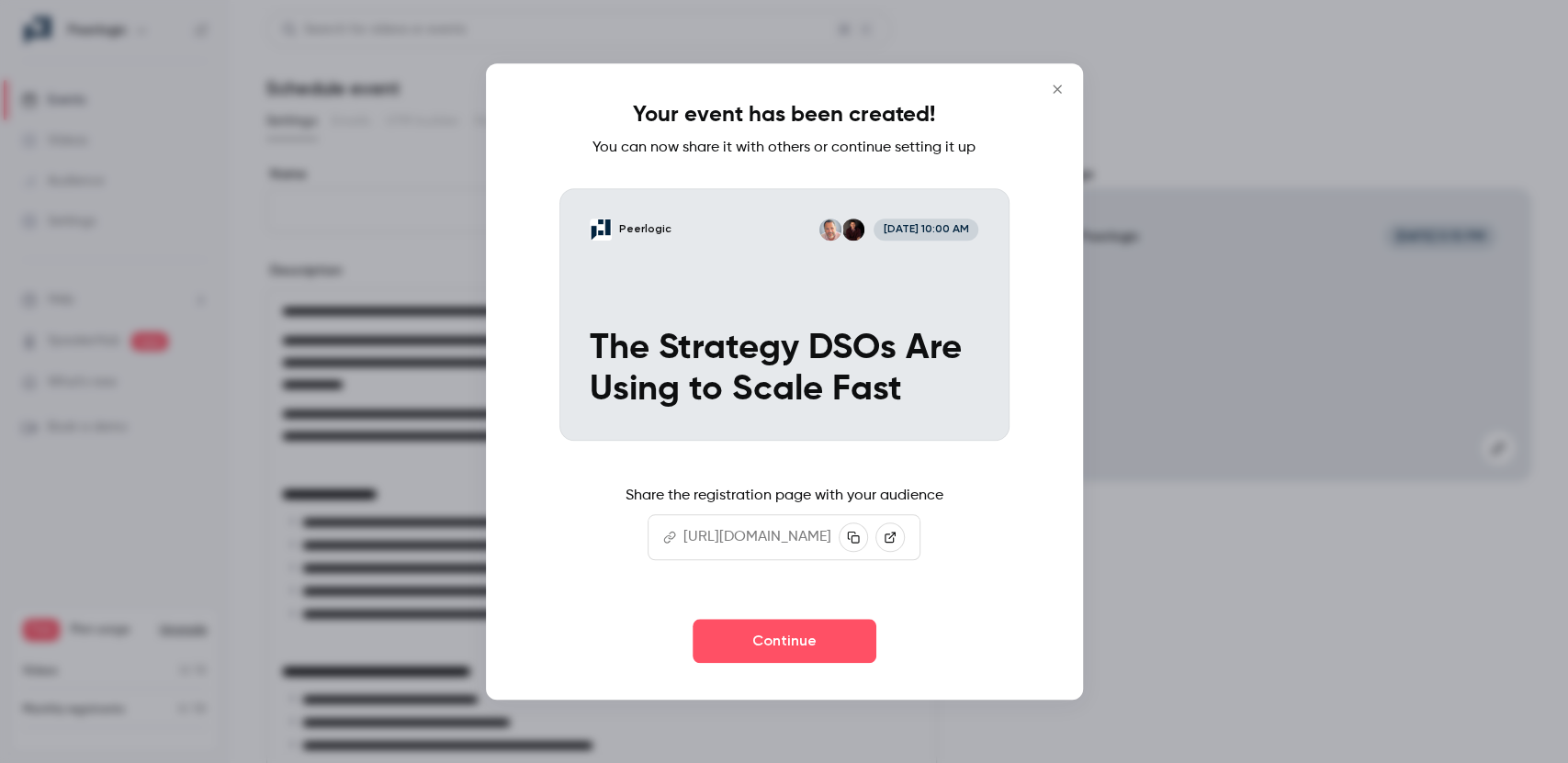 click 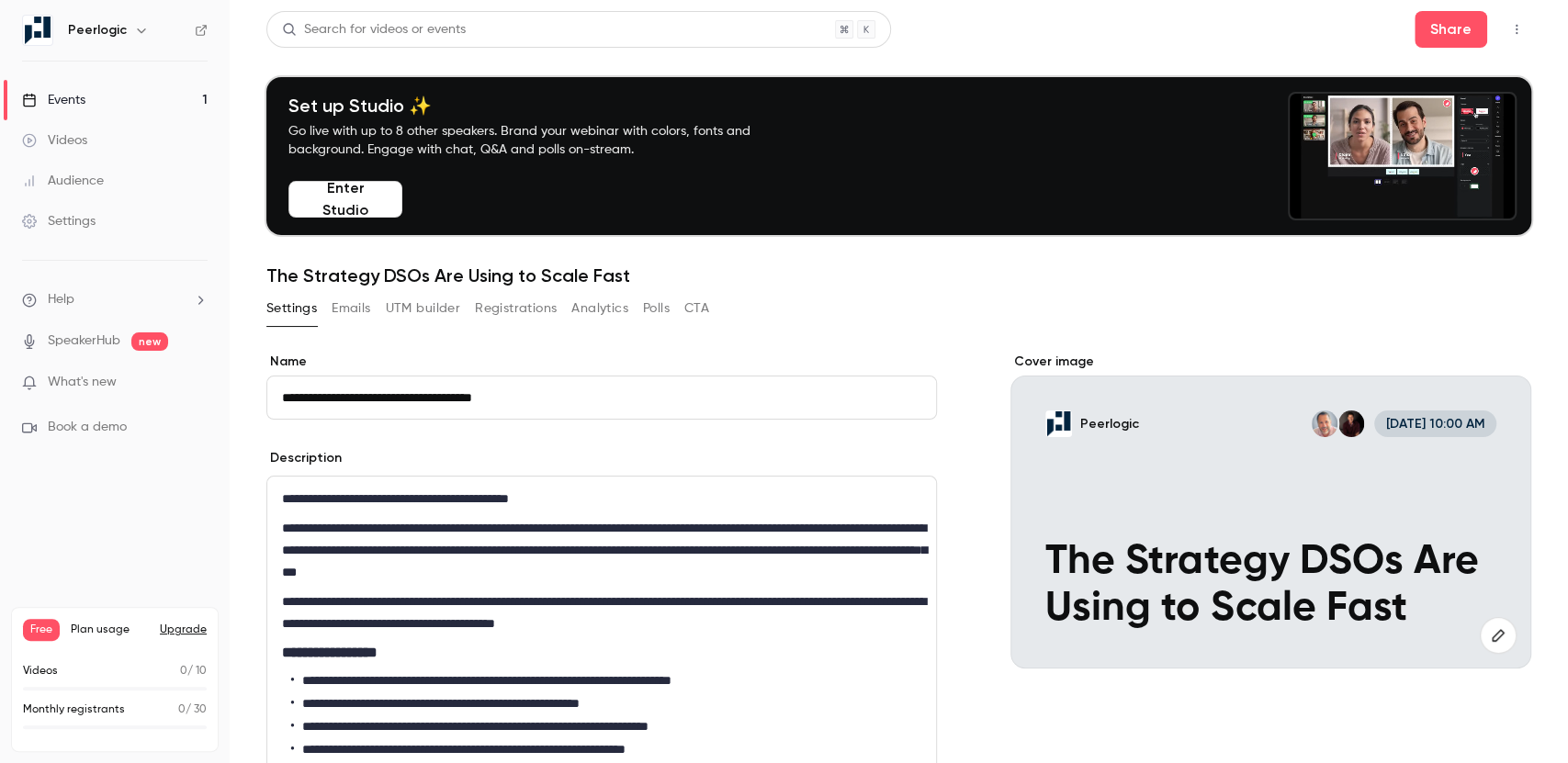click at bounding box center (1498, 635) 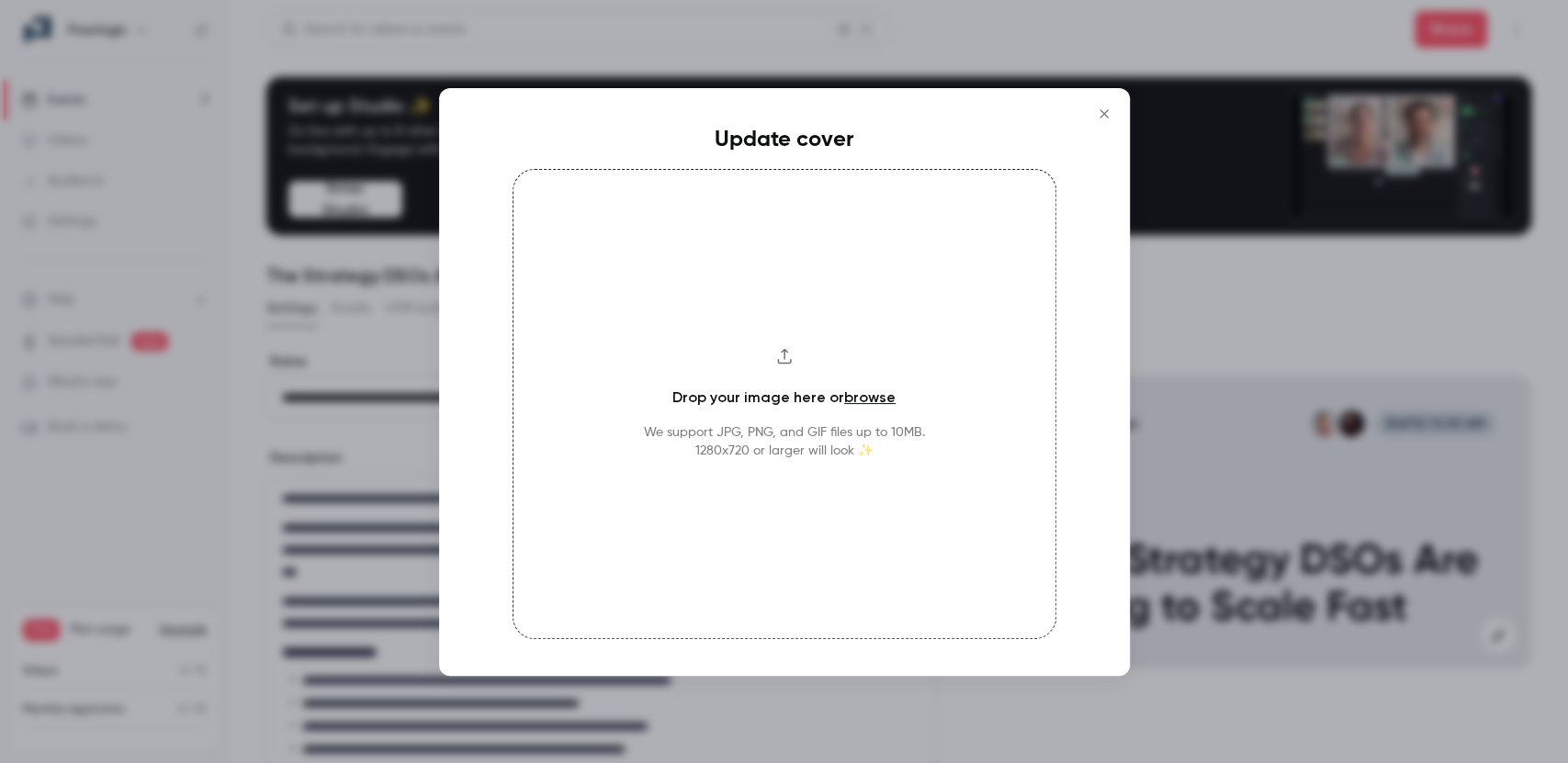 click on "Drop your image here or  browse We support JPG, PNG, and GIF files up to 10MB.
1280x720 or larger will look ✨" at bounding box center [784, 404] 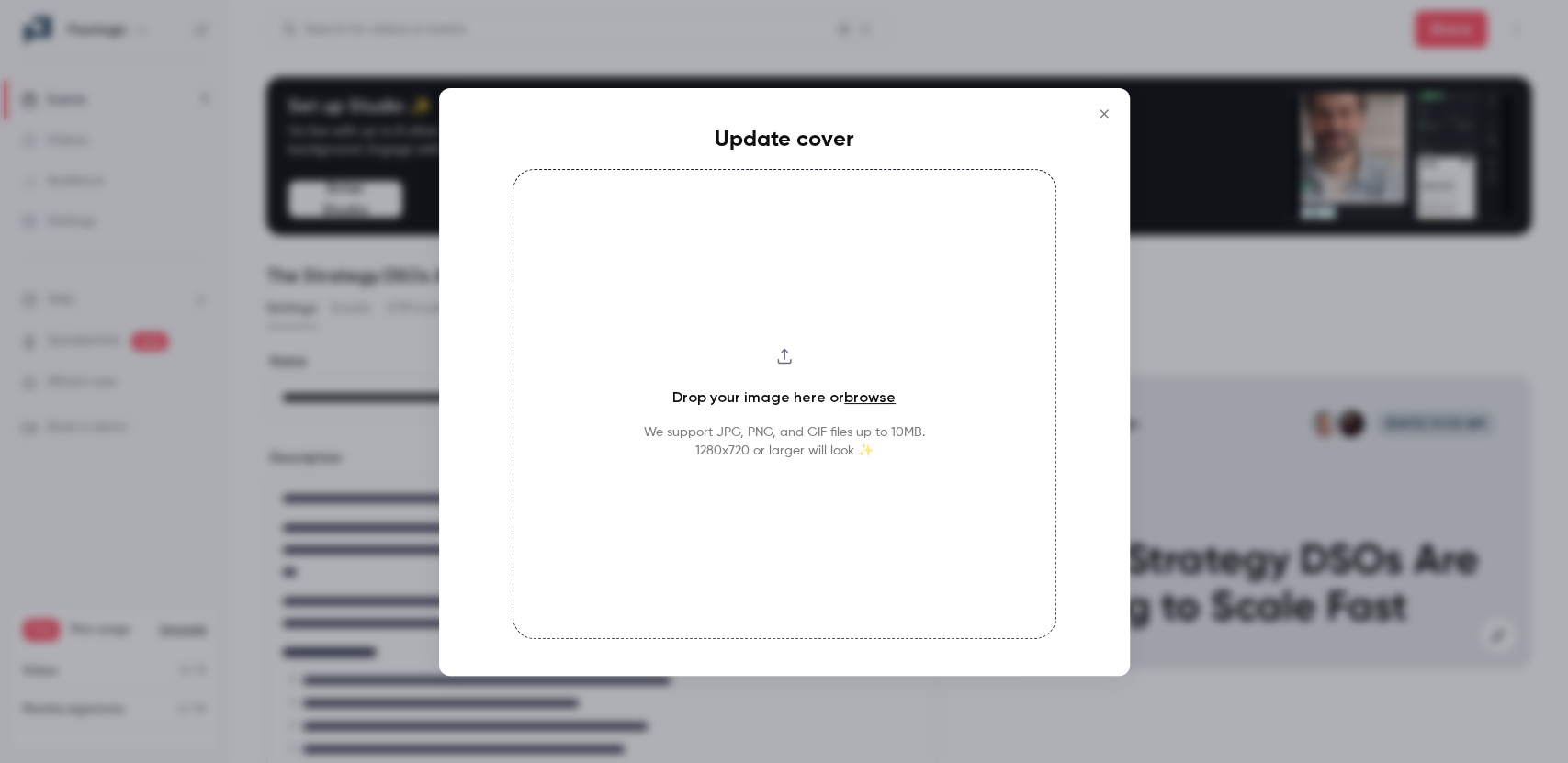 type 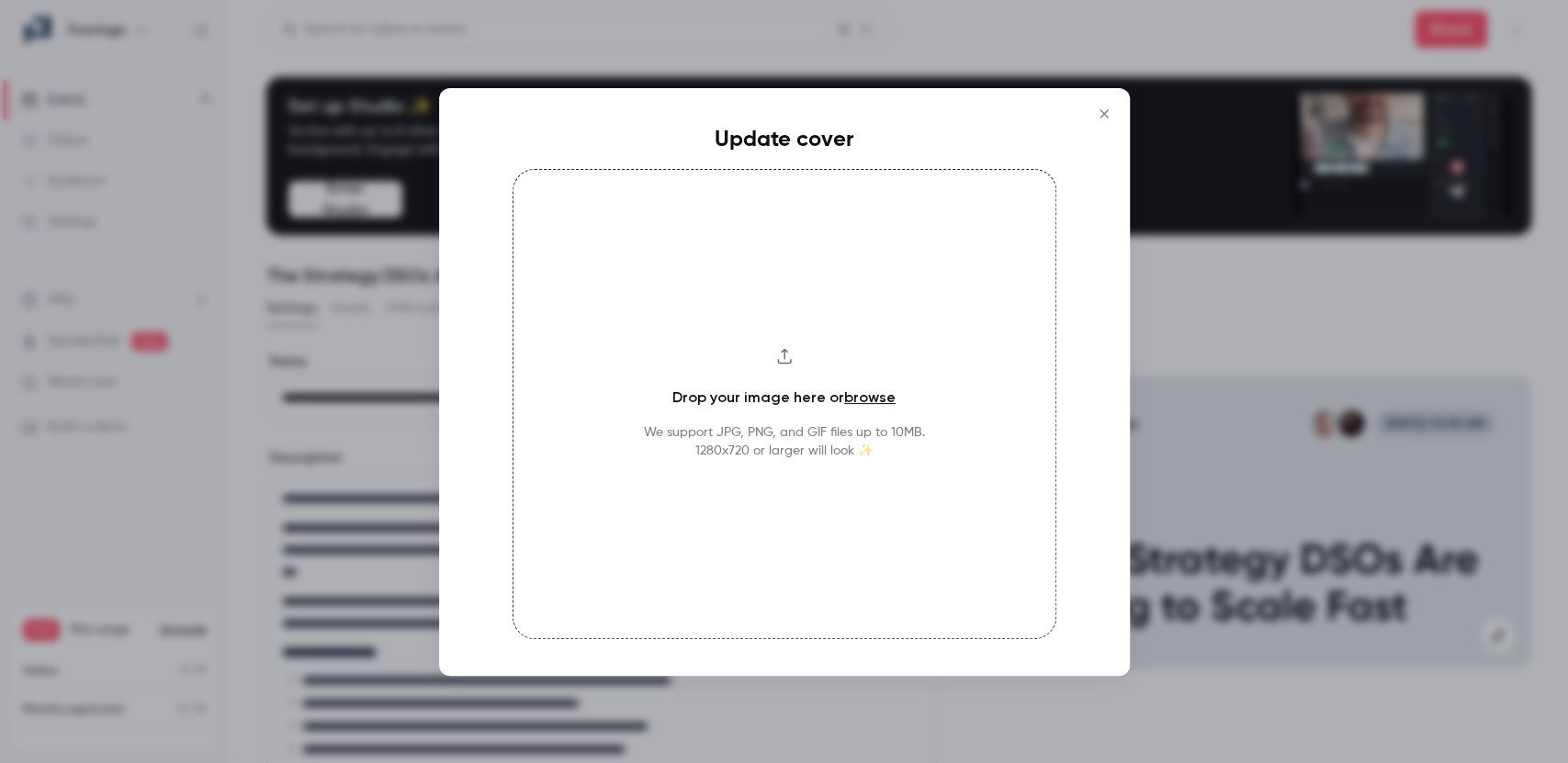 click at bounding box center [1104, 114] 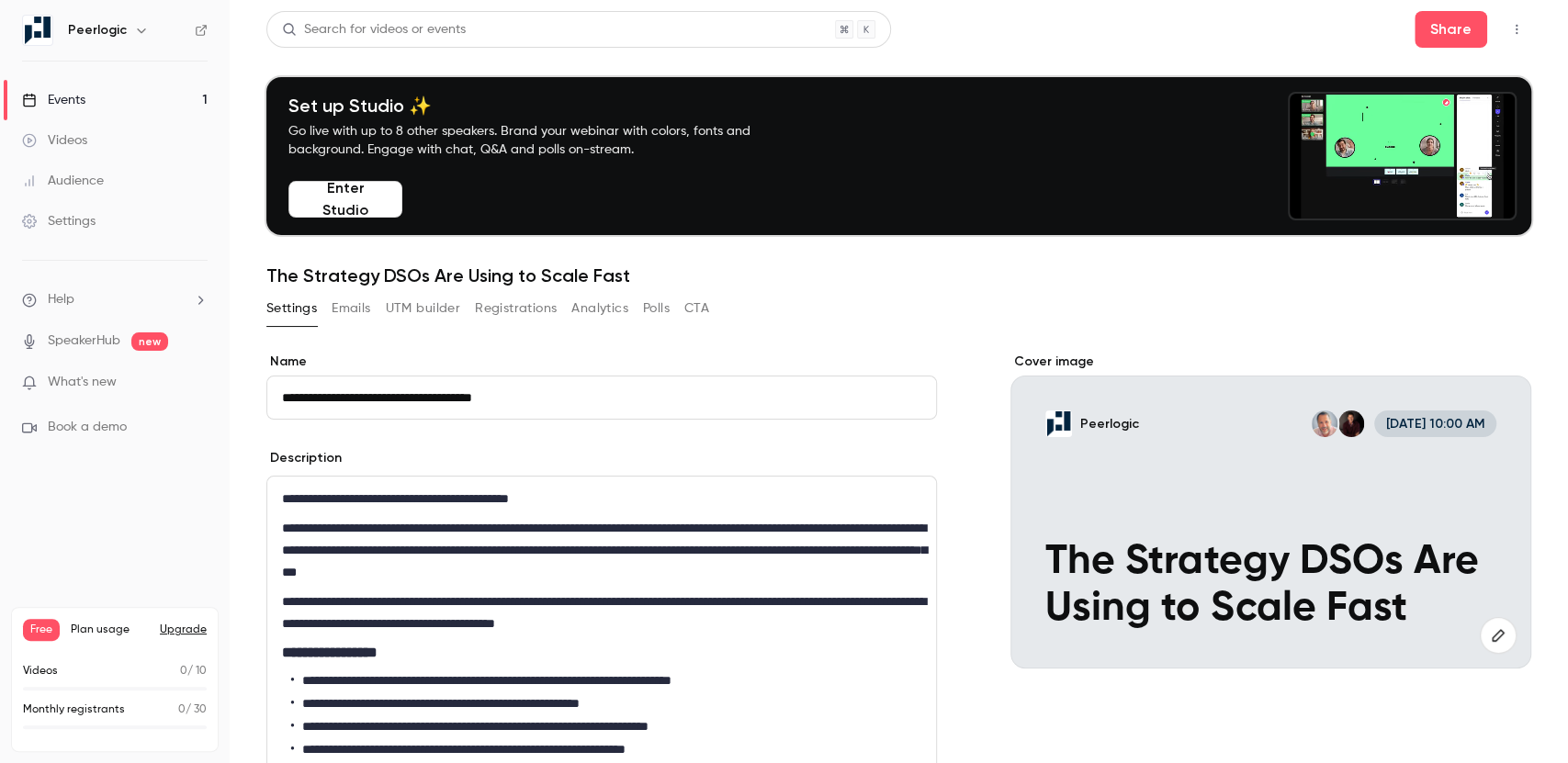 click on "Emails" at bounding box center [351, 309] 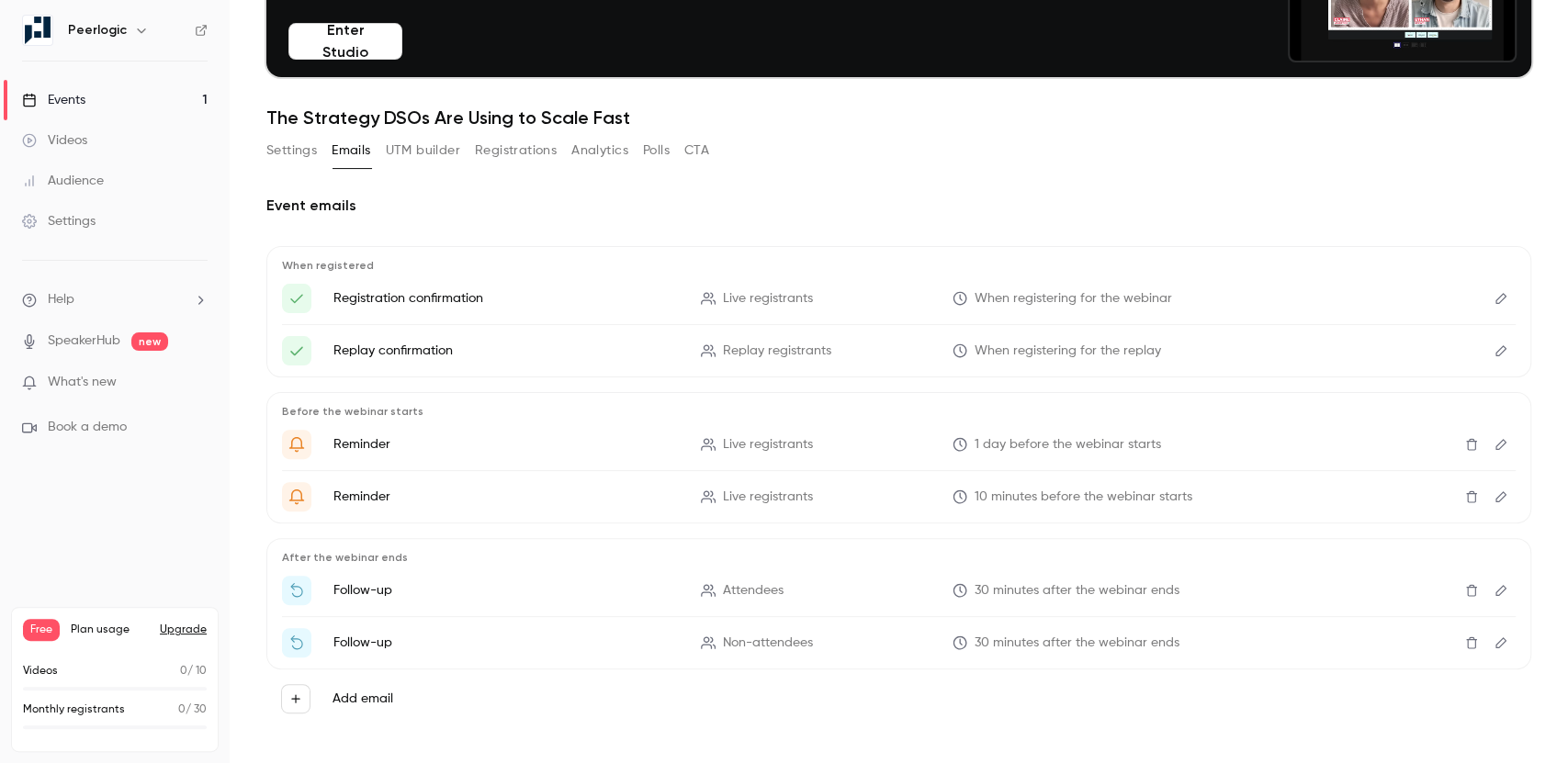 scroll, scrollTop: 169, scrollLeft: 0, axis: vertical 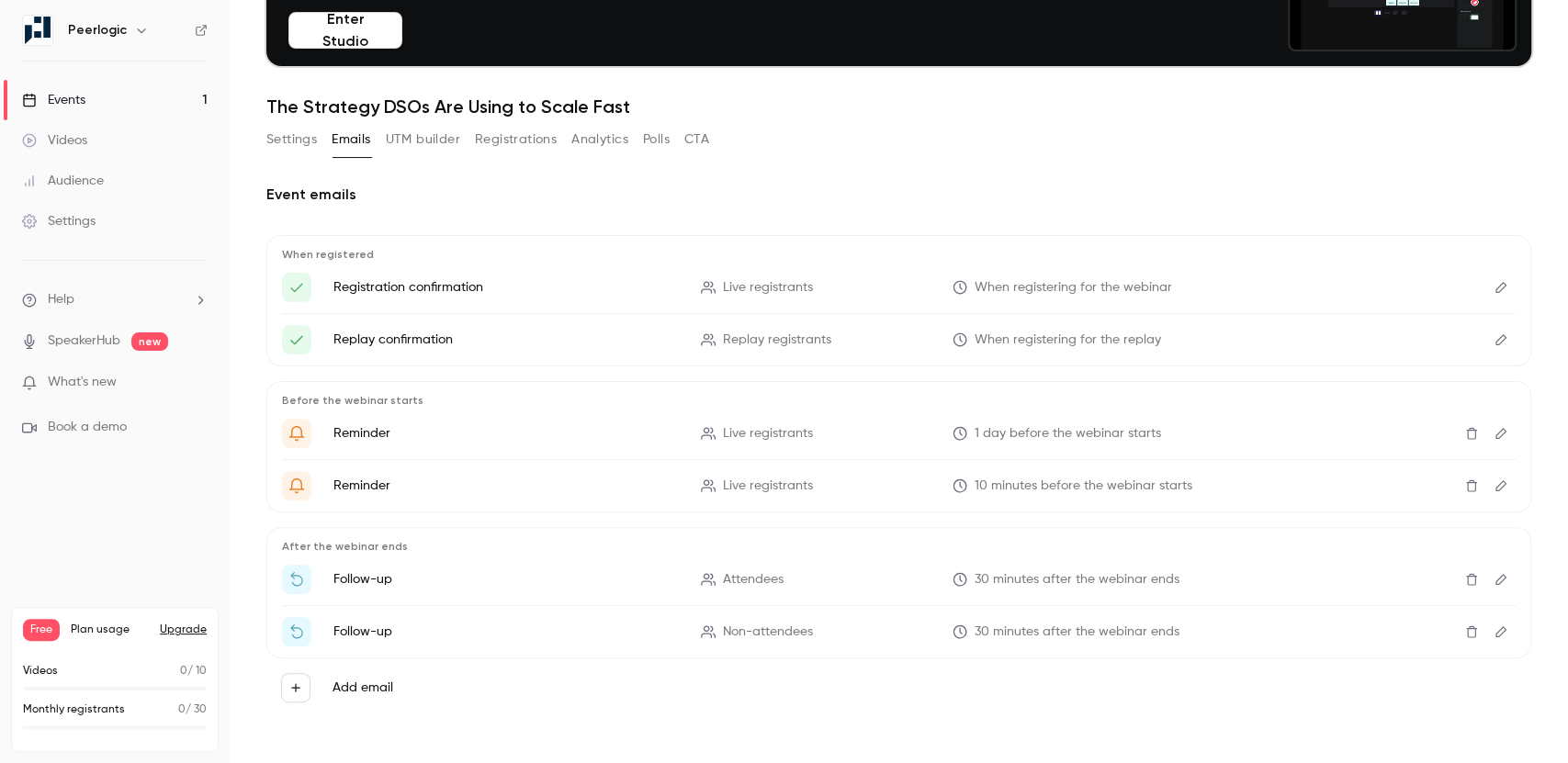 click 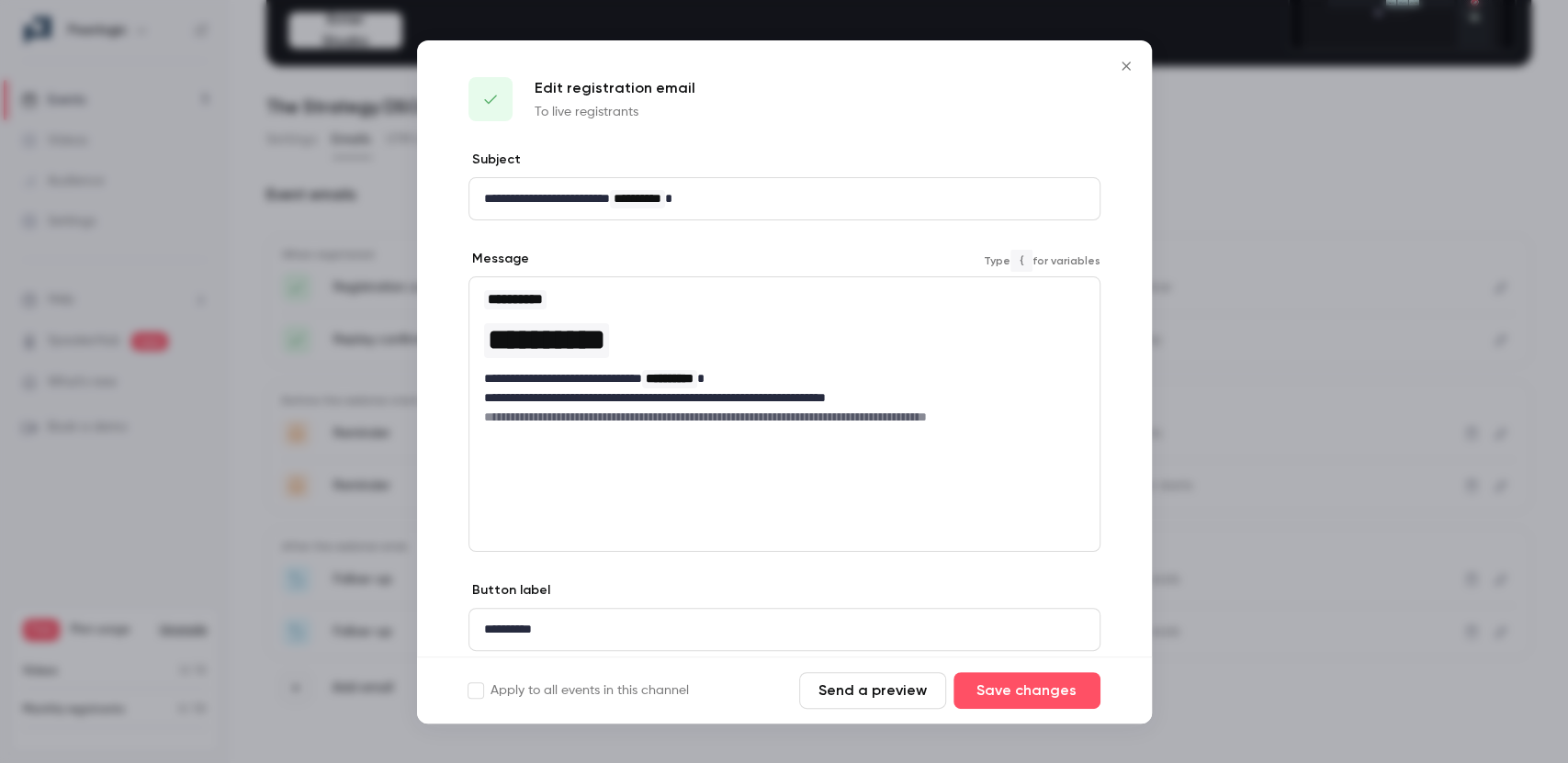 click on "**********" at bounding box center [784, 378] 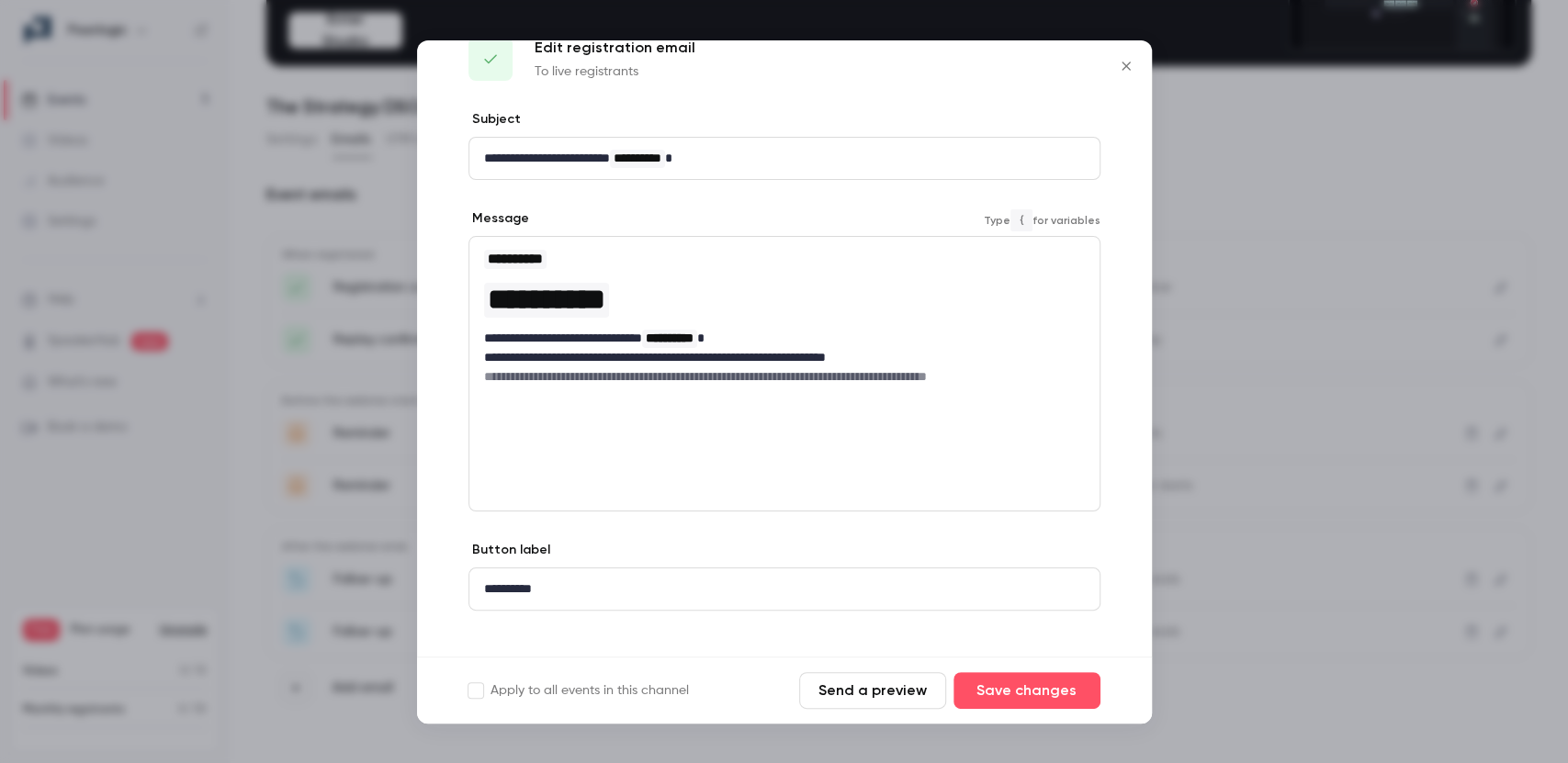 scroll, scrollTop: 45, scrollLeft: 0, axis: vertical 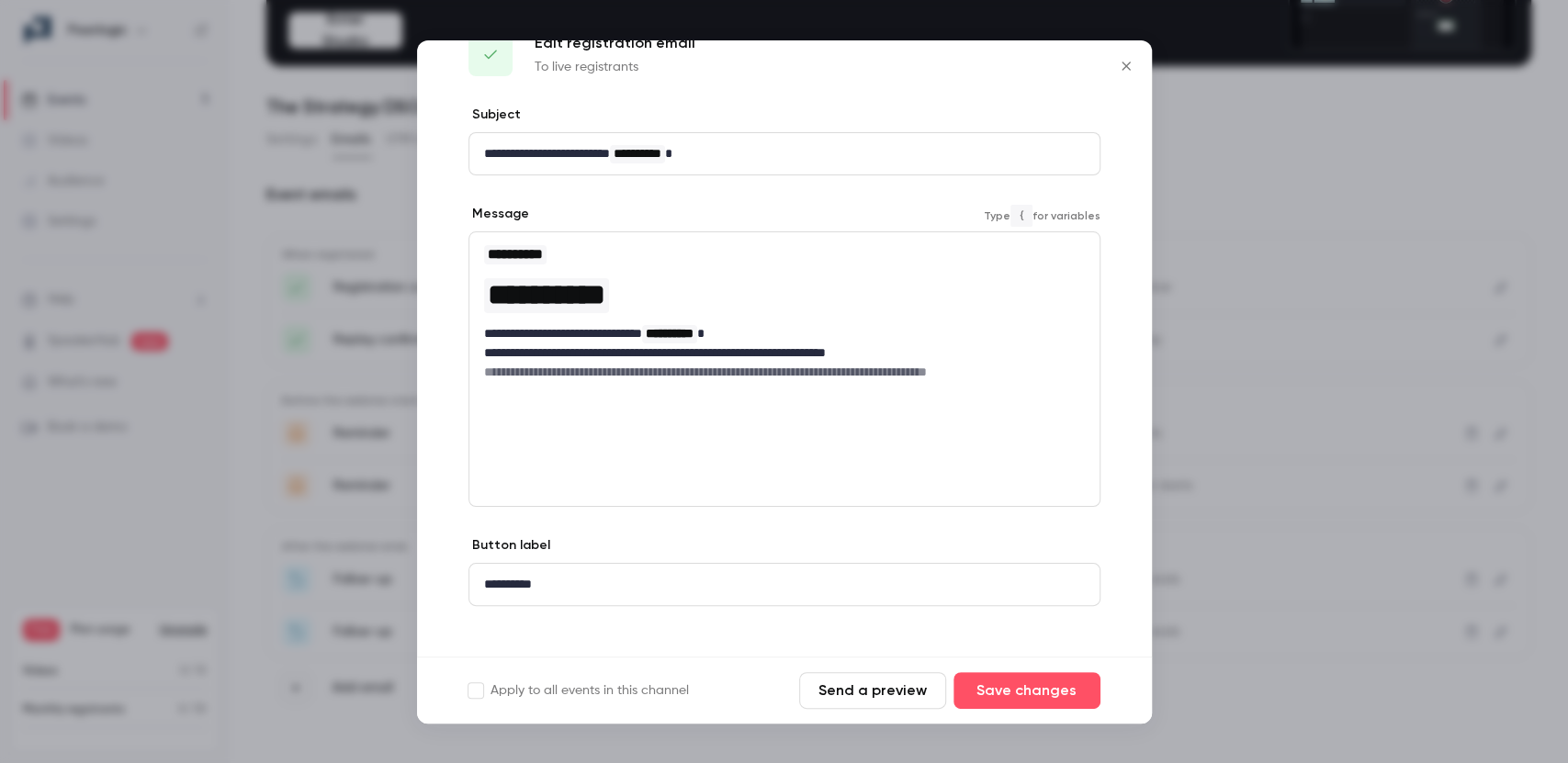 click on "**********" at bounding box center [784, 372] 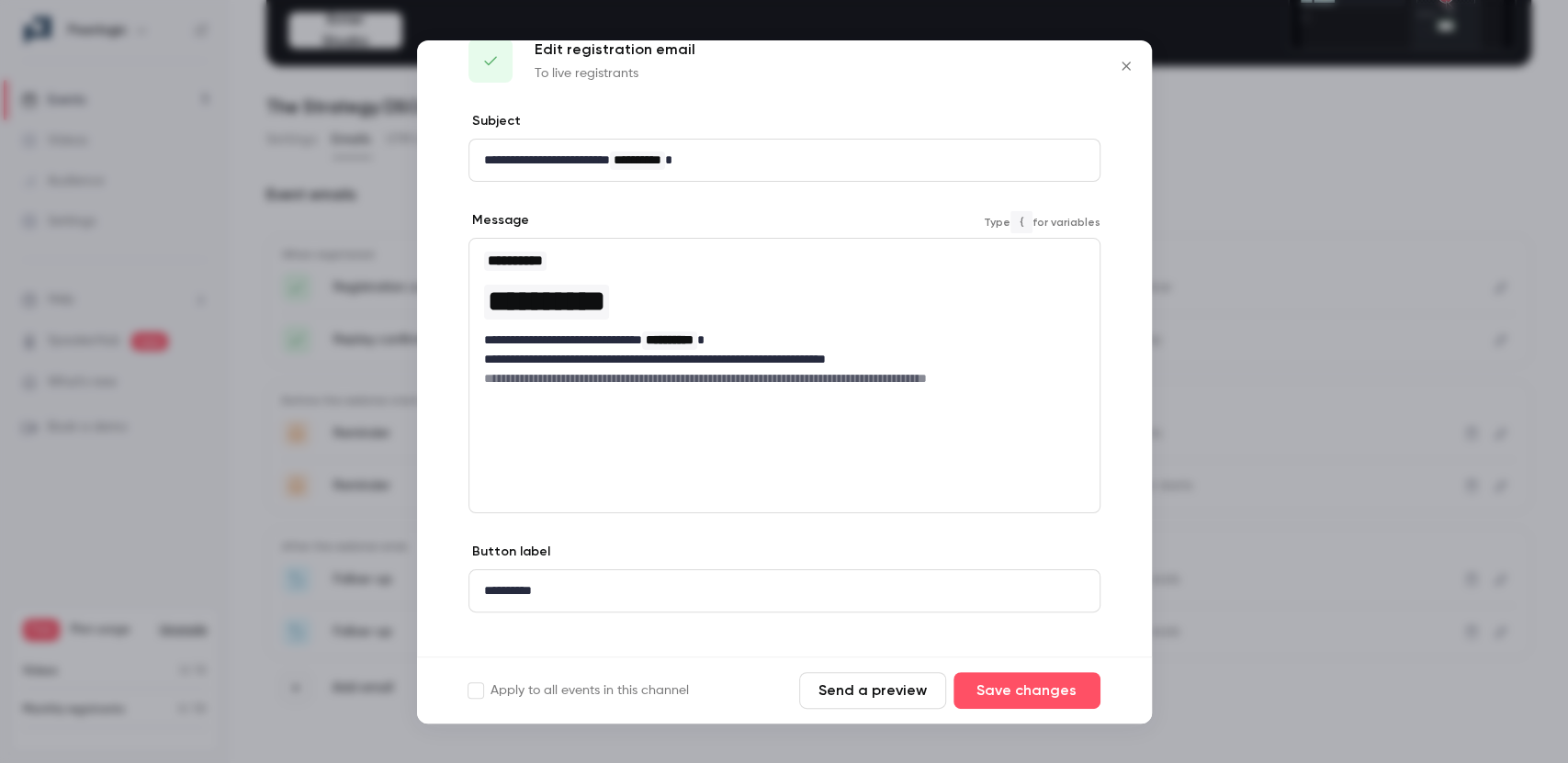 scroll, scrollTop: 60, scrollLeft: 0, axis: vertical 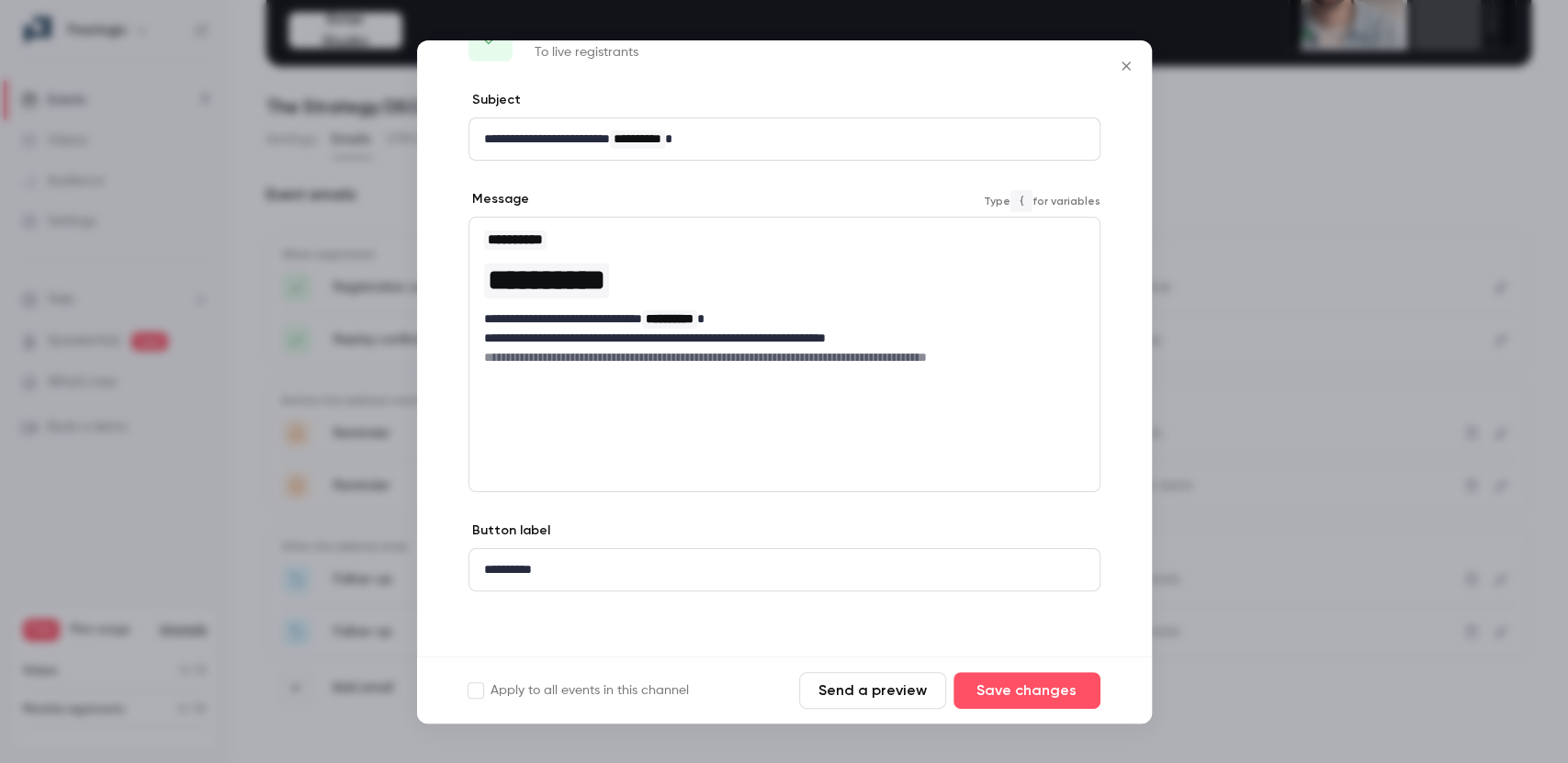 click on "**********" at bounding box center [784, 569] 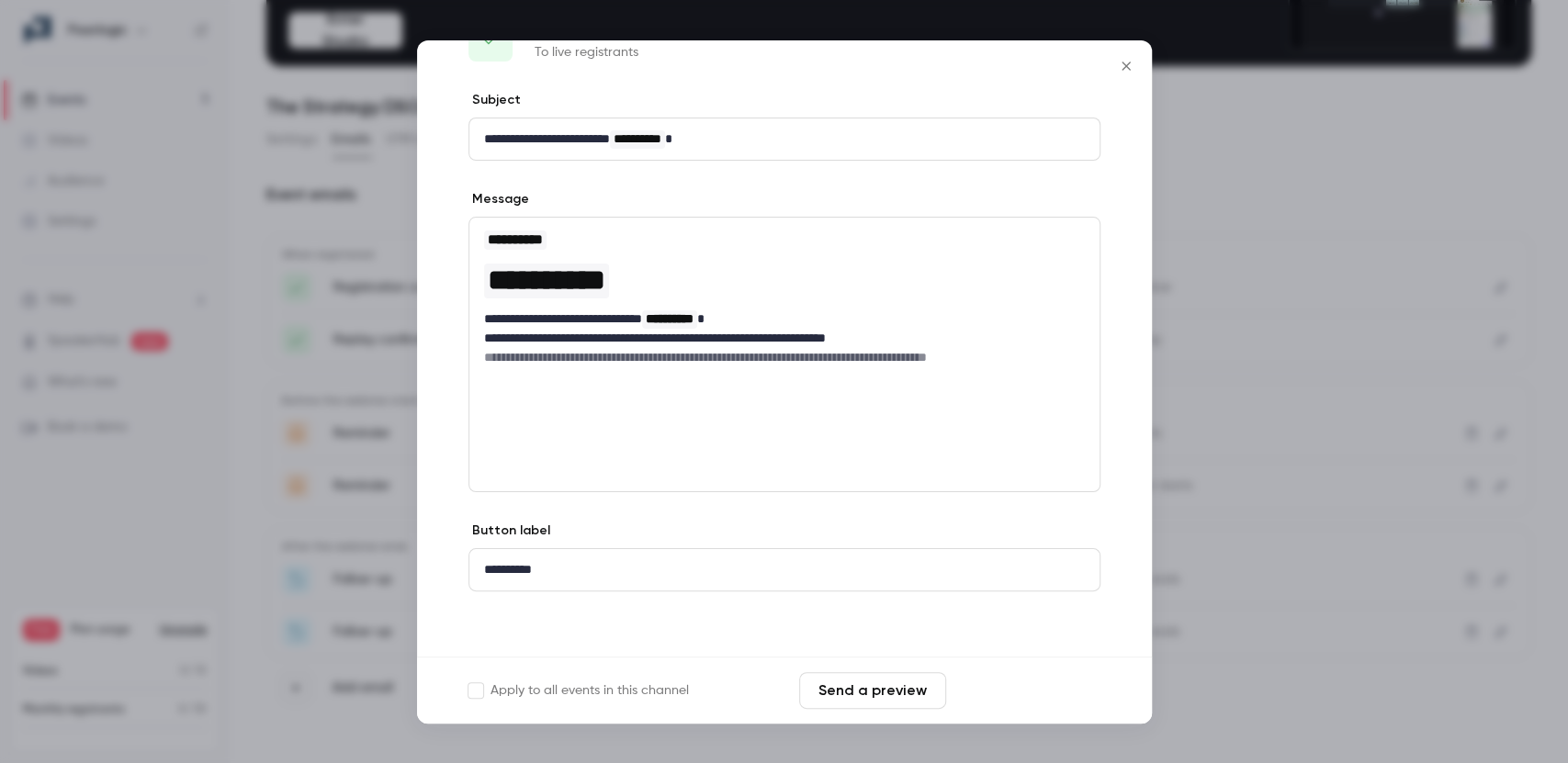 click on "Save changes" at bounding box center [1027, 690] 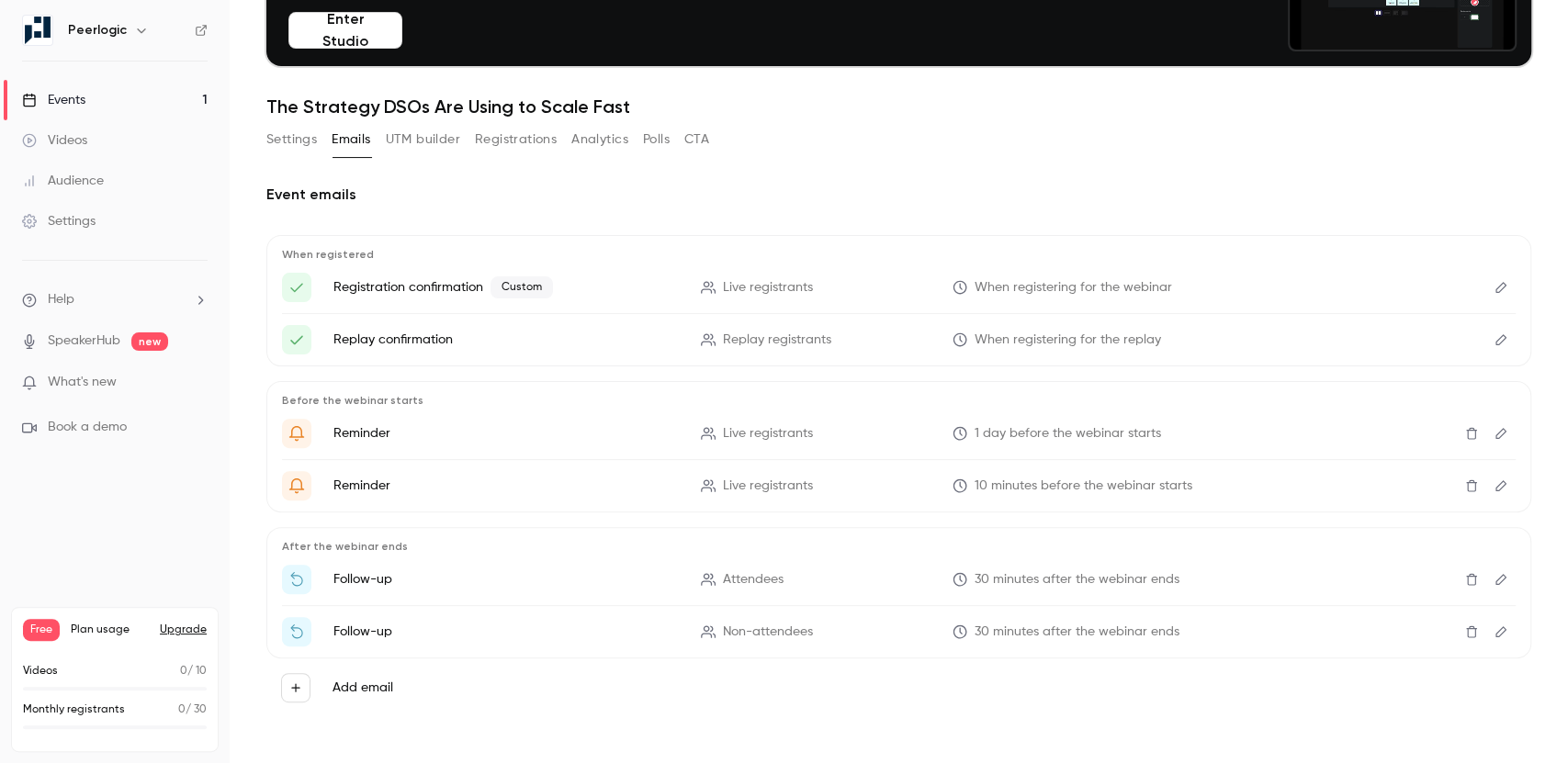 click 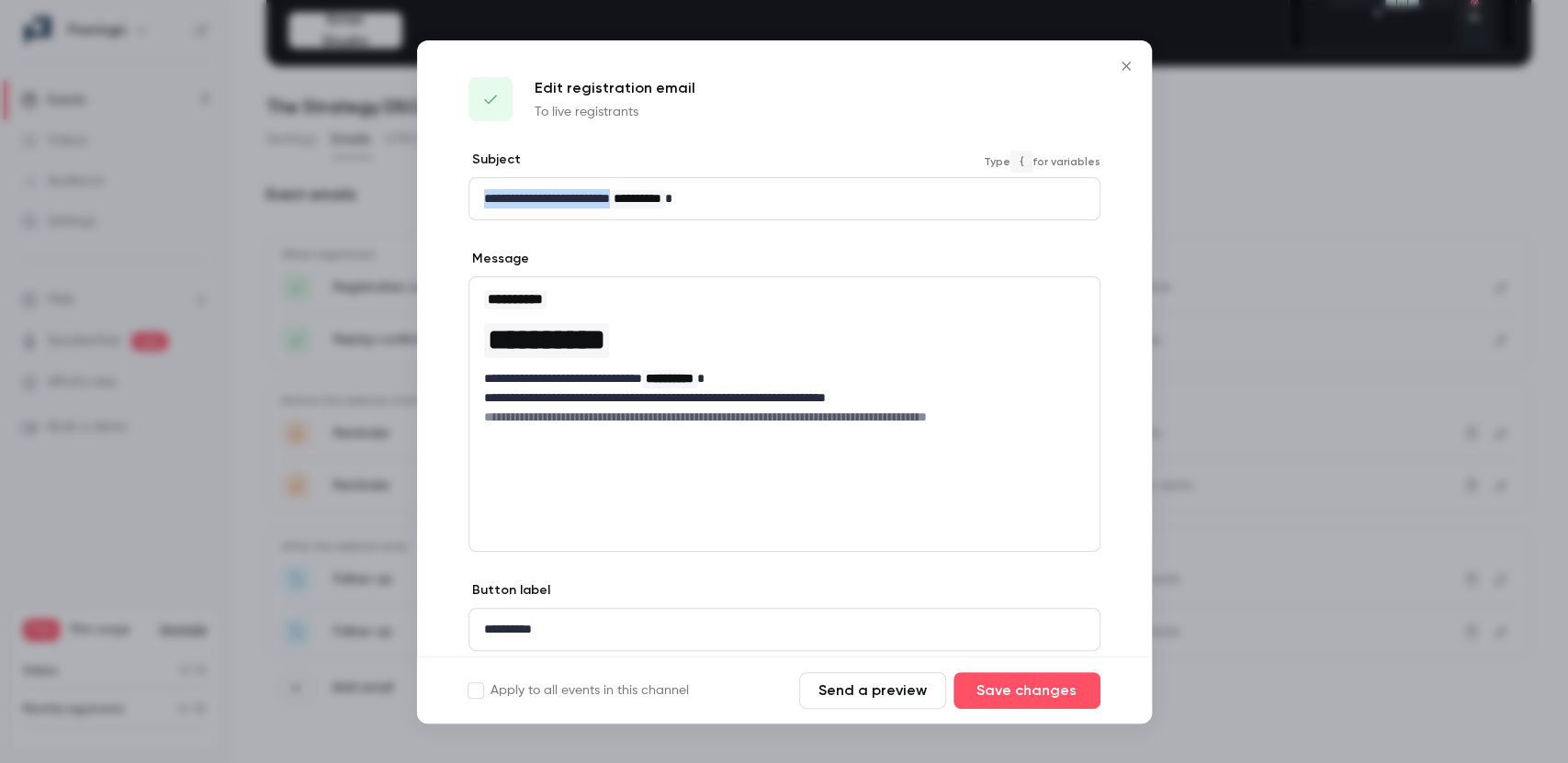 drag, startPoint x: 634, startPoint y: 197, endPoint x: 405, endPoint y: 195, distance: 229.00873 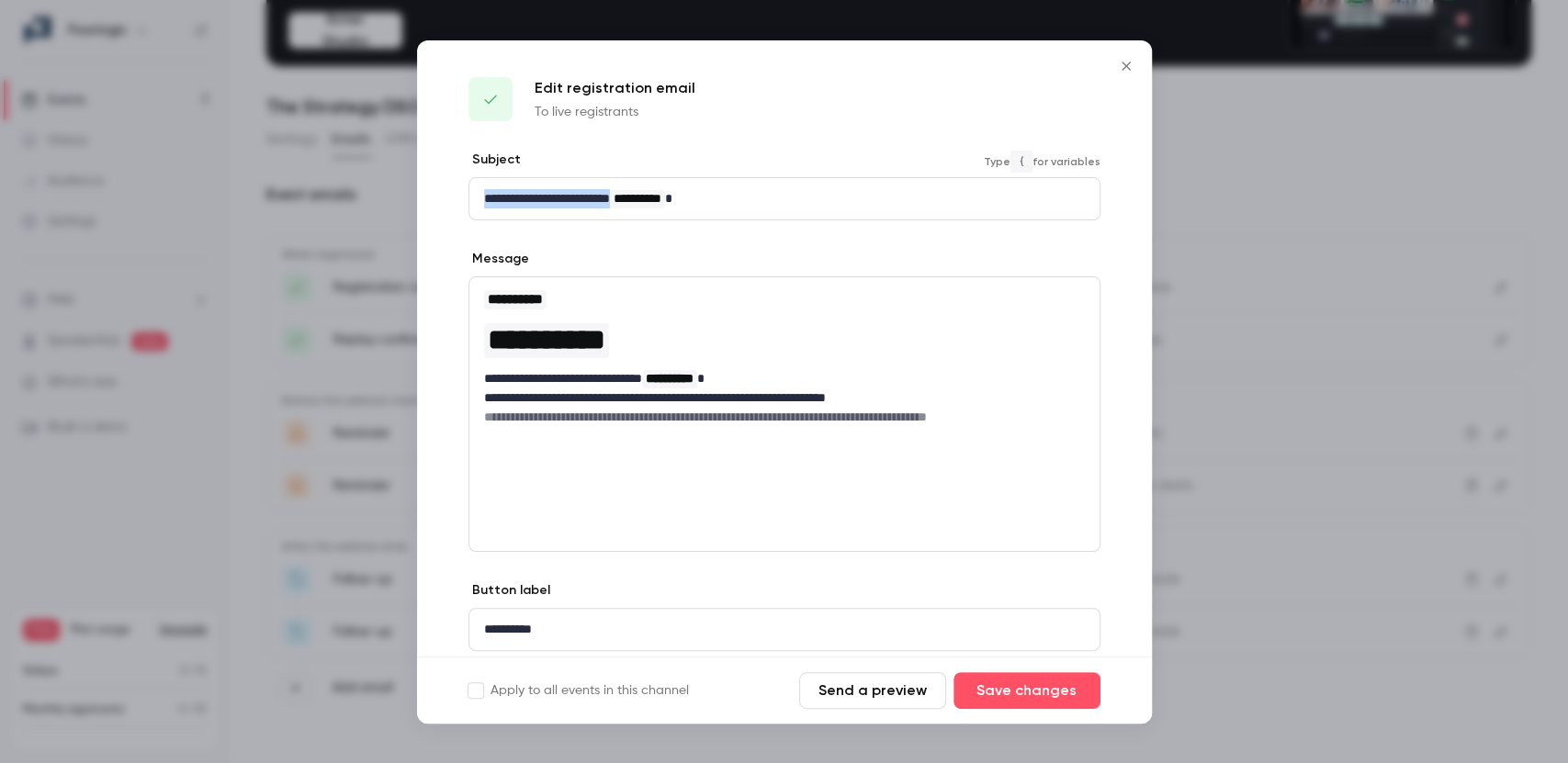 click on "**********" at bounding box center (784, 381) 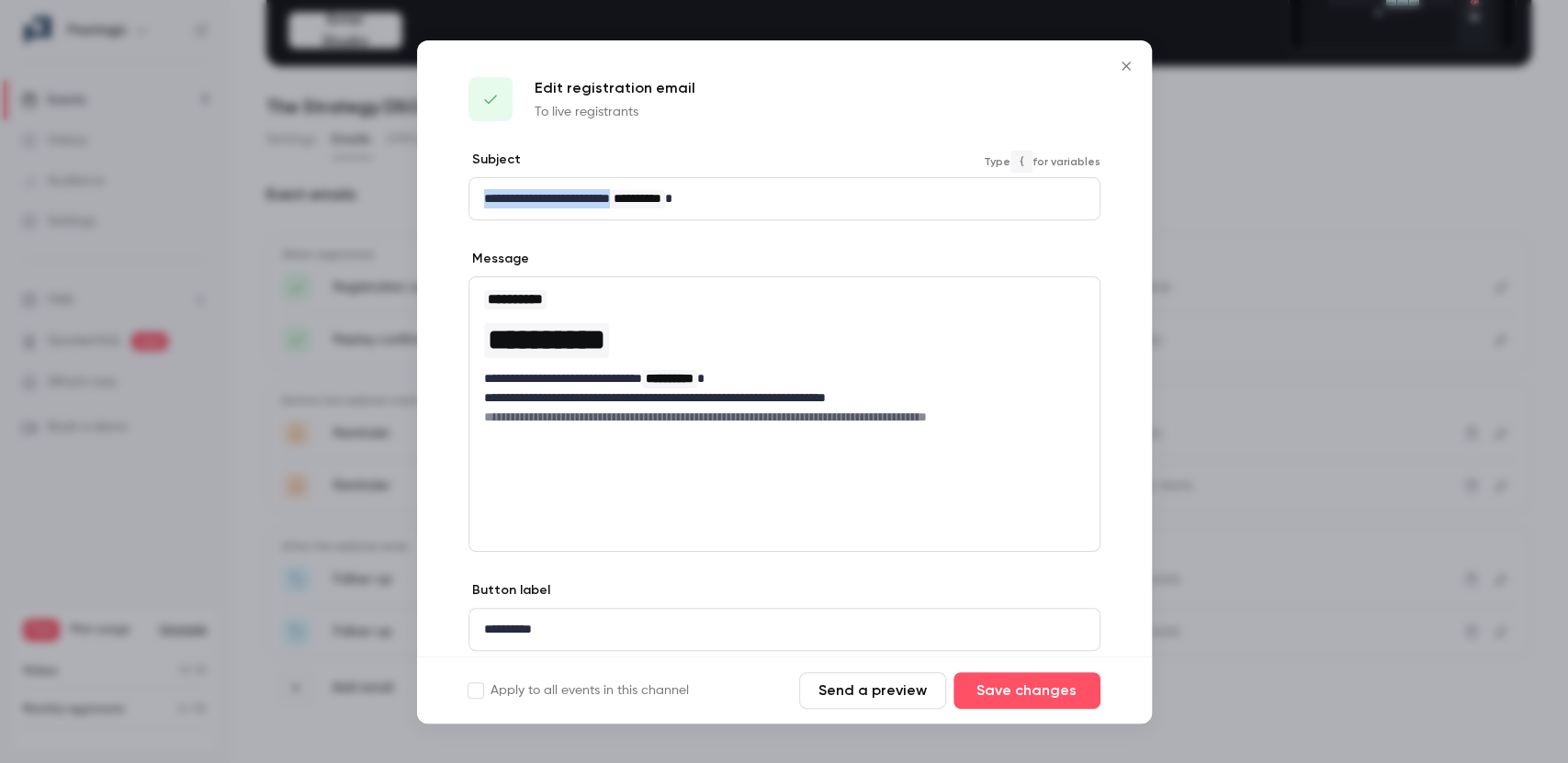 type 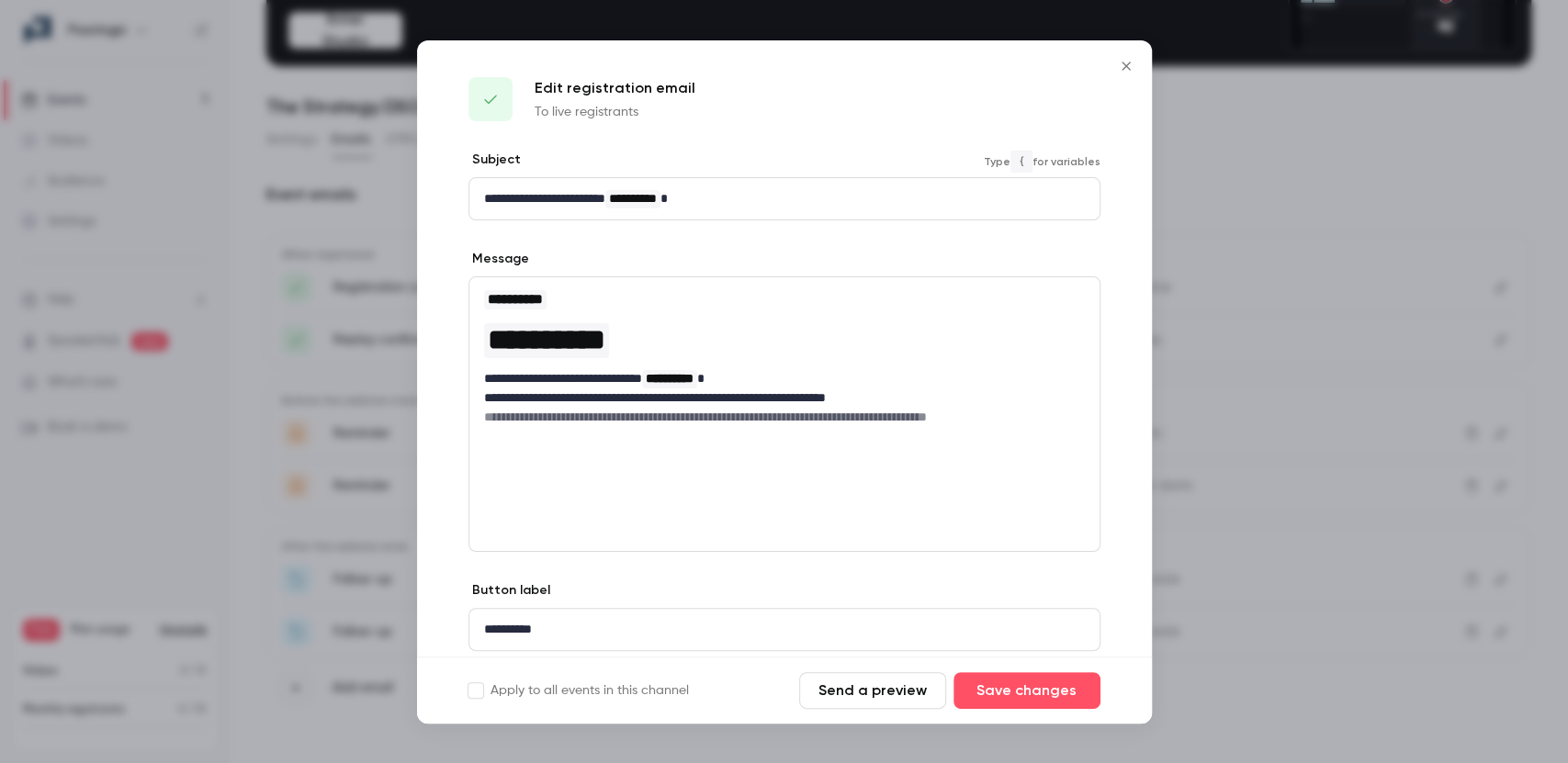 click on "**********" at bounding box center [784, 198] 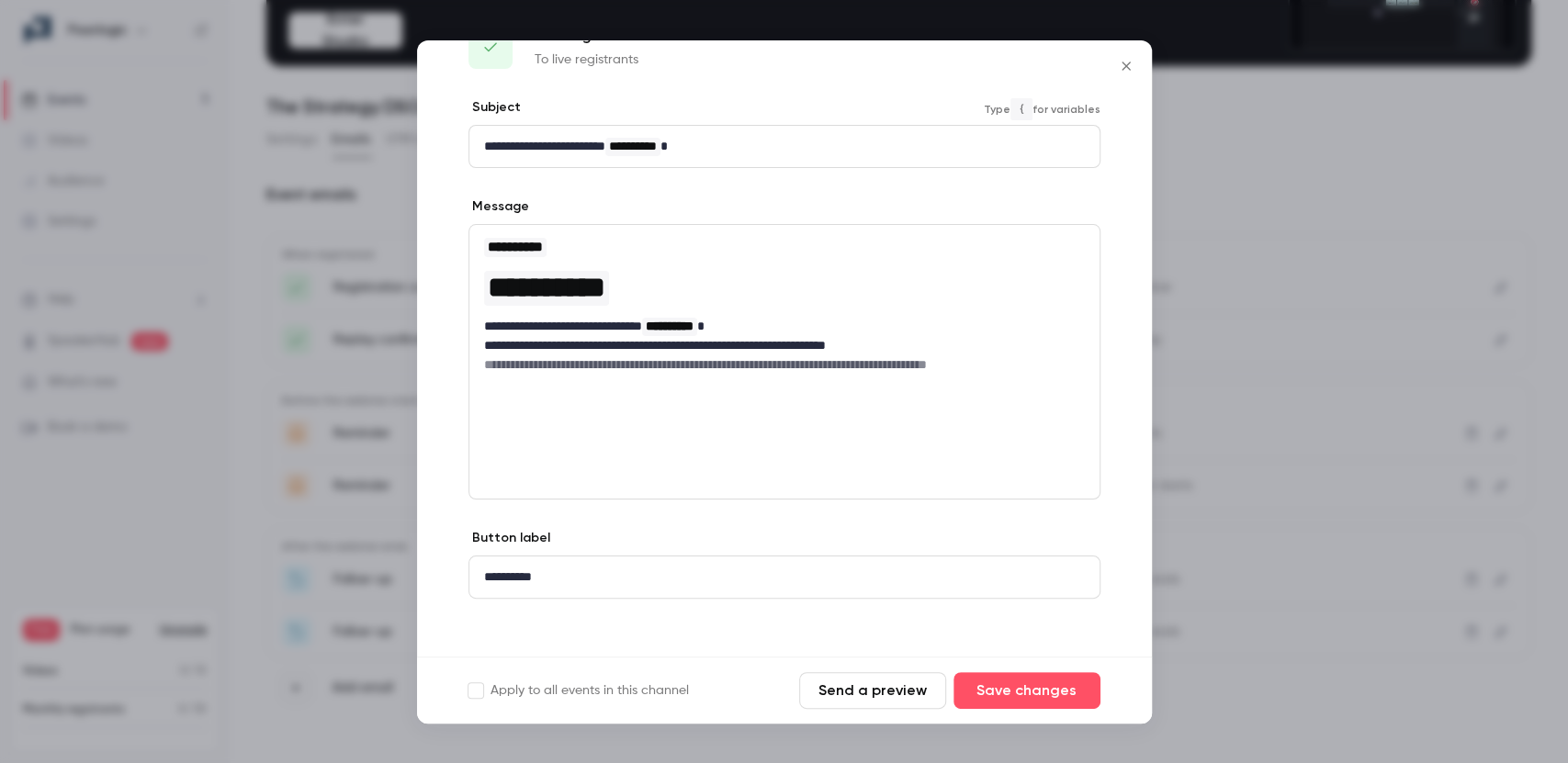 scroll, scrollTop: 60, scrollLeft: 0, axis: vertical 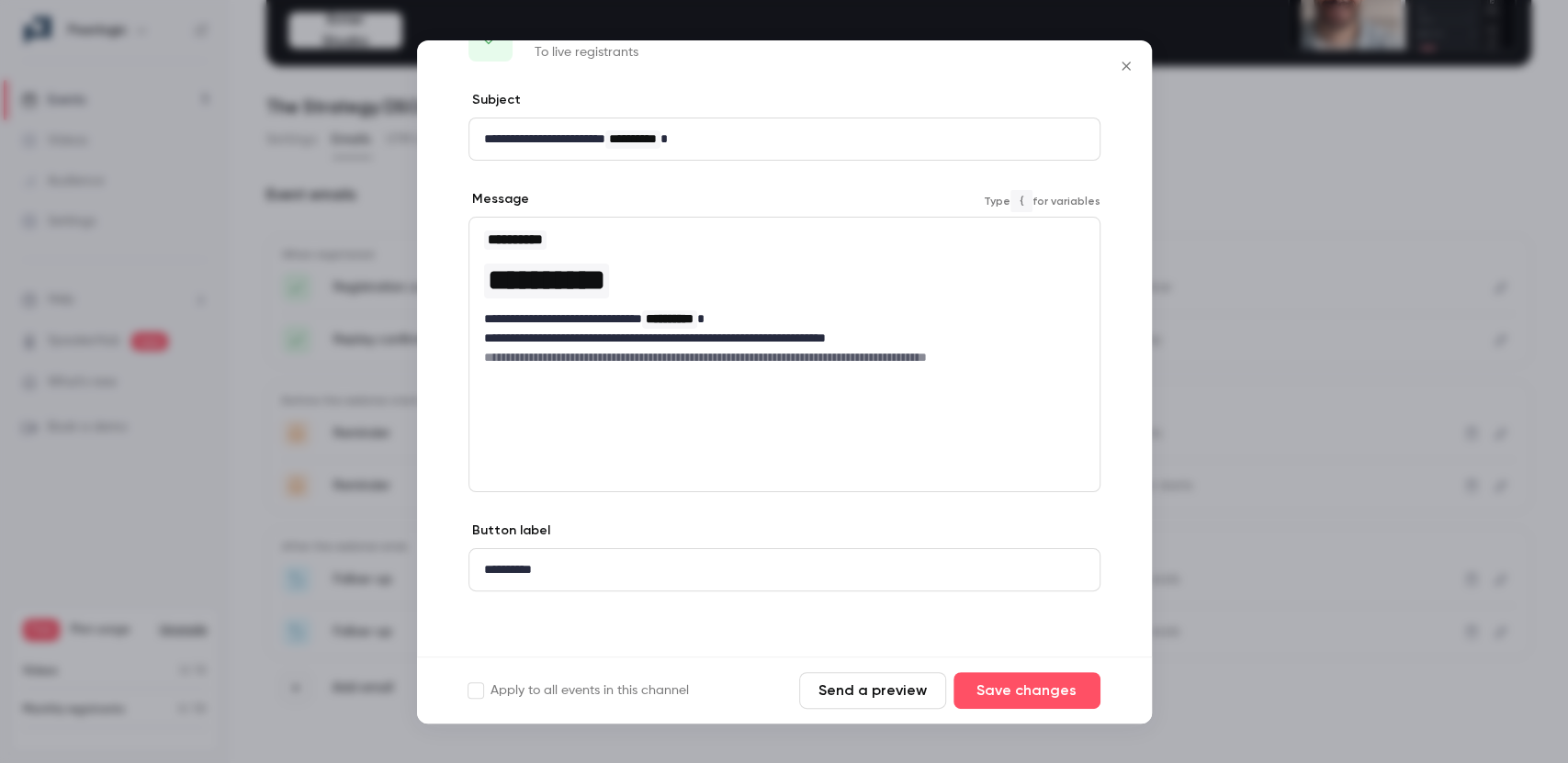 click on "**********" at bounding box center [784, 338] 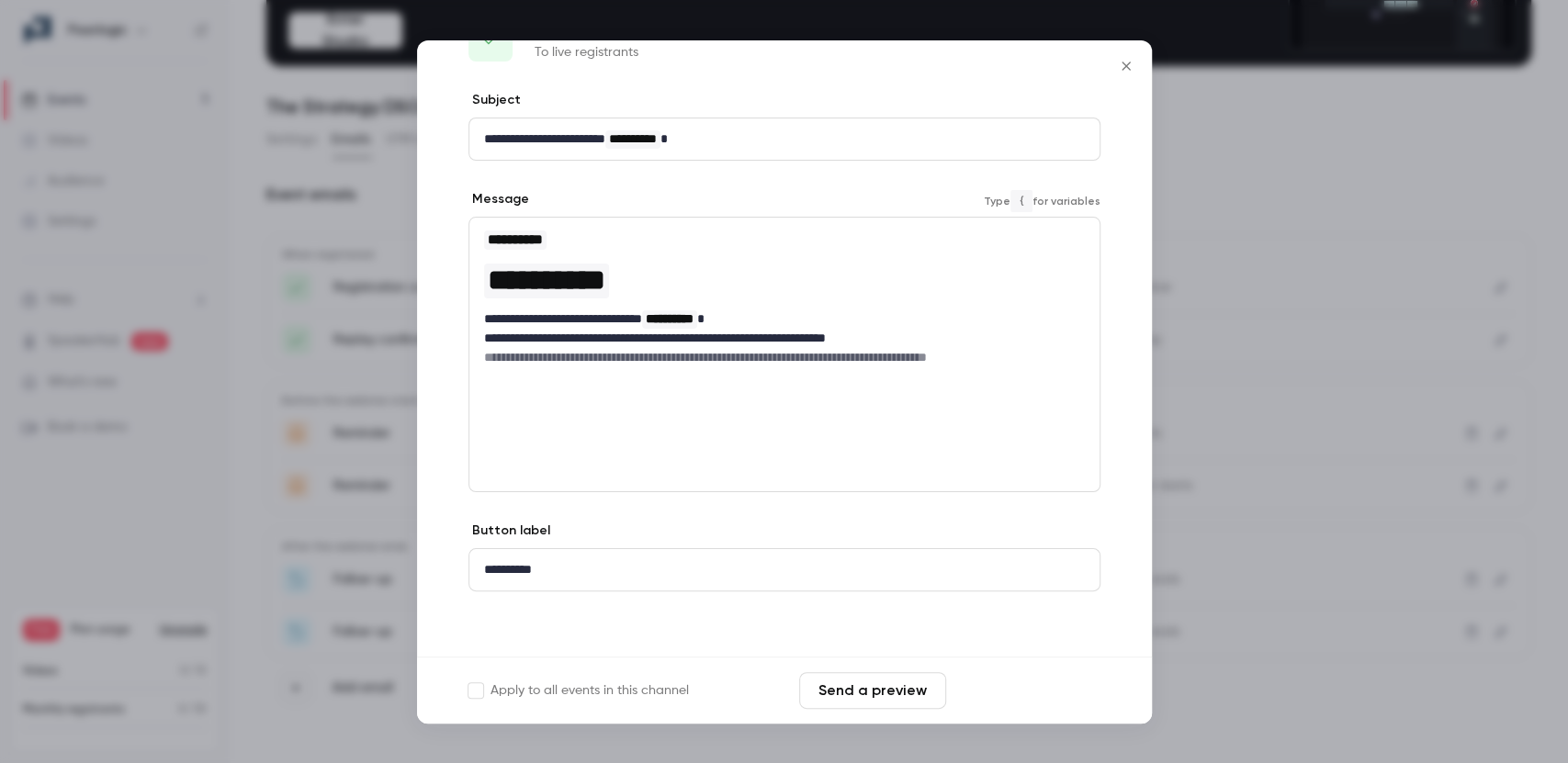 click on "Save changes" at bounding box center [1027, 690] 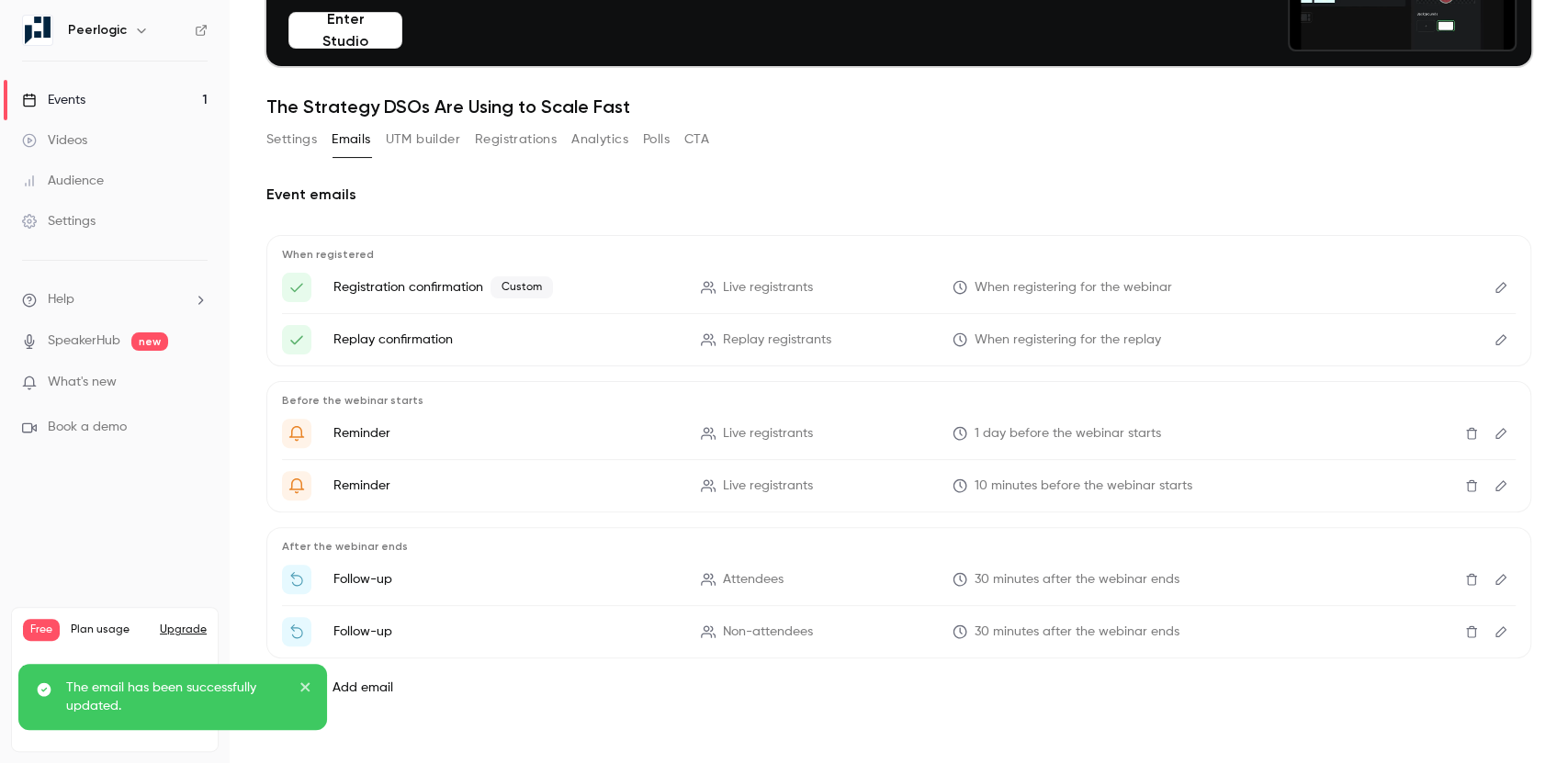 click 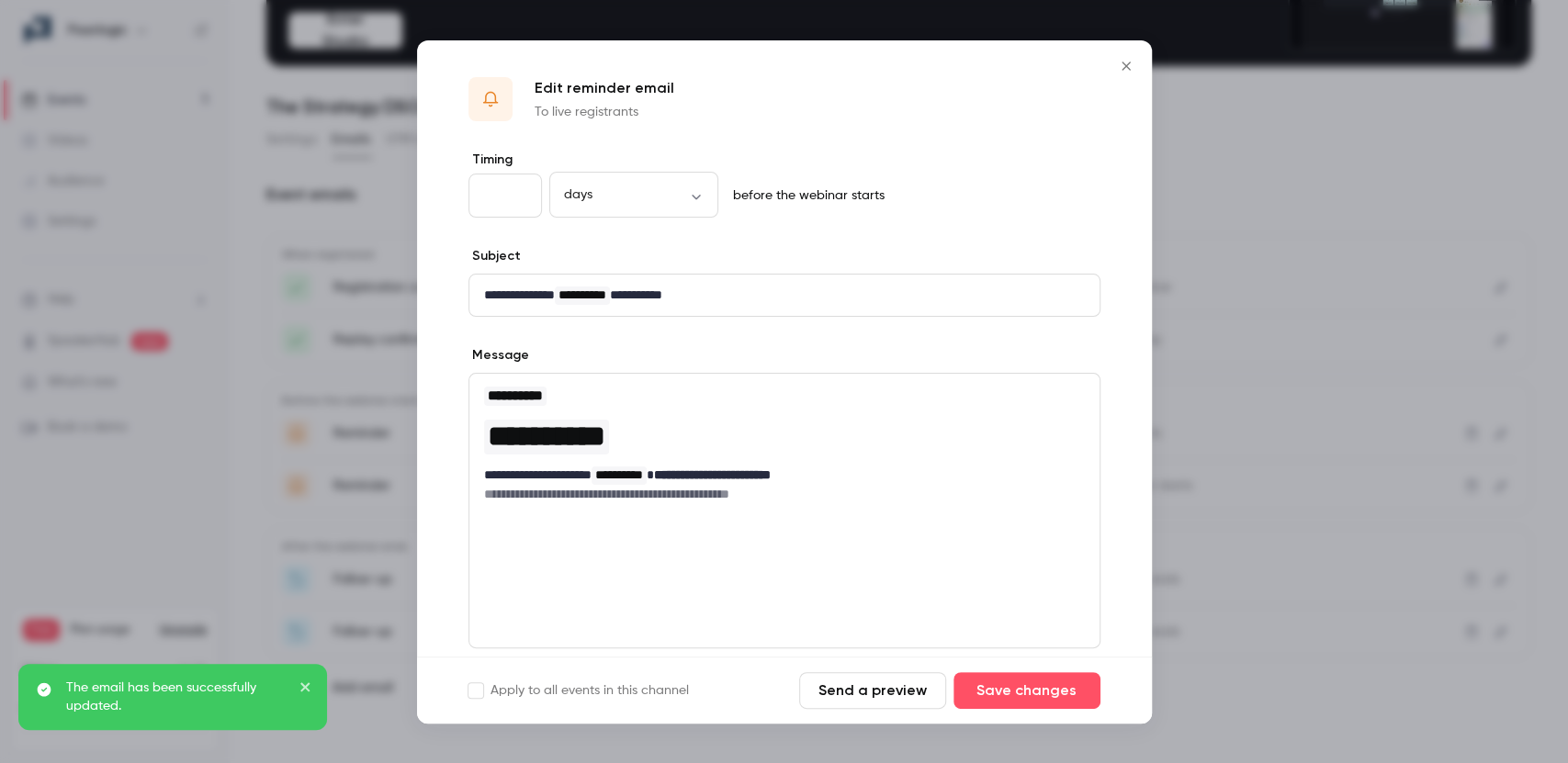 click on "Send a preview" at bounding box center [873, 690] 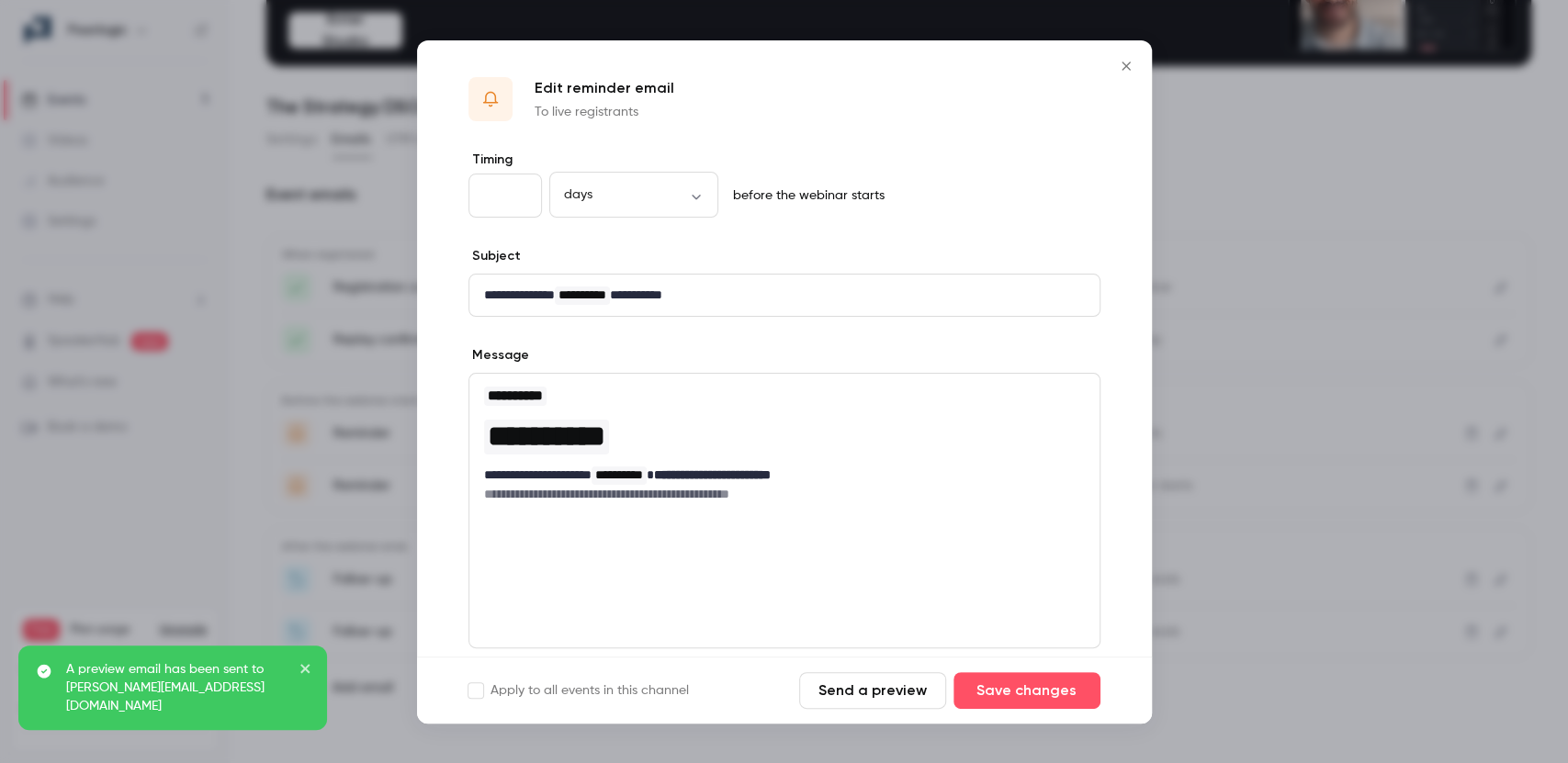 click 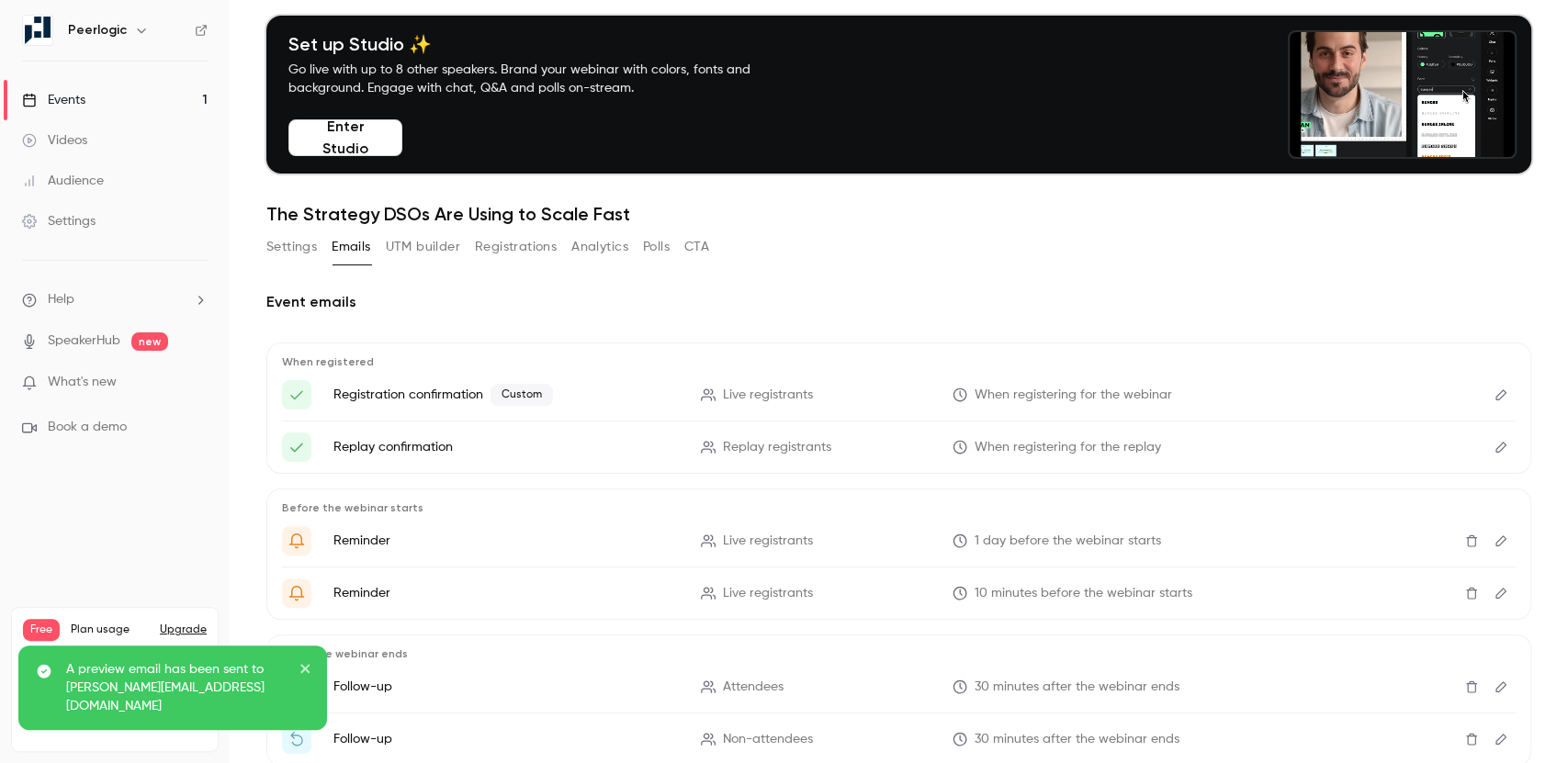 scroll, scrollTop: 0, scrollLeft: 0, axis: both 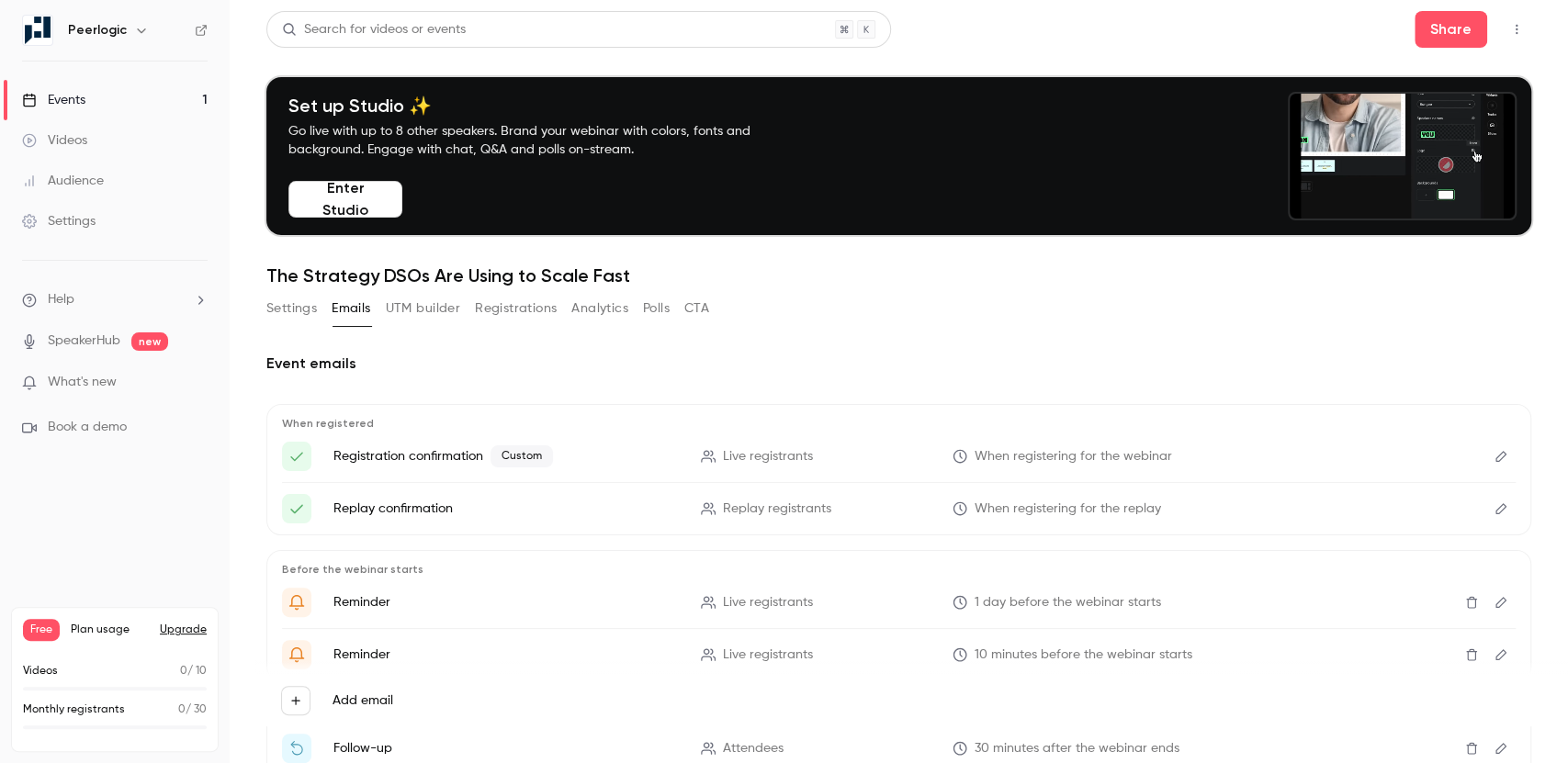 click on "Analytics" at bounding box center (600, 309) 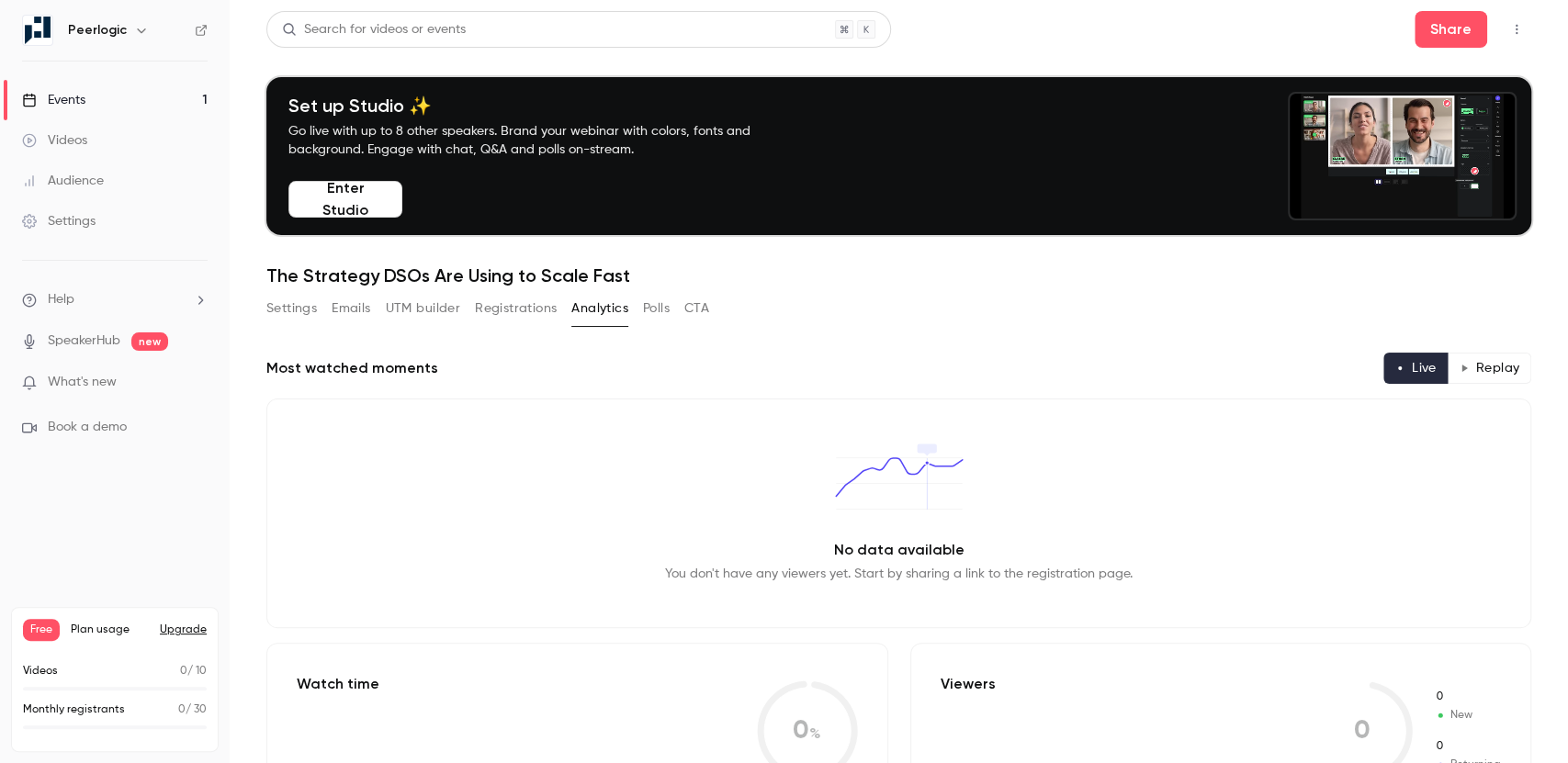 click on "Polls" at bounding box center [656, 309] 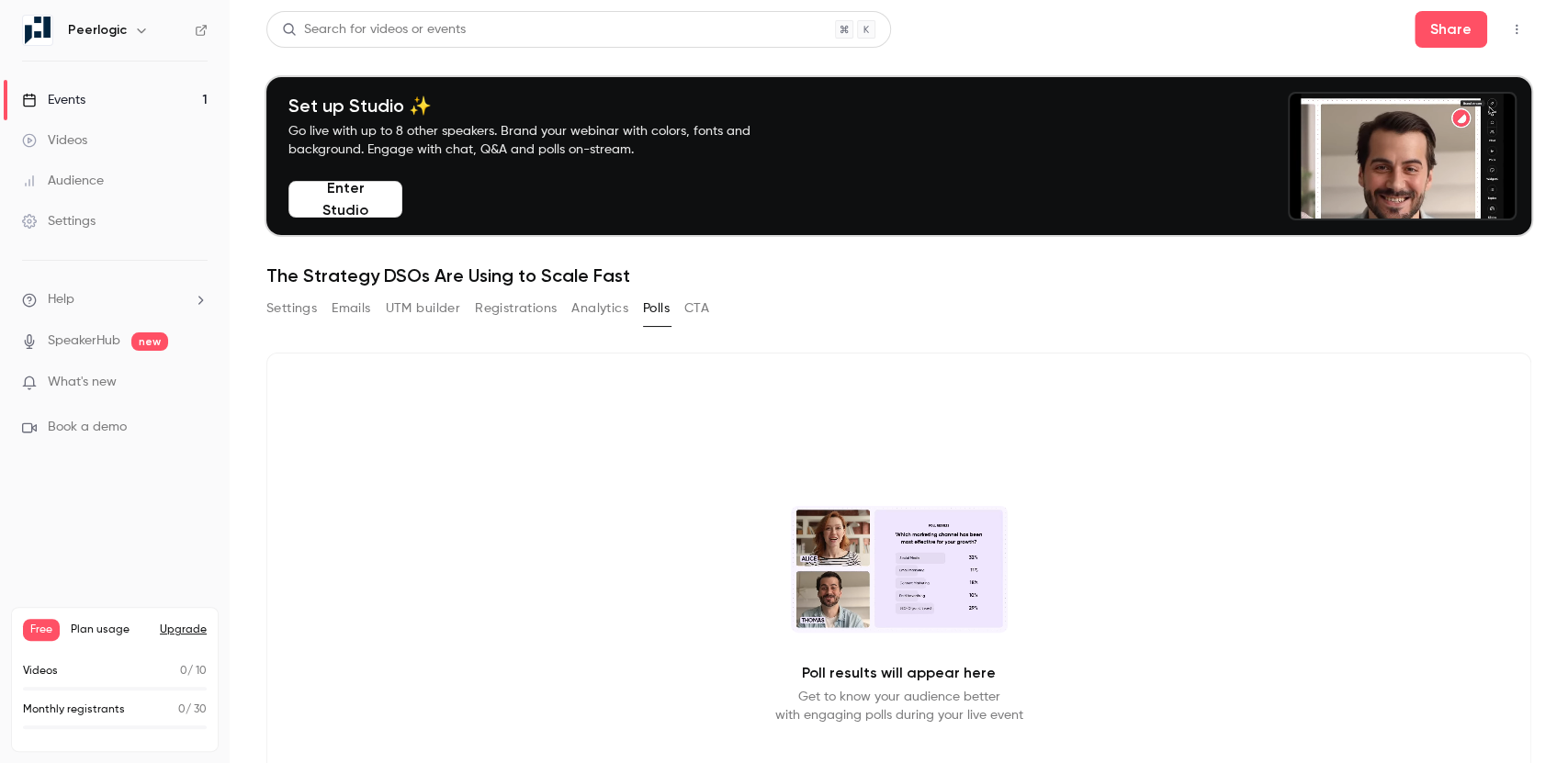 click on "Settings" at bounding box center (291, 309) 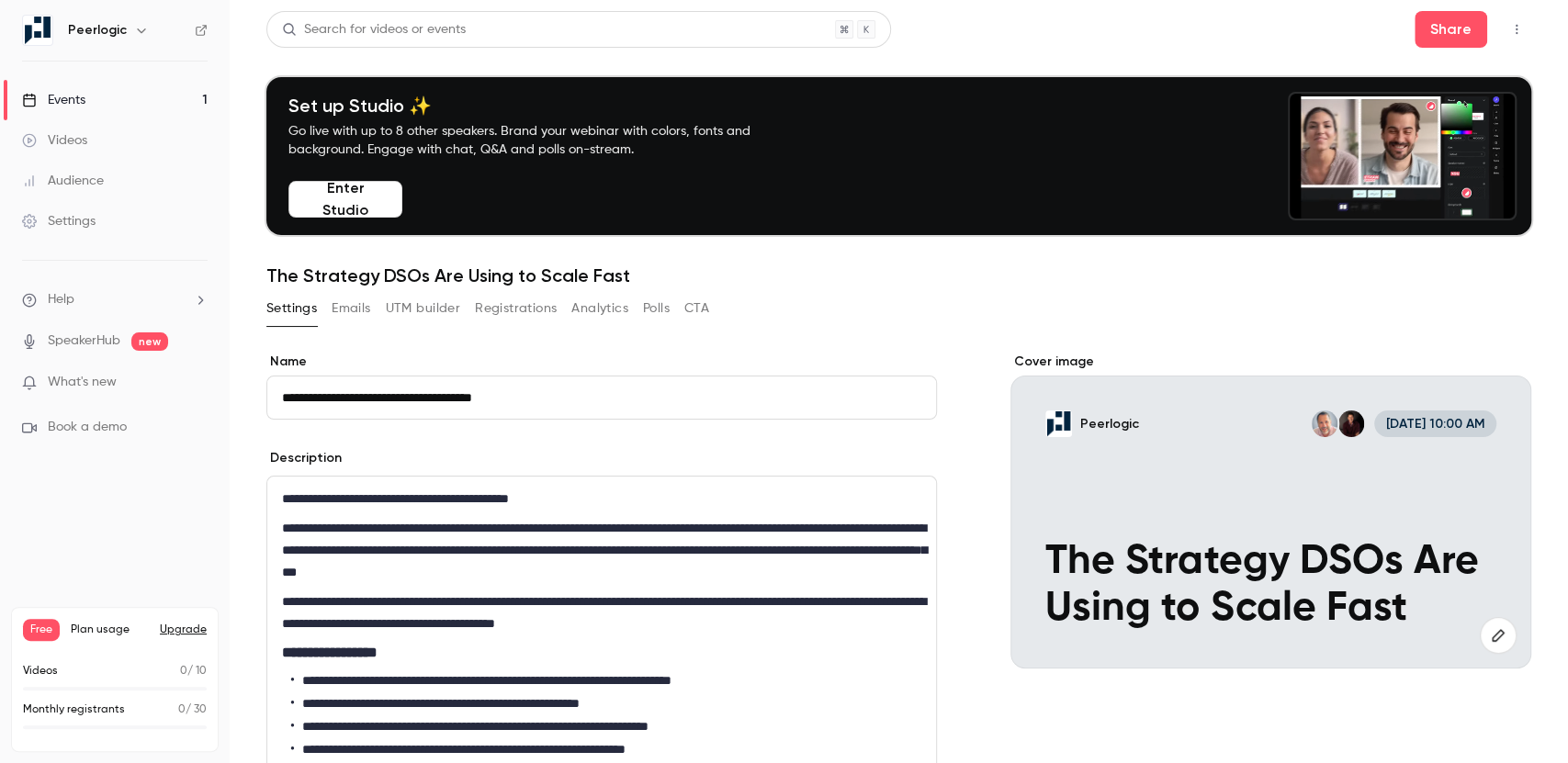 click 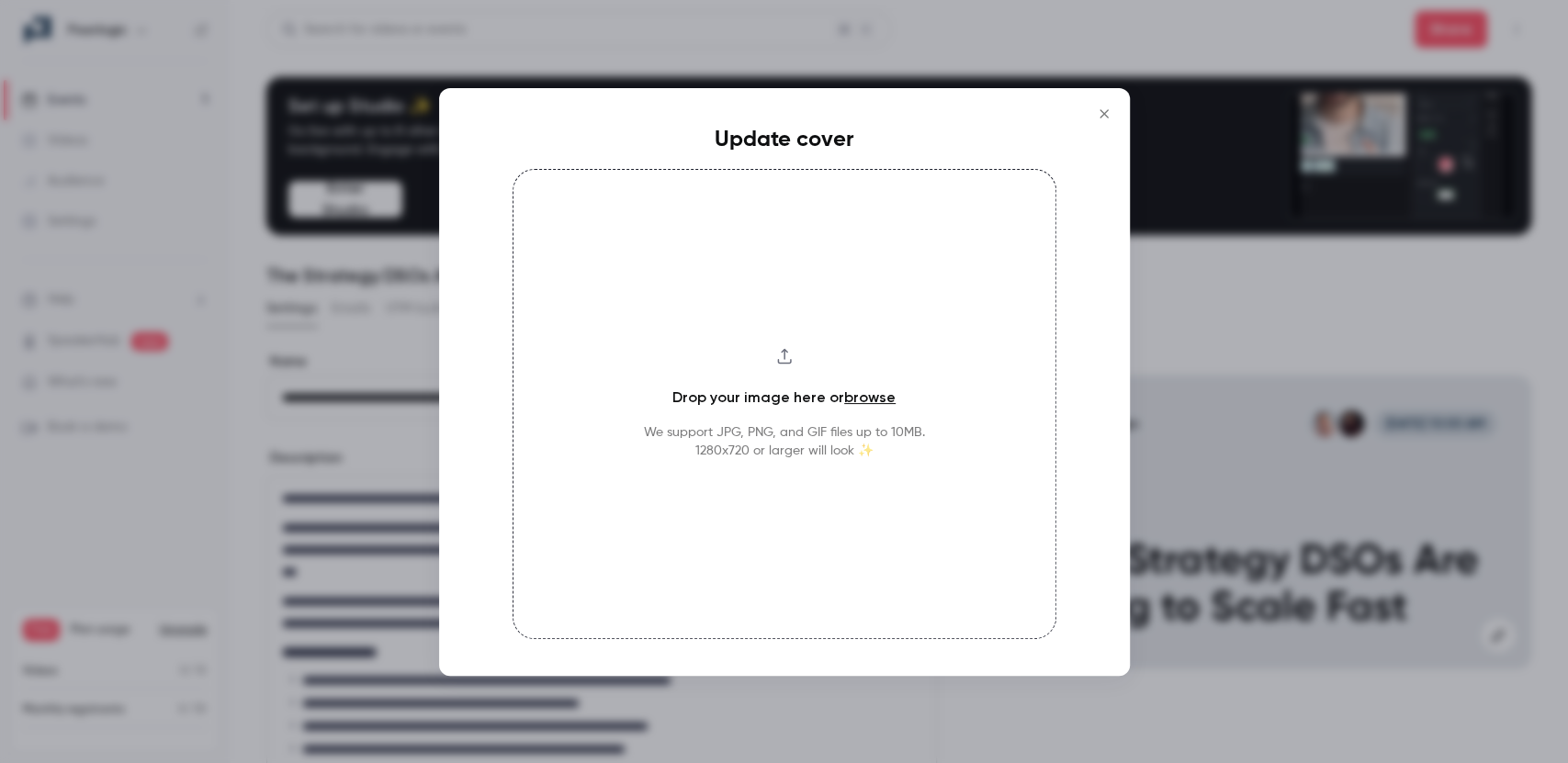 click on "browse" at bounding box center [870, 397] 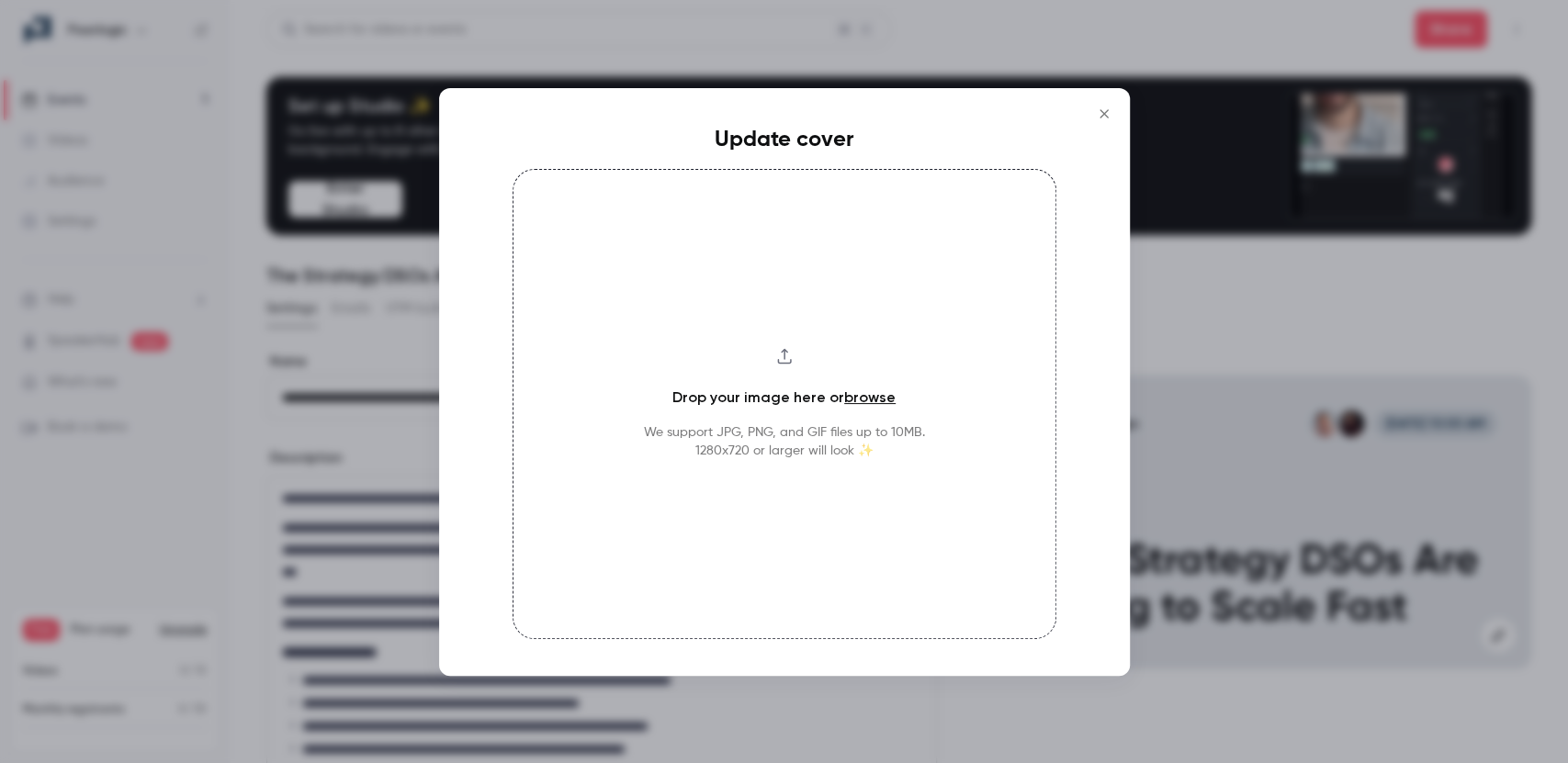 type 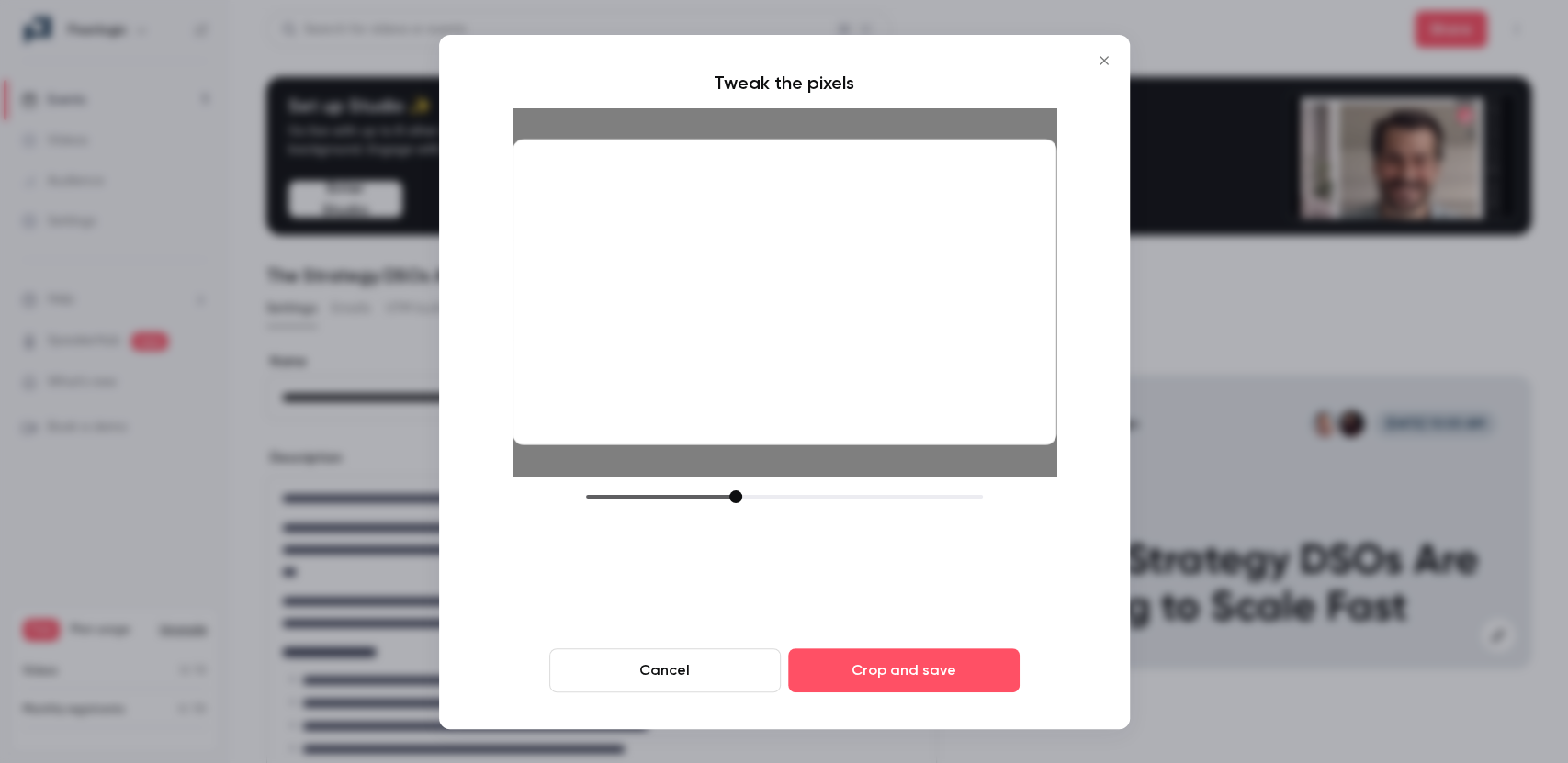 drag, startPoint x: 721, startPoint y: 493, endPoint x: 739, endPoint y: 494, distance: 18.027756 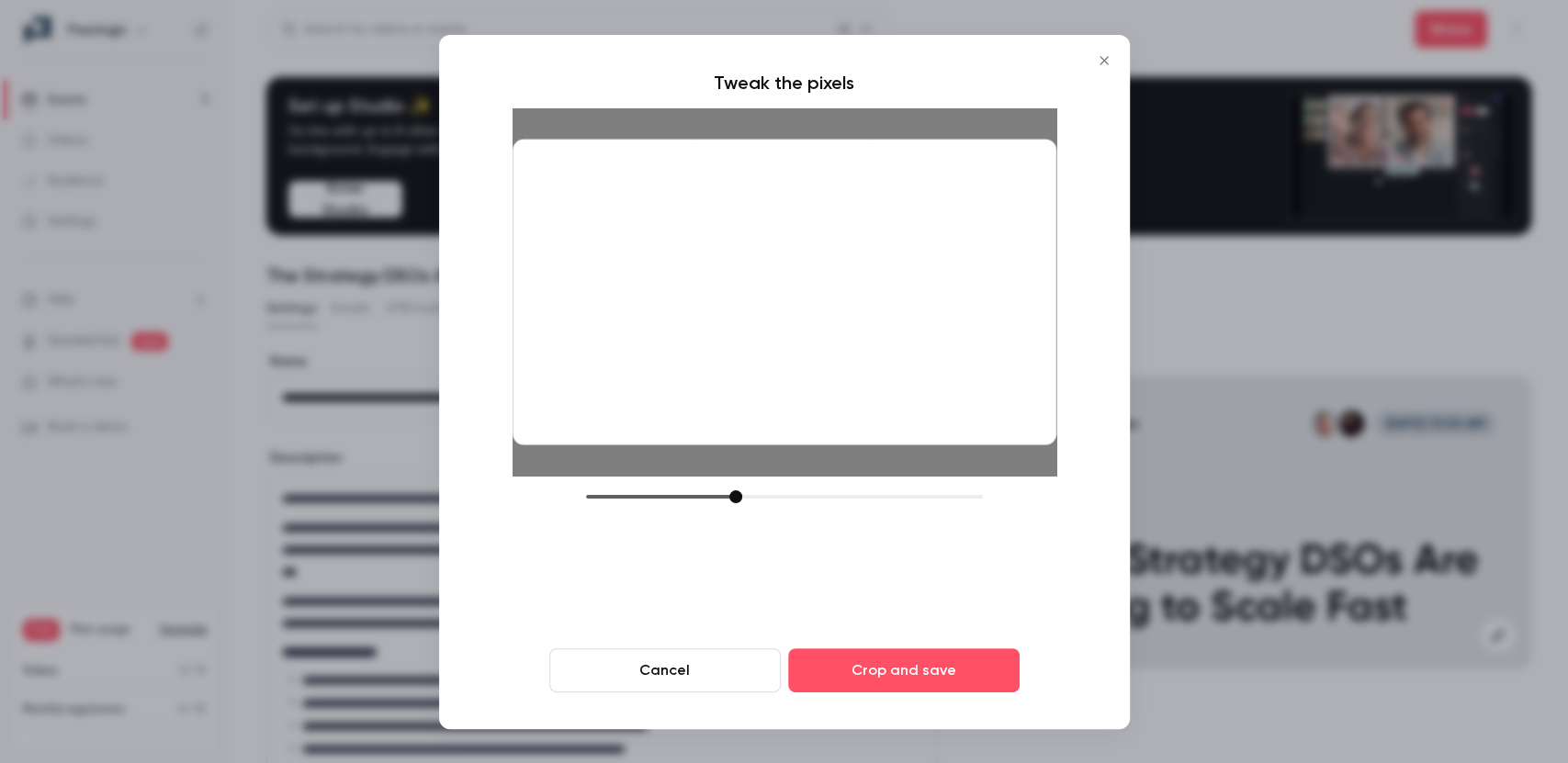 click at bounding box center [736, 497] 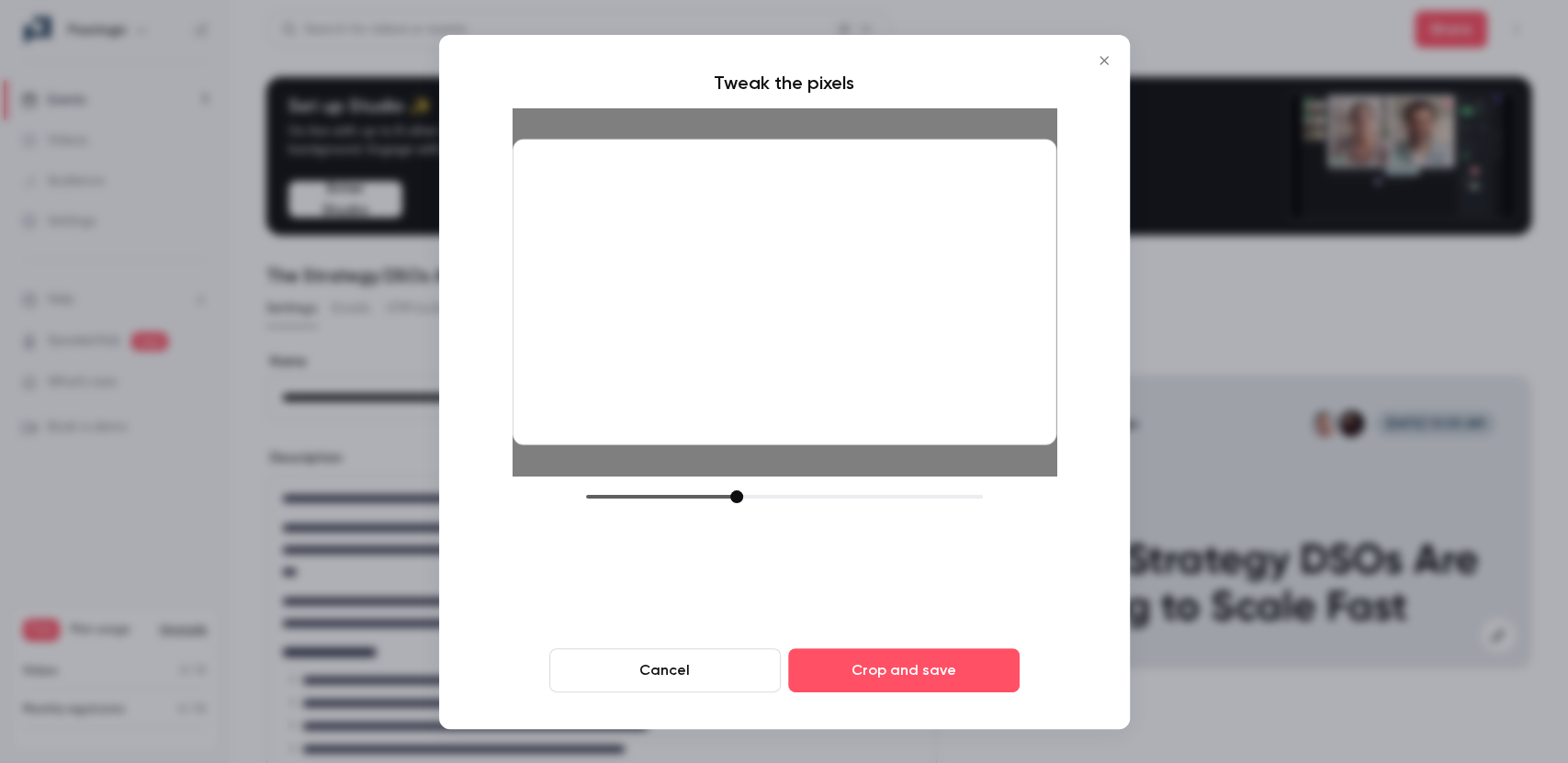 drag, startPoint x: 957, startPoint y: 354, endPoint x: 944, endPoint y: 355, distance: 13.038405 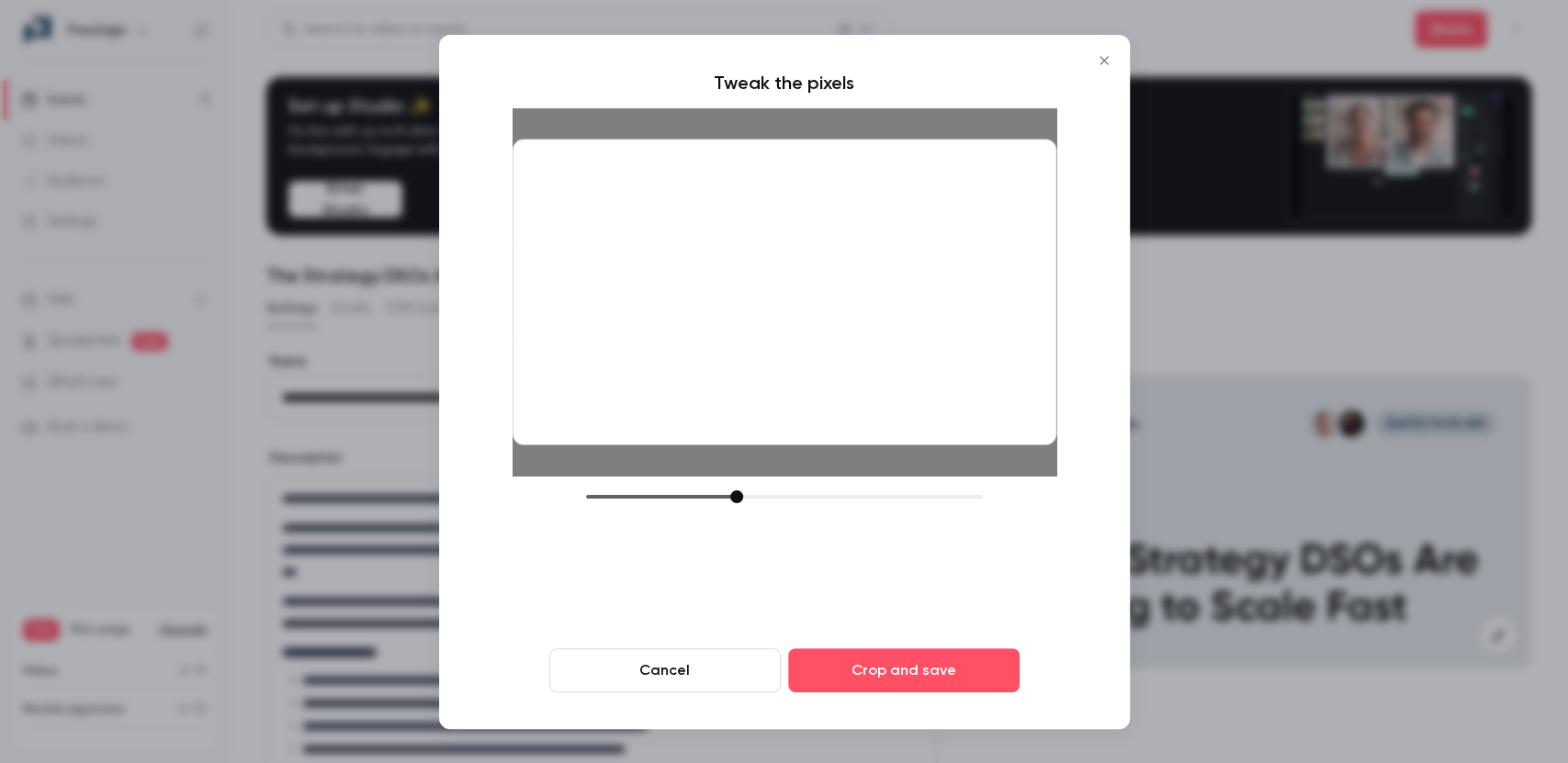 click at bounding box center (784, 291) 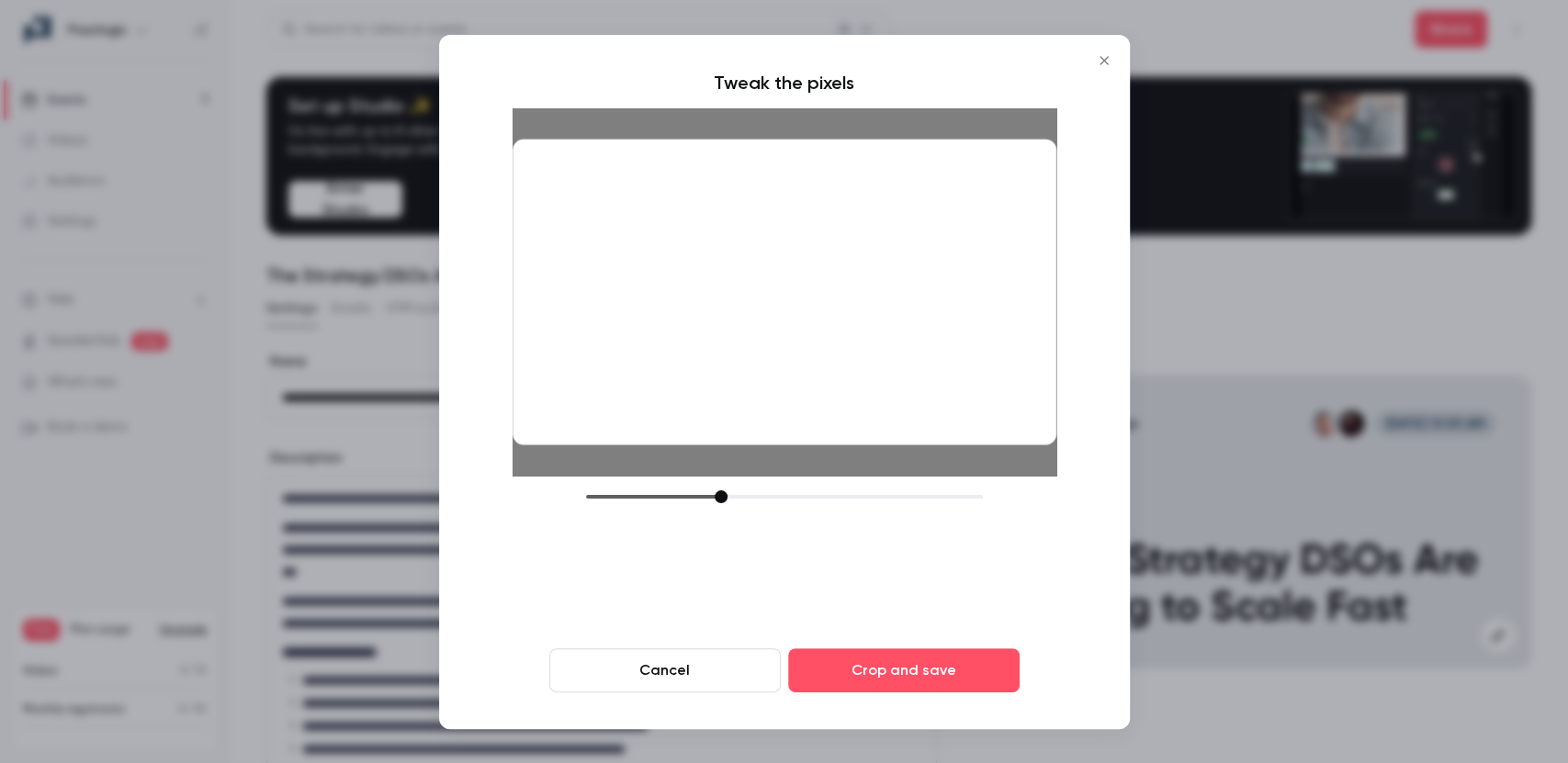 drag, startPoint x: 731, startPoint y: 496, endPoint x: 716, endPoint y: 497, distance: 15.0333 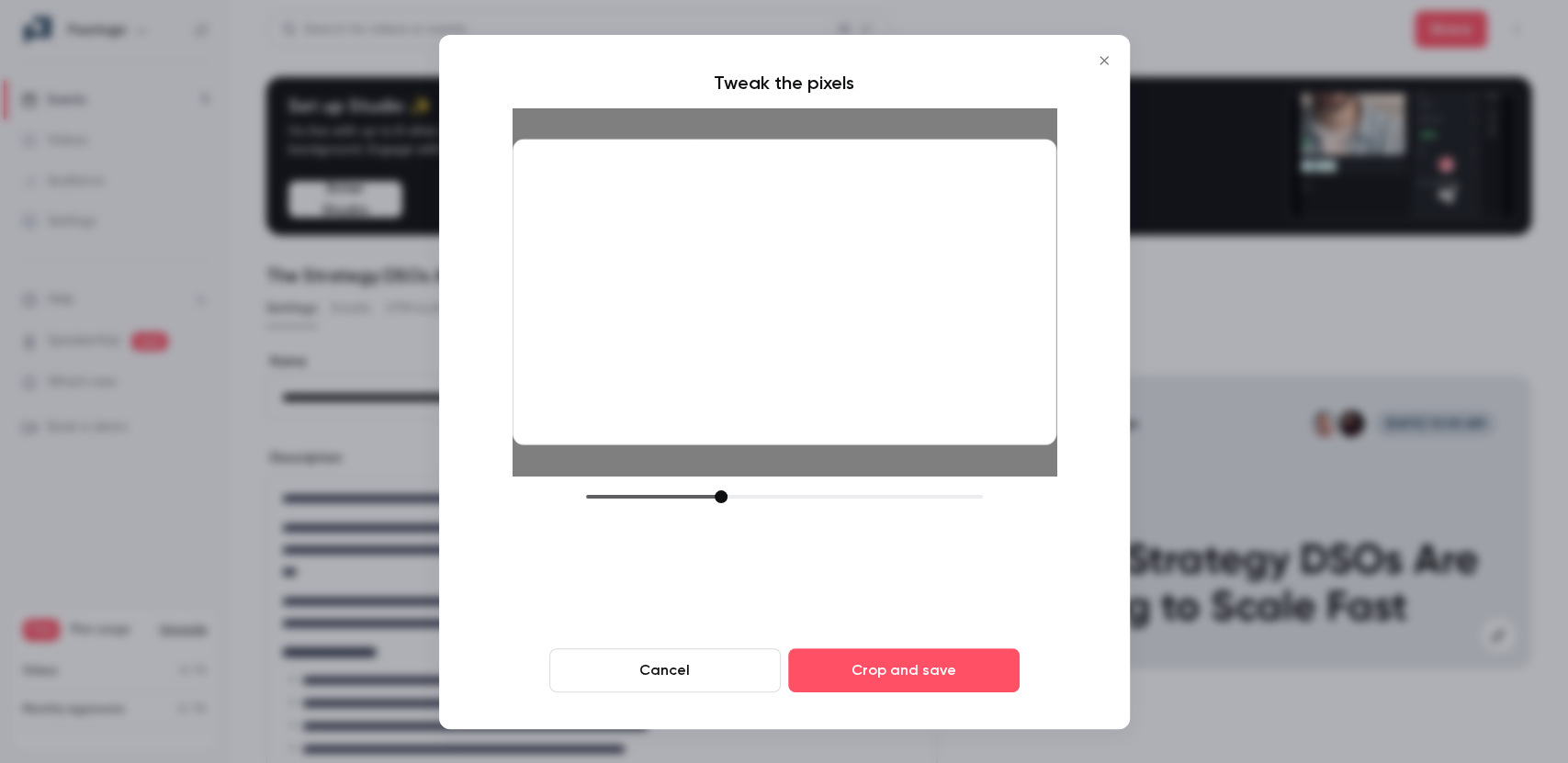 click at bounding box center [721, 497] 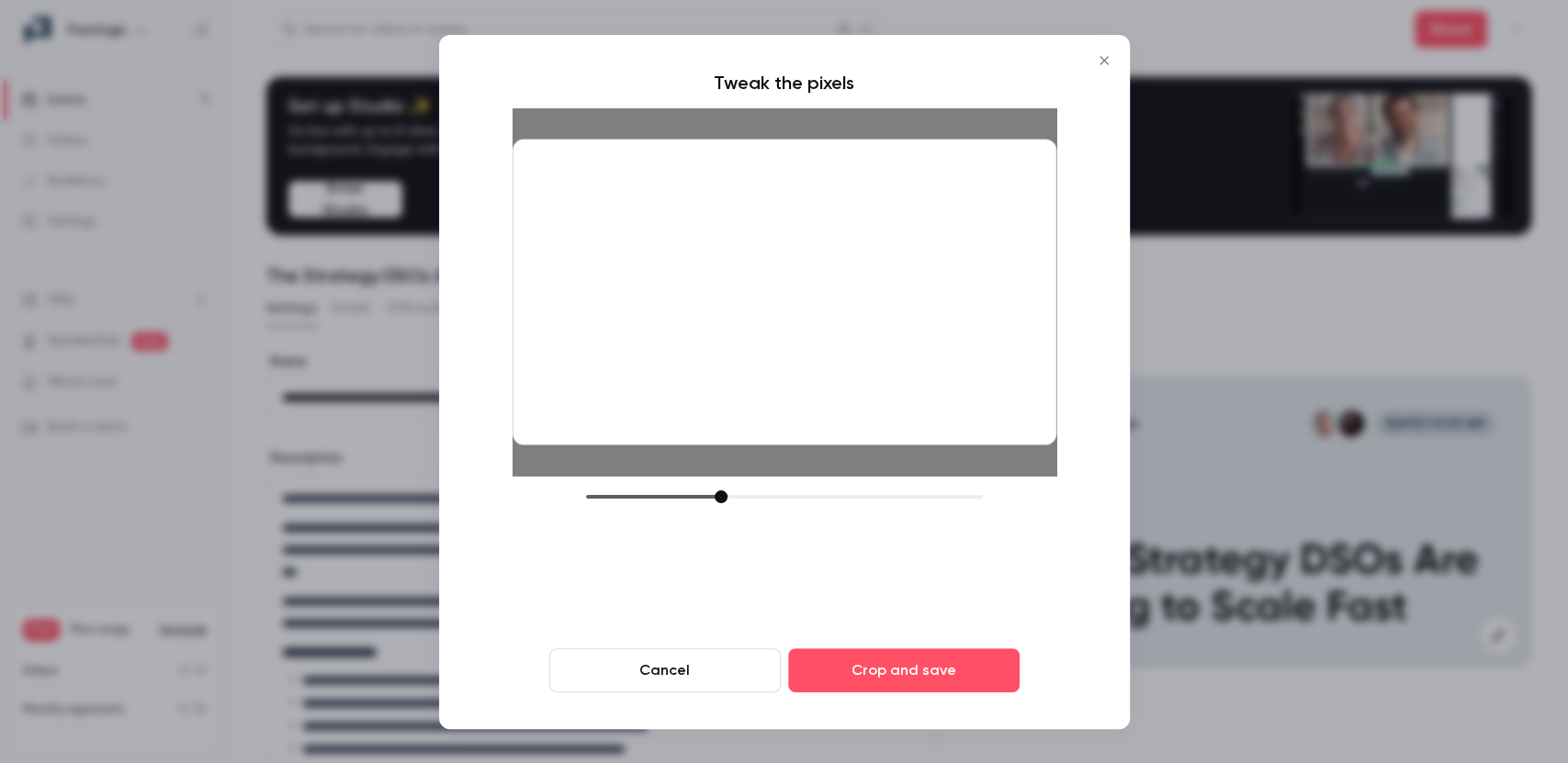 click at bounding box center [784, 291] 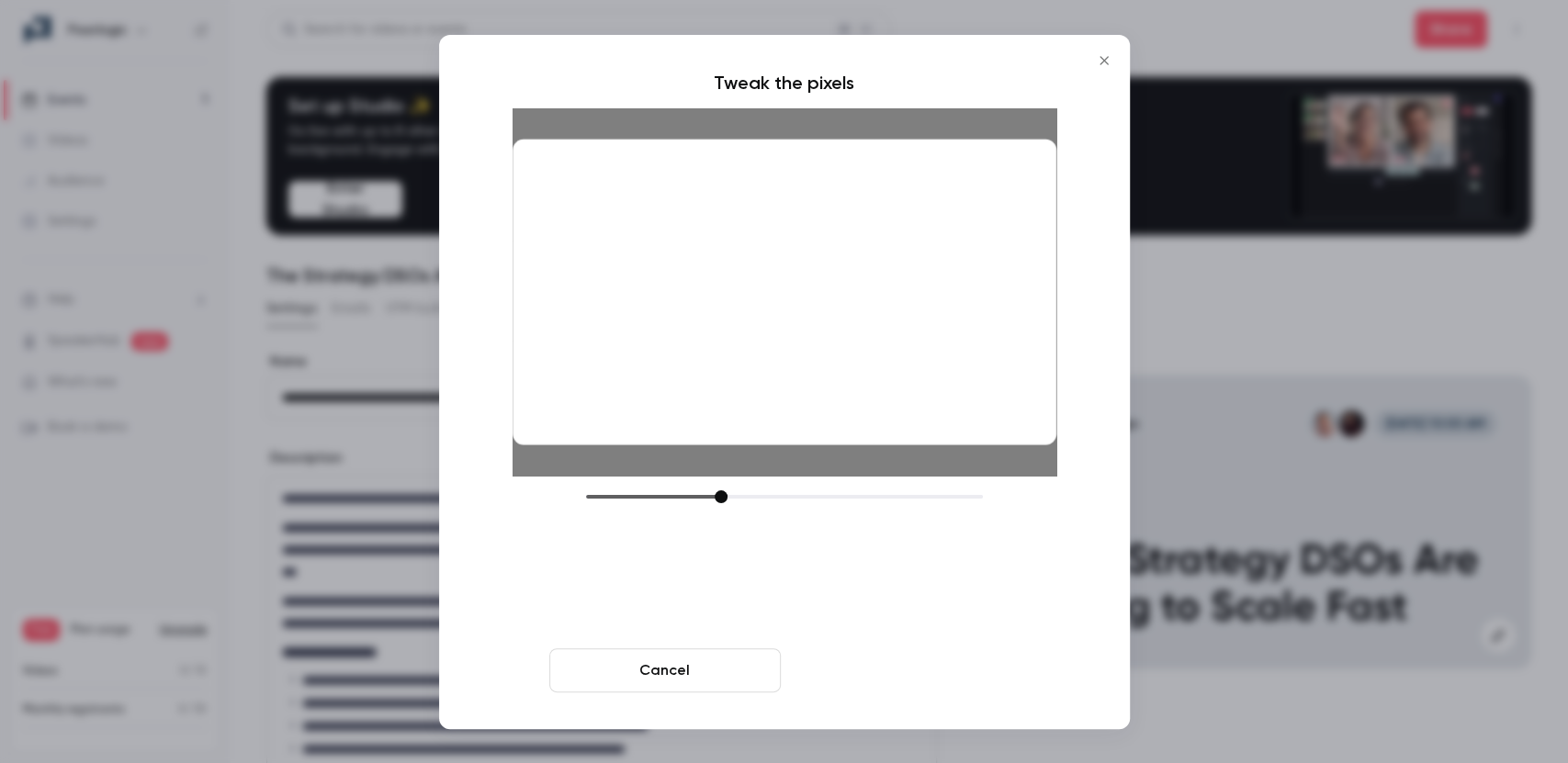 click on "Crop and save" at bounding box center [904, 670] 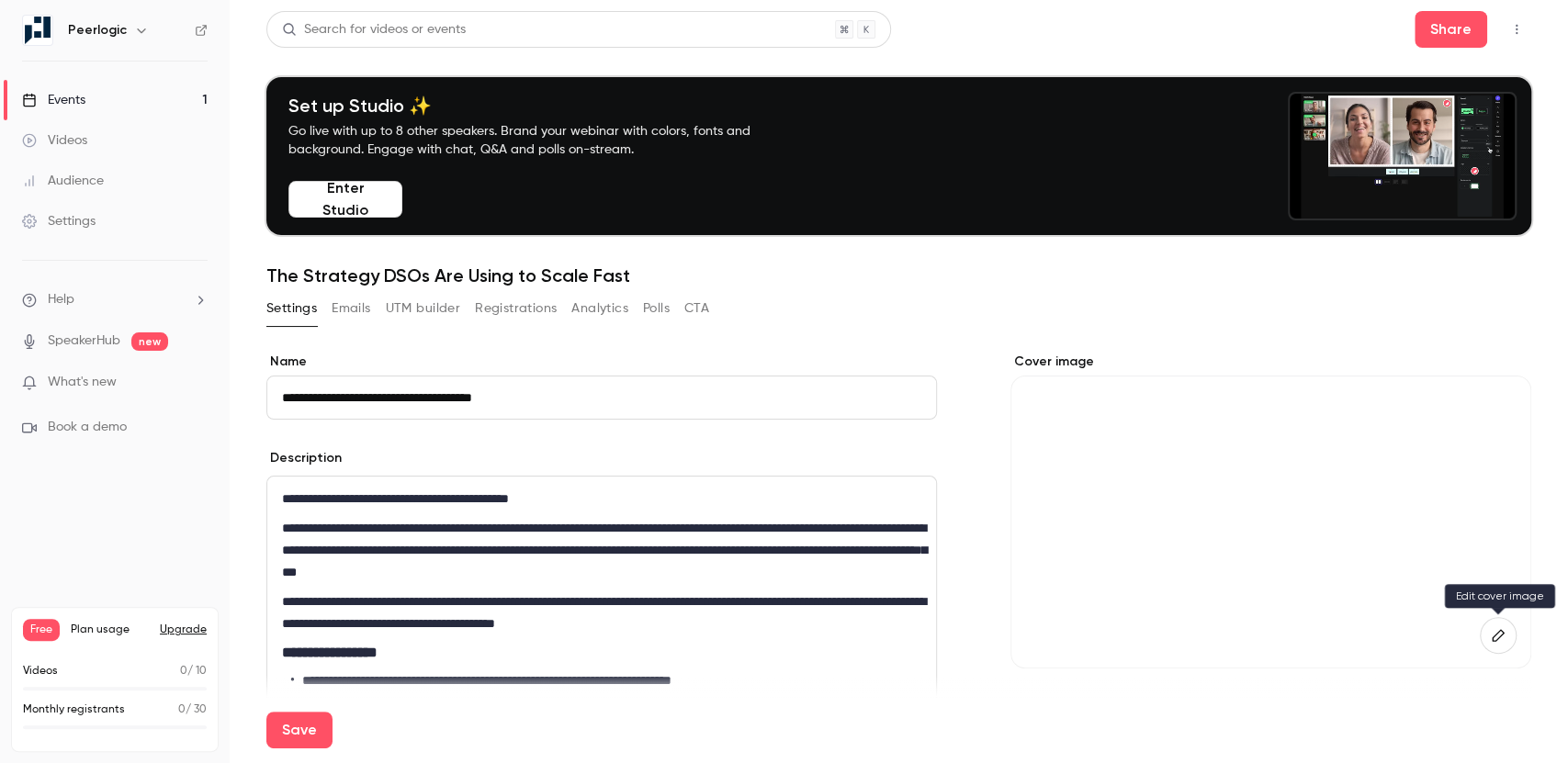 click 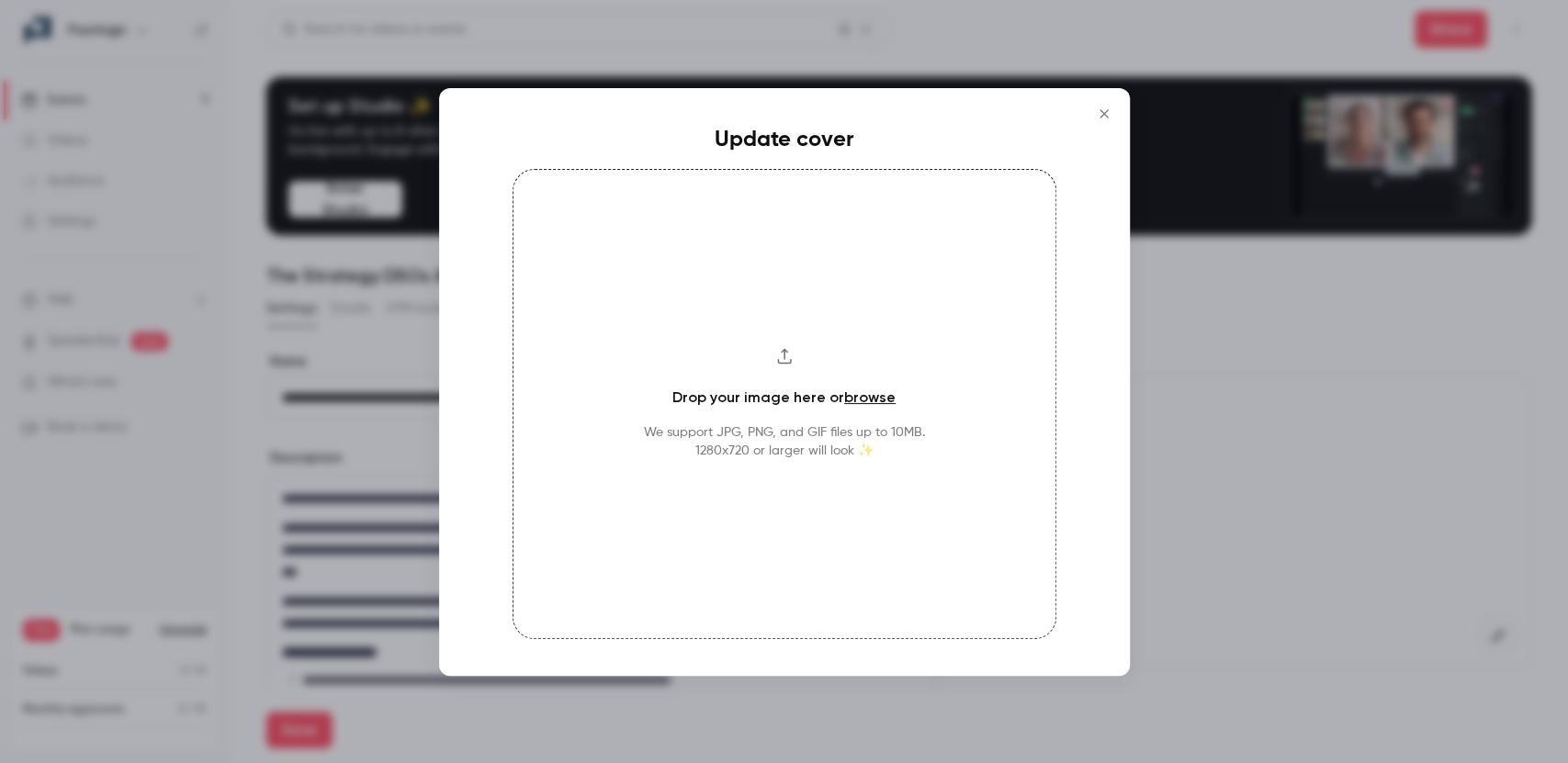 click on "browse" at bounding box center [870, 397] 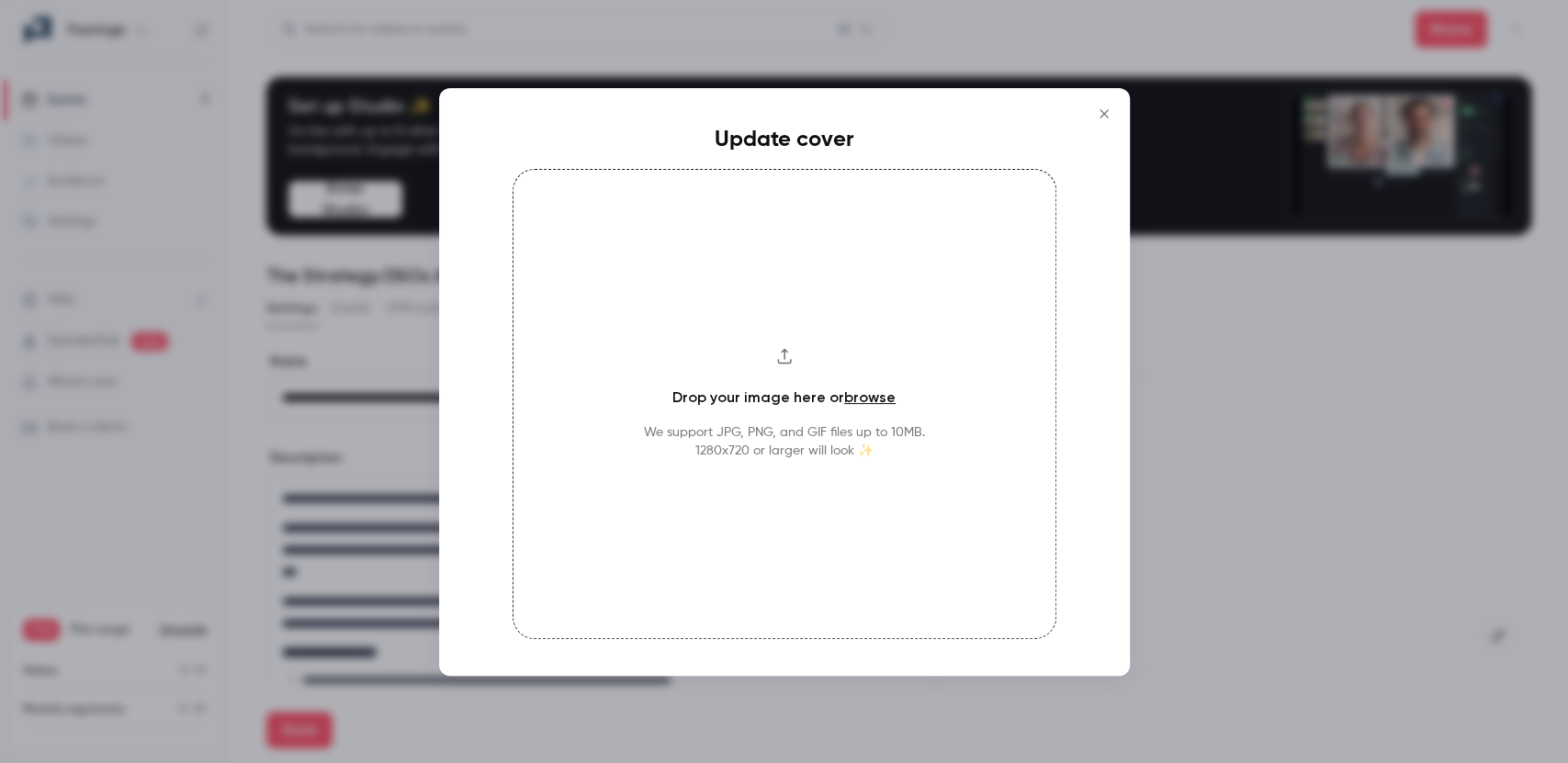 type 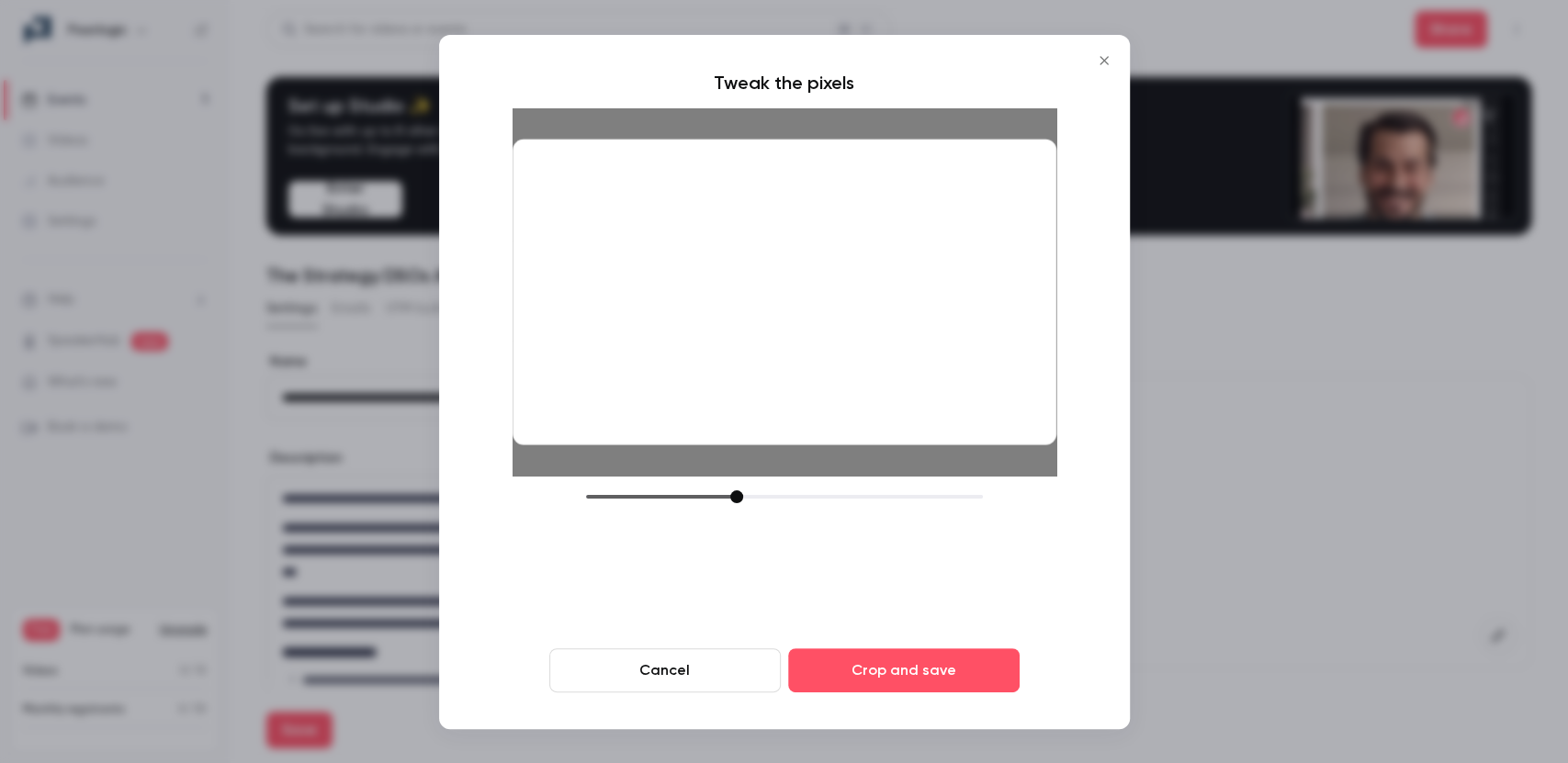 drag, startPoint x: 722, startPoint y: 500, endPoint x: 737, endPoint y: 500, distance: 15 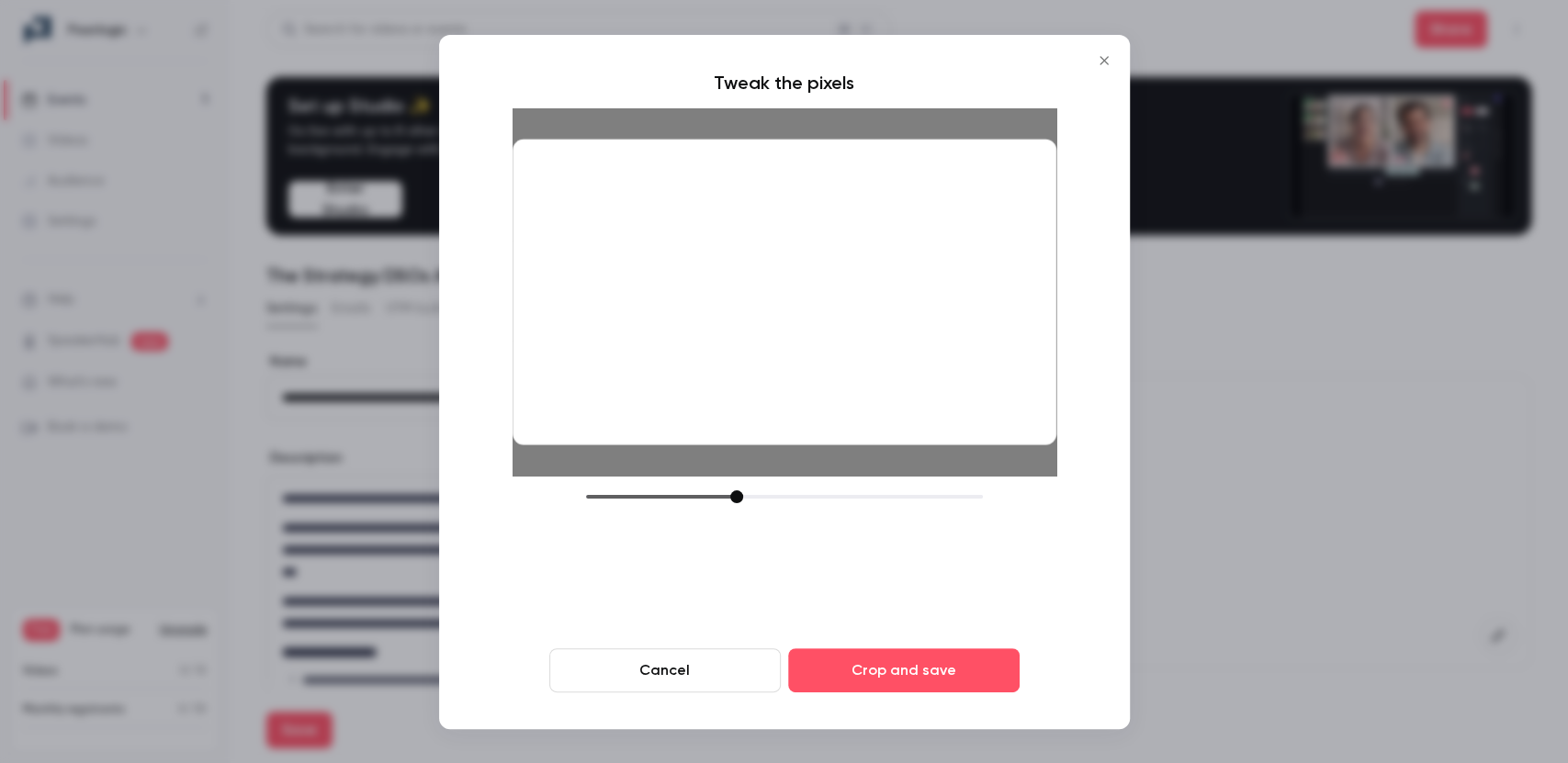 click at bounding box center (784, 497) 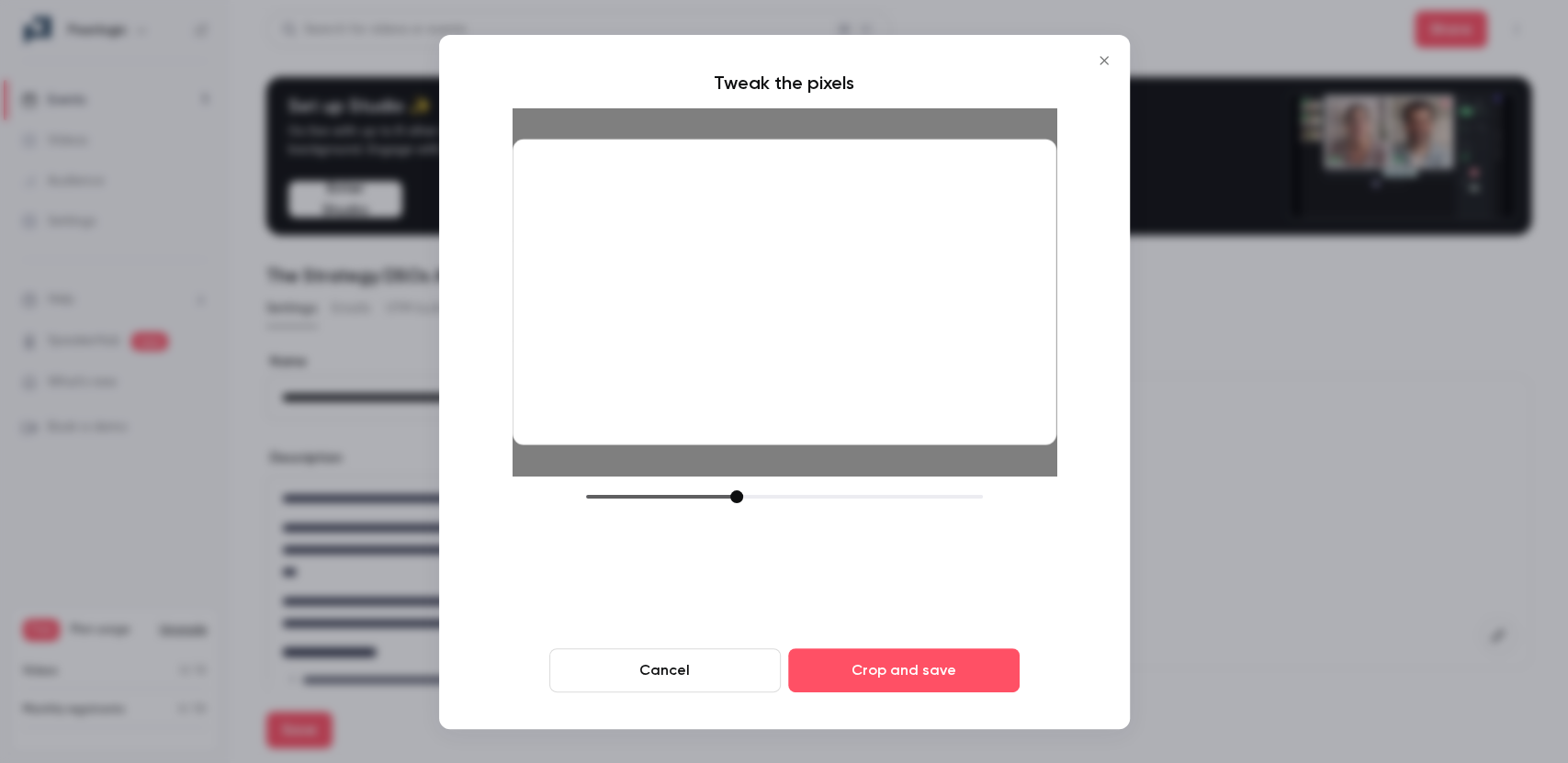 drag, startPoint x: 908, startPoint y: 353, endPoint x: 888, endPoint y: 354, distance: 20.024984 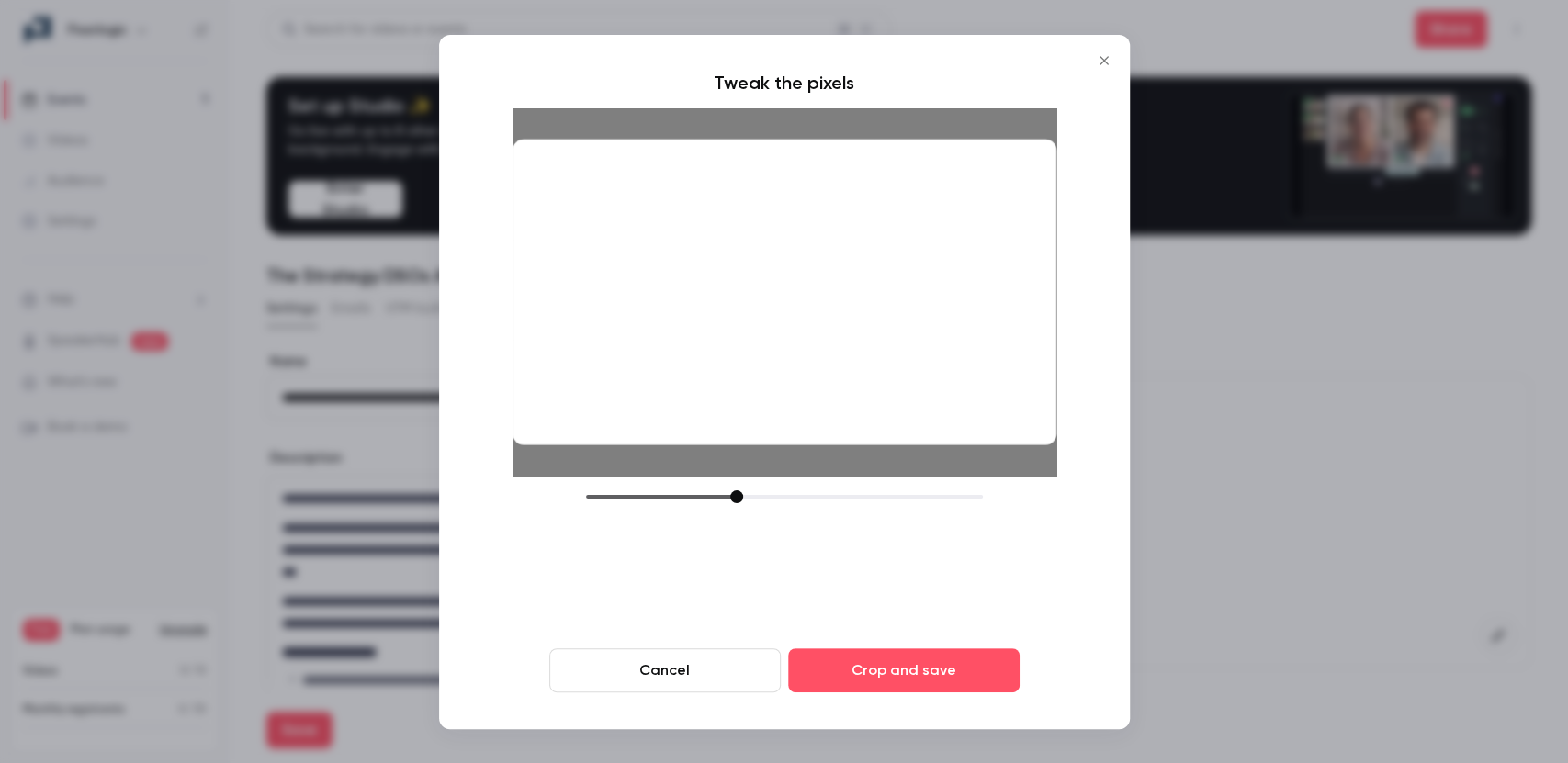 click at bounding box center (784, 291) 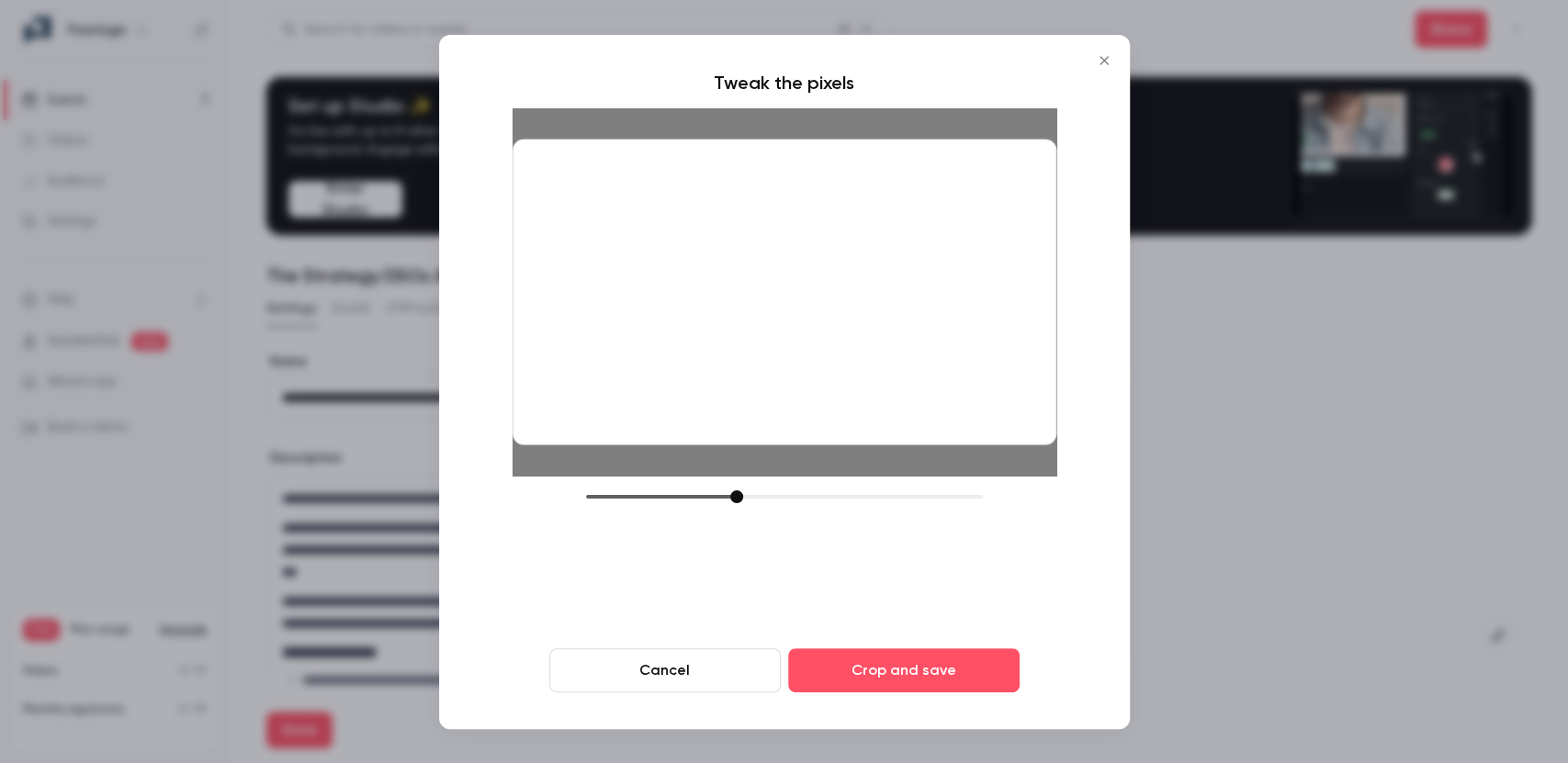 drag, startPoint x: 888, startPoint y: 354, endPoint x: 905, endPoint y: 355, distance: 17.029386 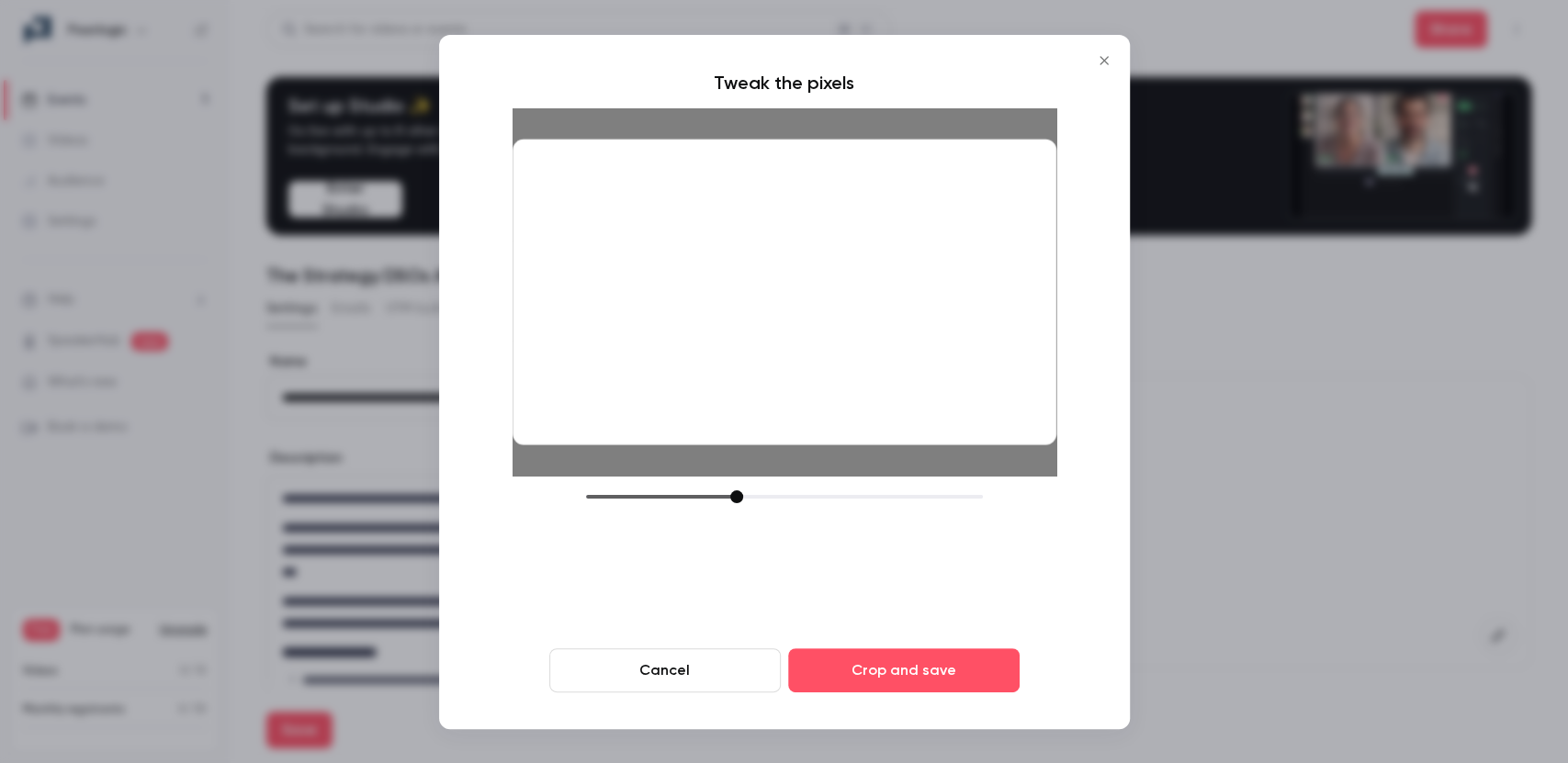 click at bounding box center [784, 291] 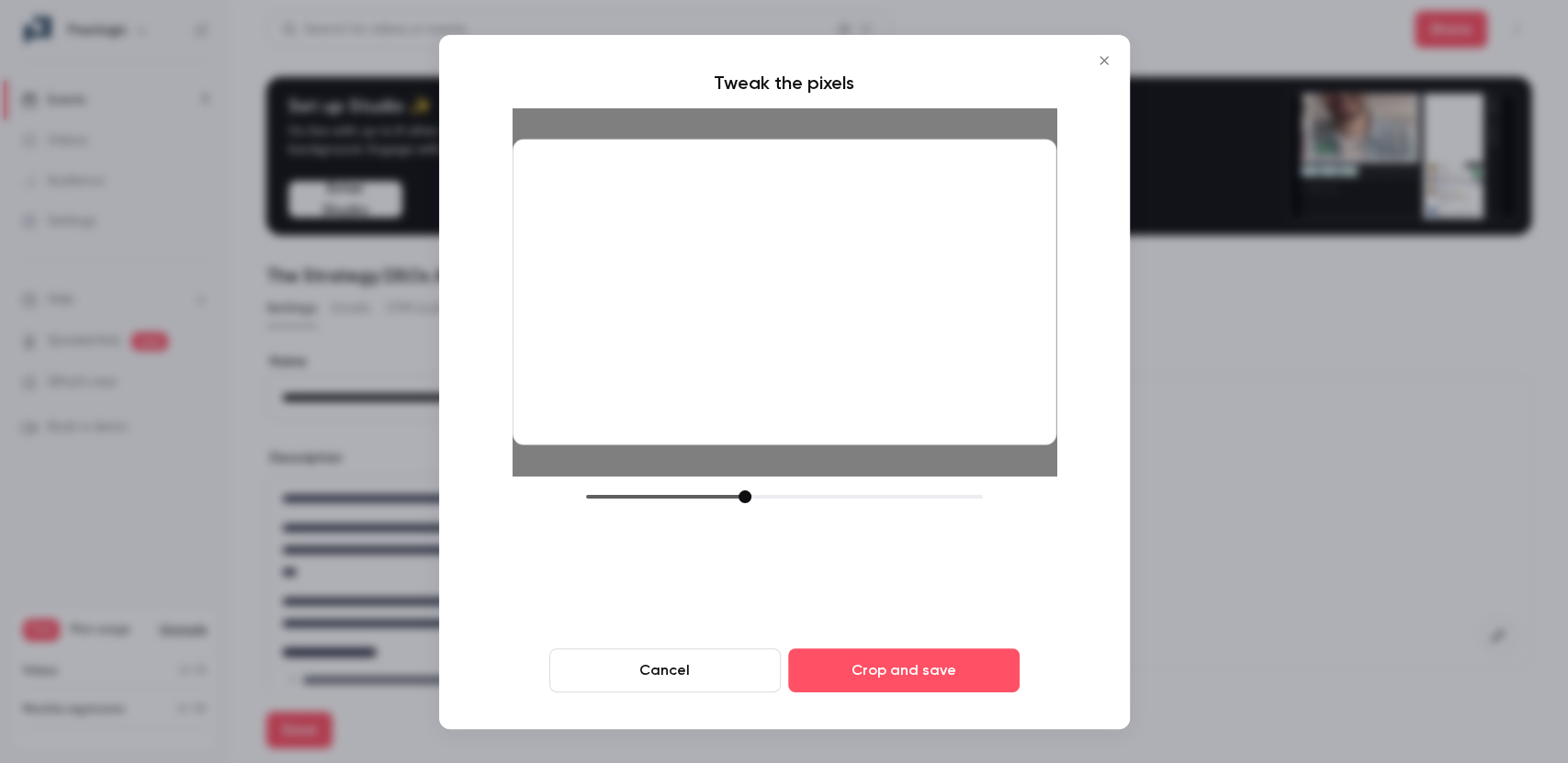 click at bounding box center [745, 497] 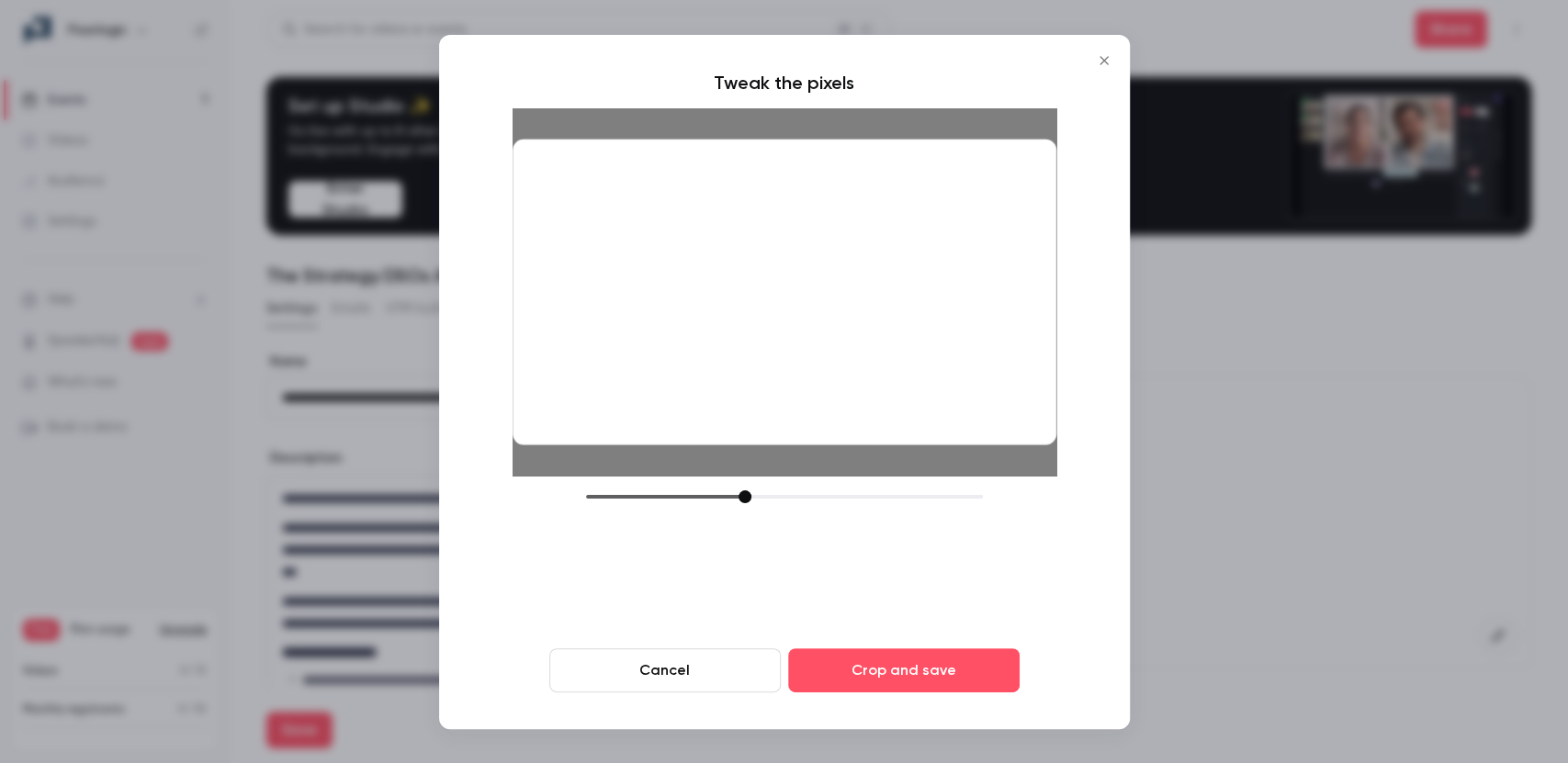 click at bounding box center (784, 291) 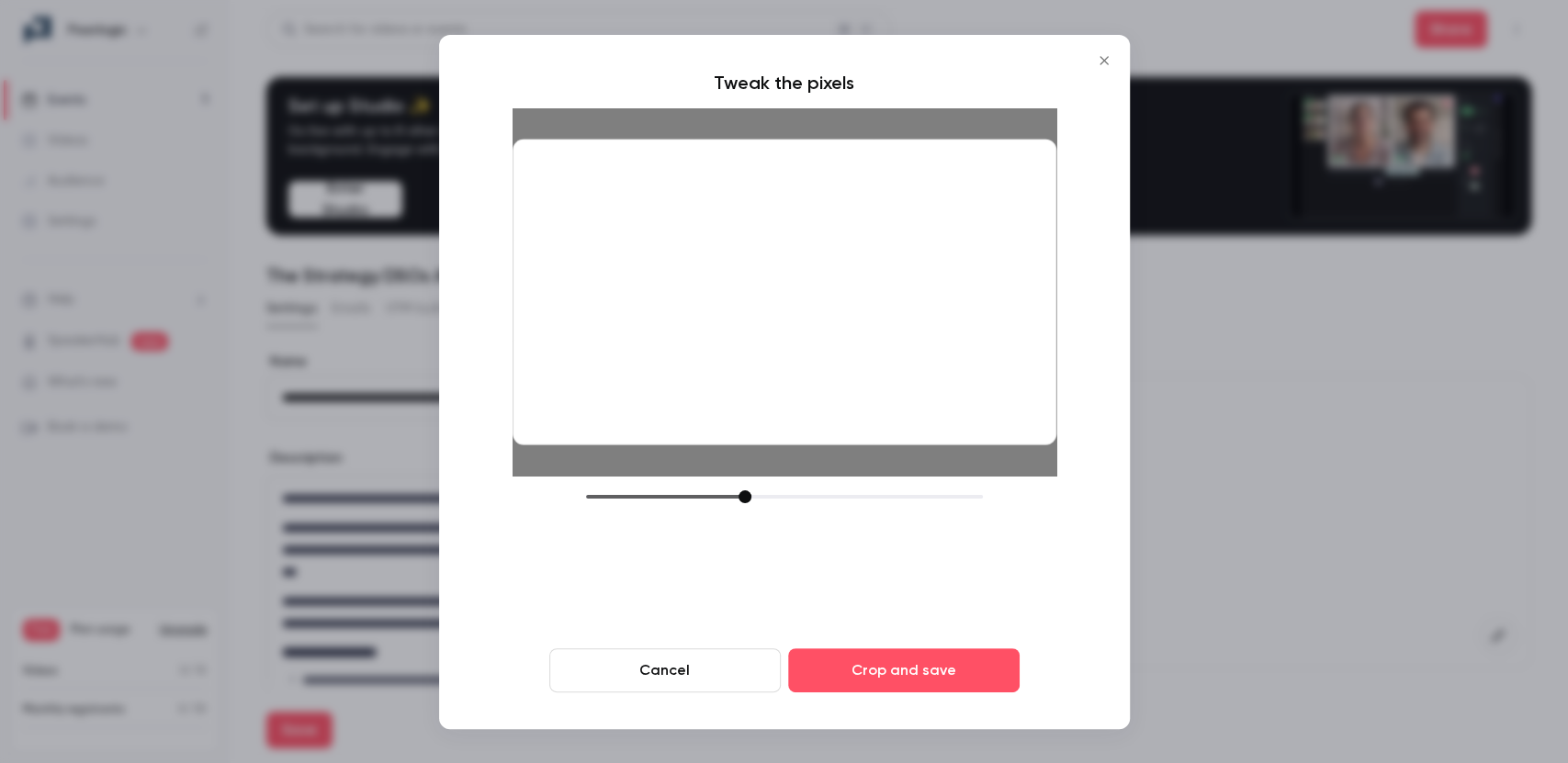 click at bounding box center [784, 291] 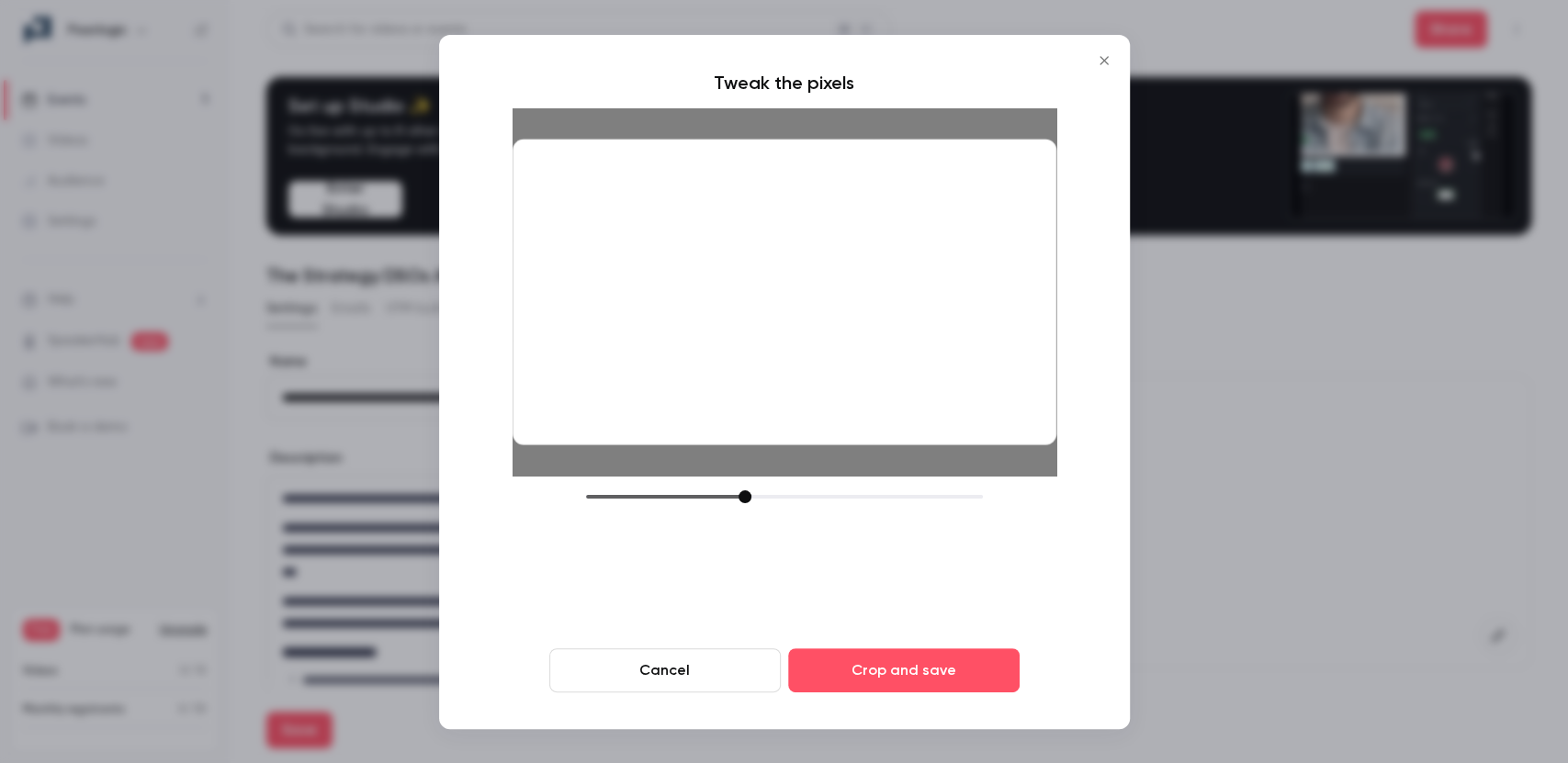 click on "Tweak the pixels Cancel Crop and save" at bounding box center (784, 382) 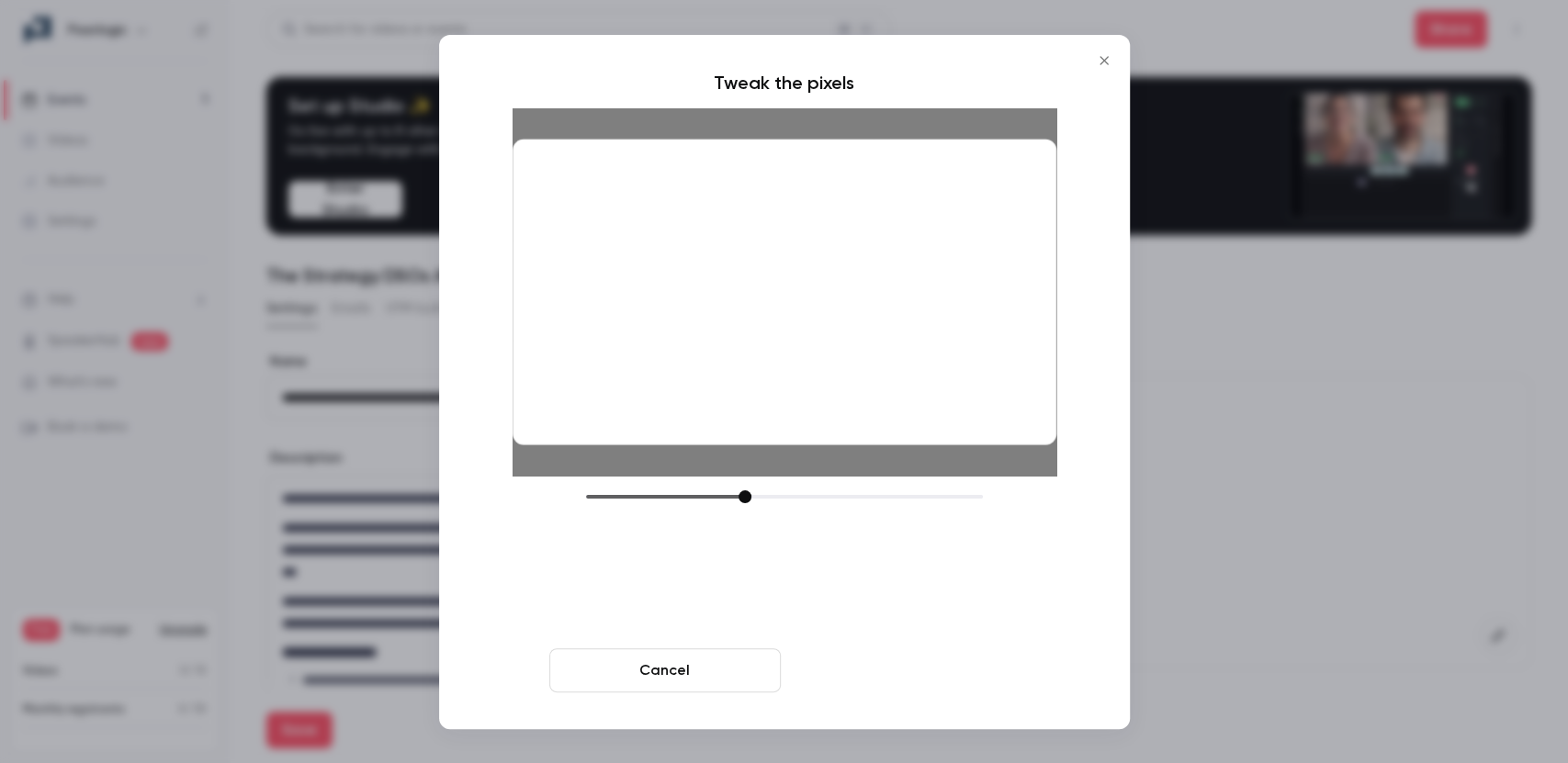 click on "Crop and save" at bounding box center [904, 670] 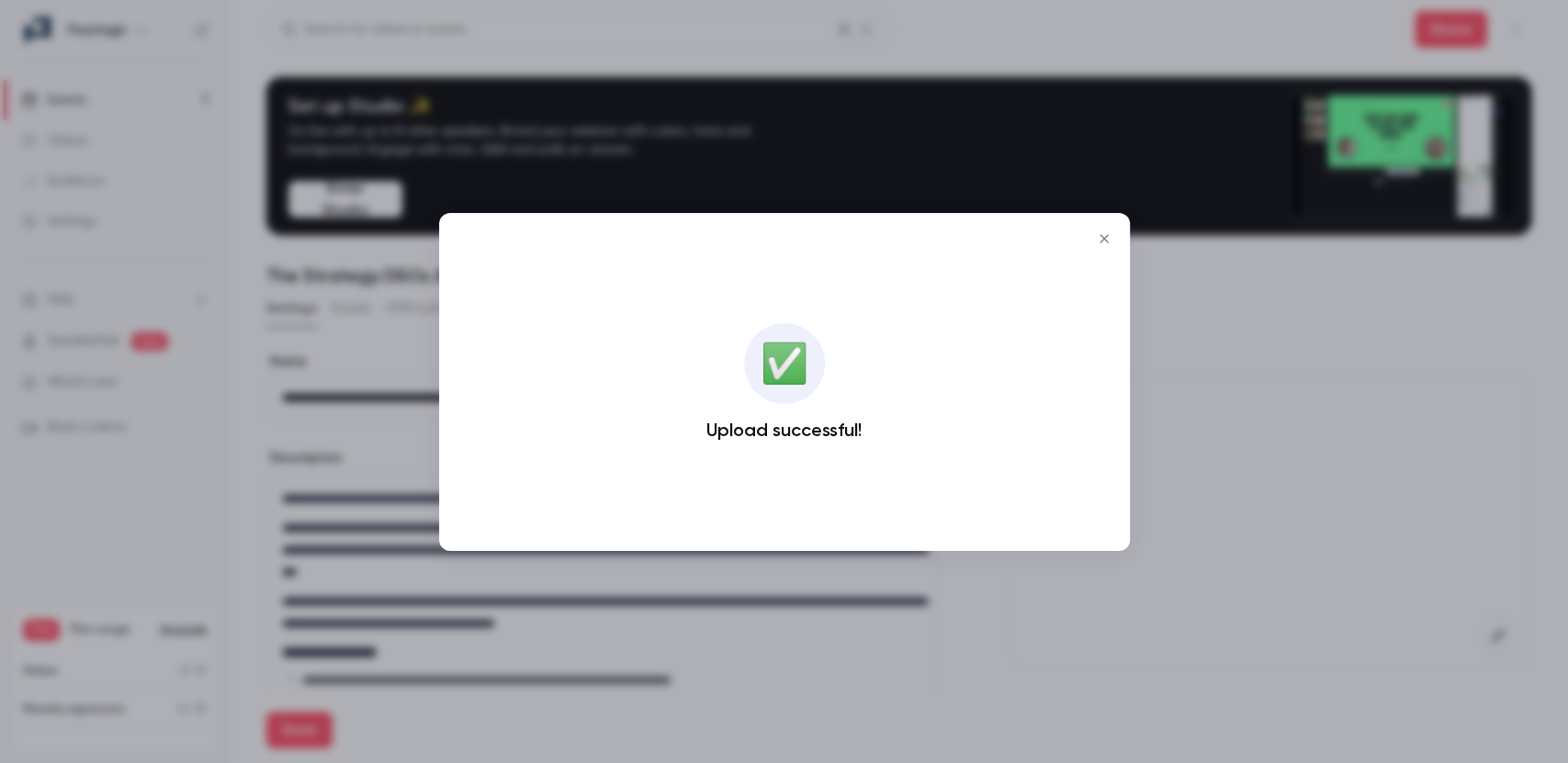 click 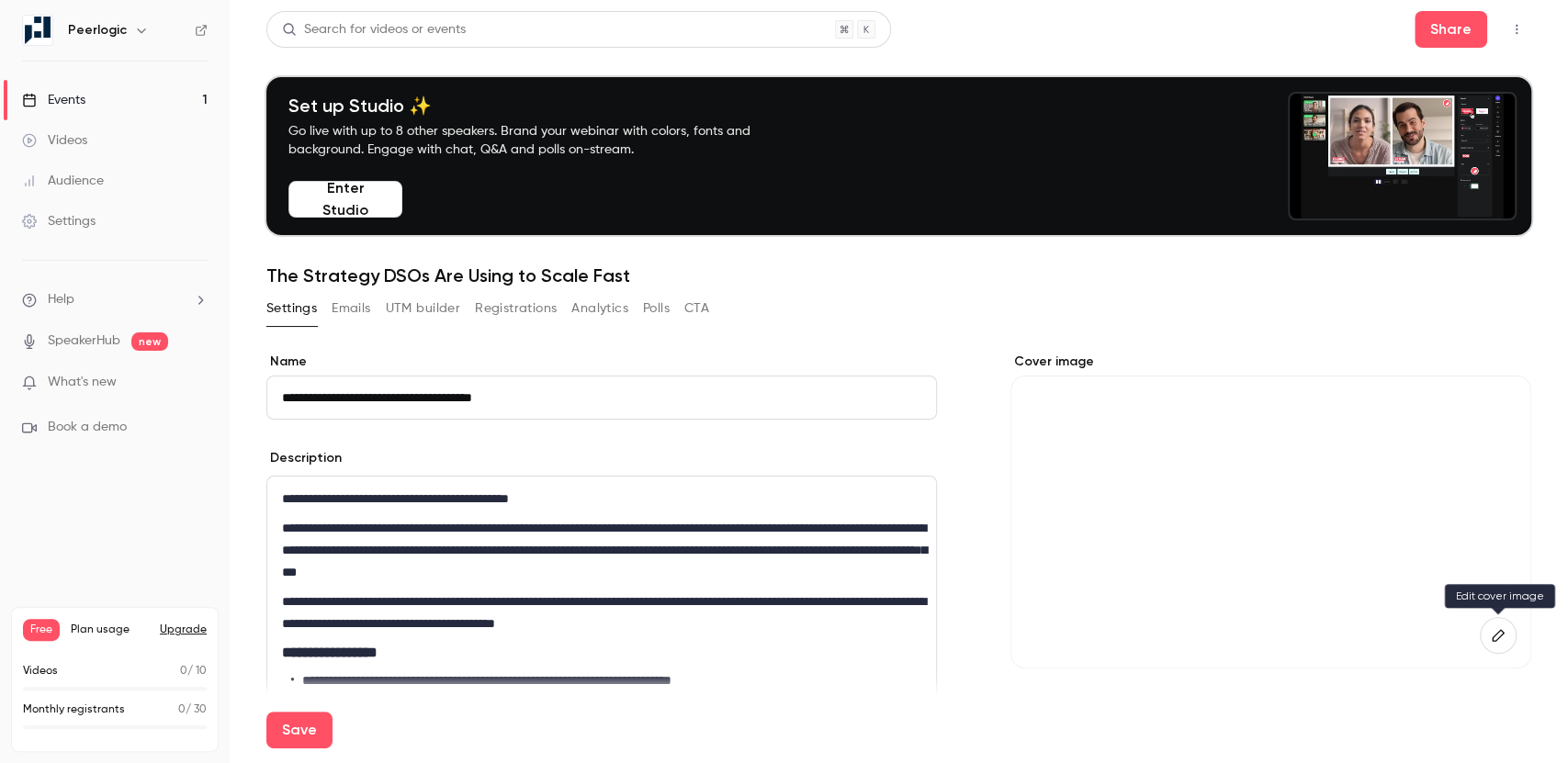 click at bounding box center (1498, 635) 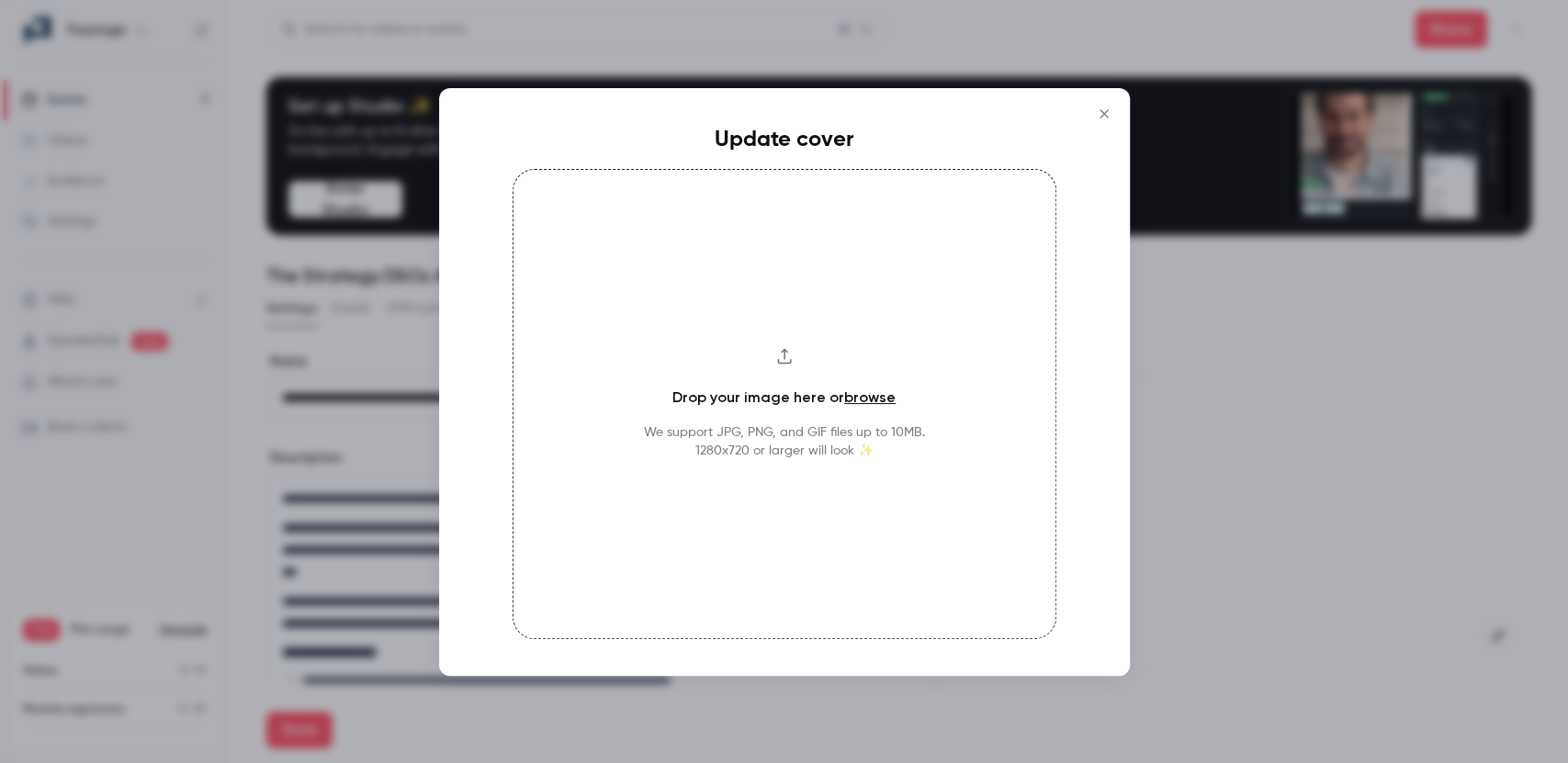 click on "browse" at bounding box center [870, 397] 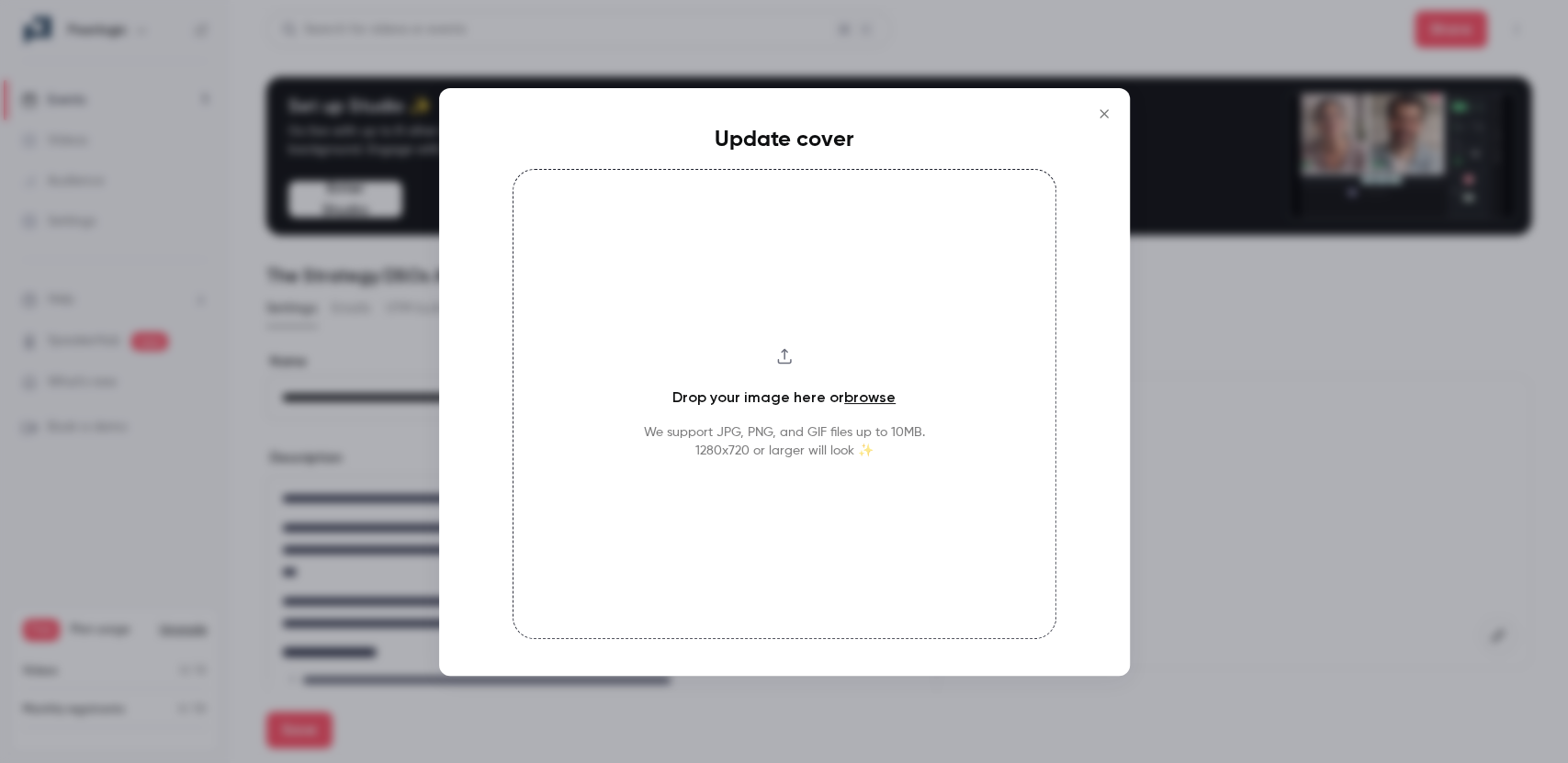 type 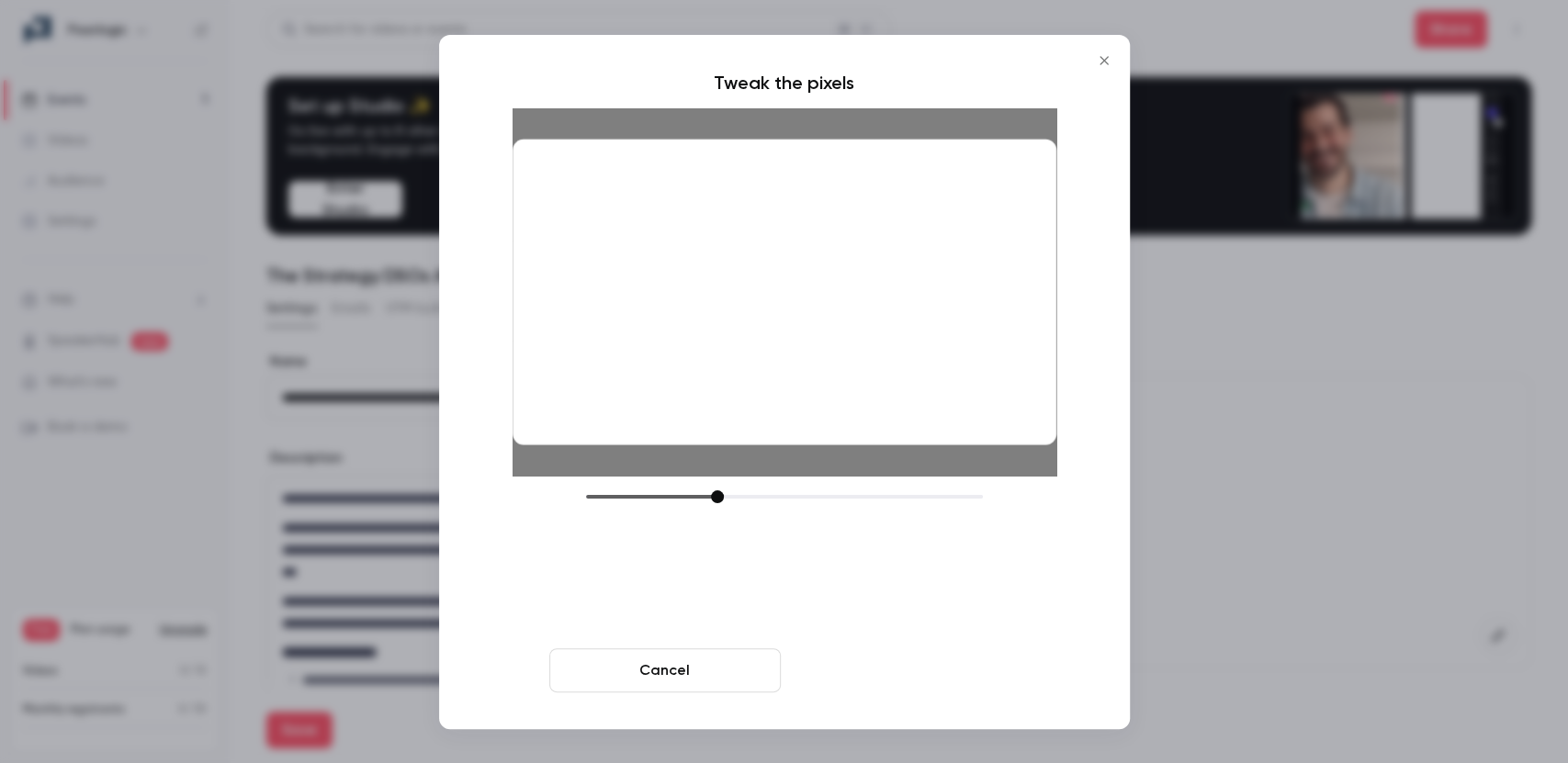 click on "Crop and save" at bounding box center [904, 670] 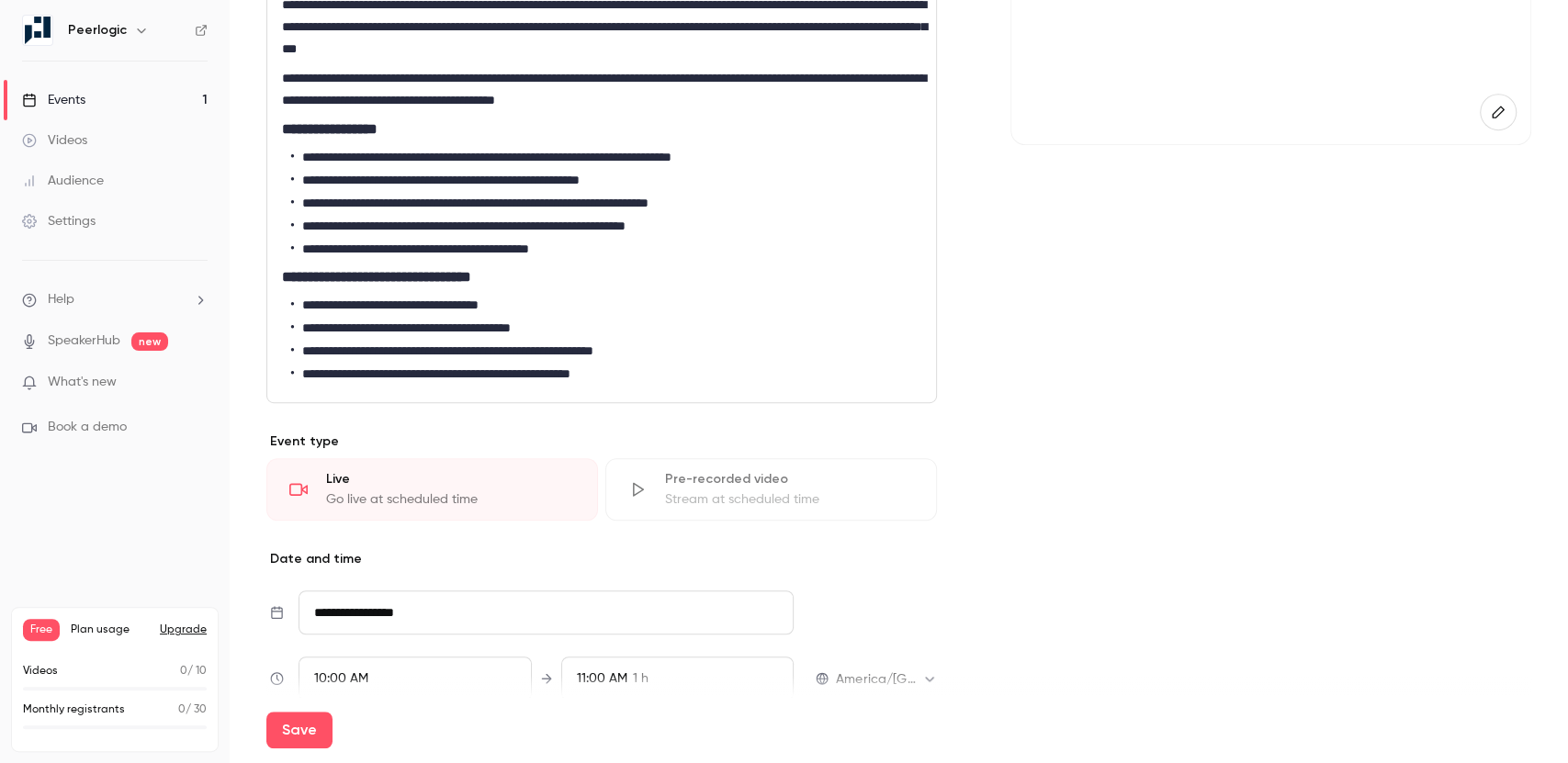 scroll, scrollTop: 0, scrollLeft: 0, axis: both 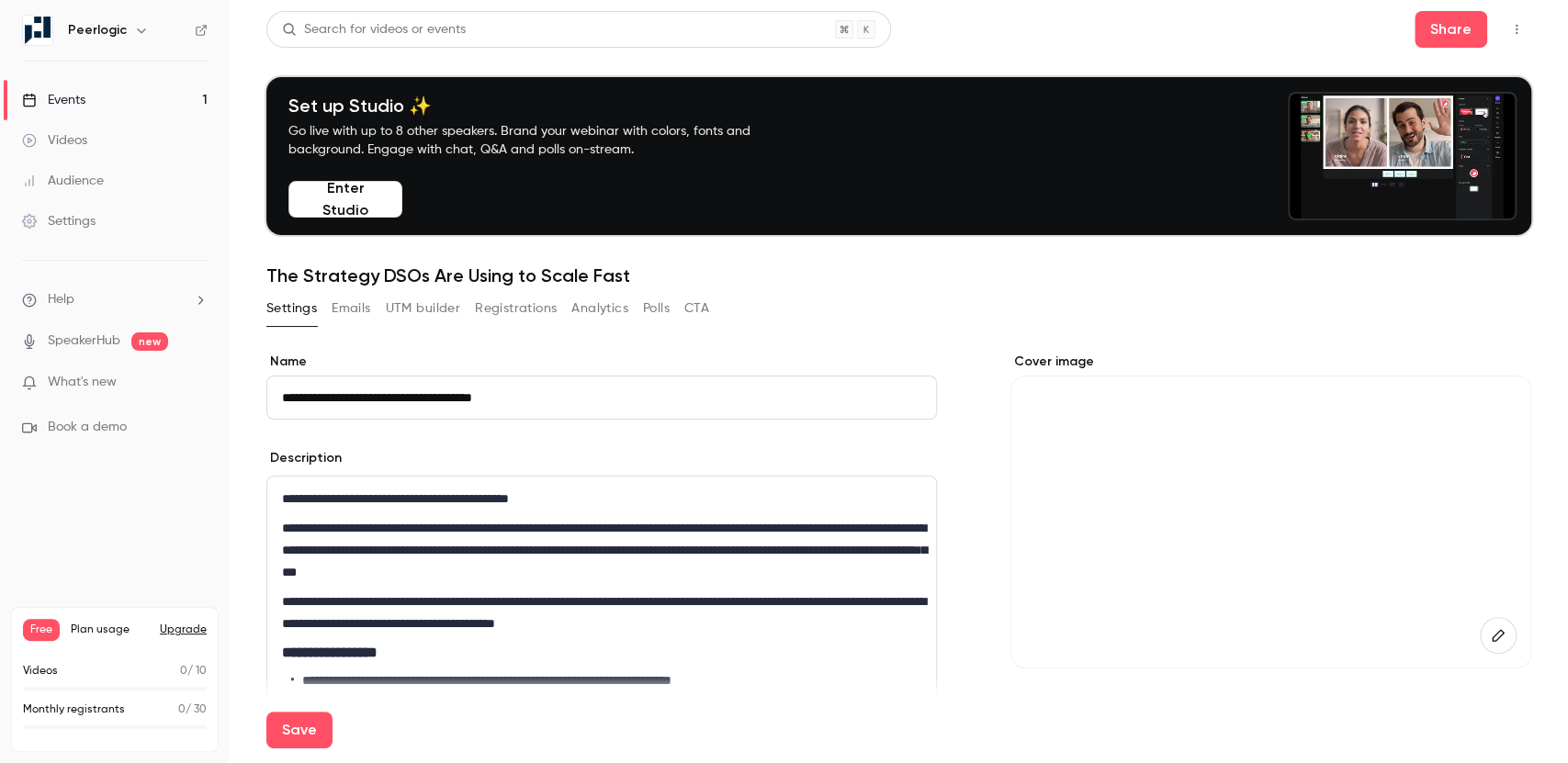 click on "Emails" at bounding box center [351, 309] 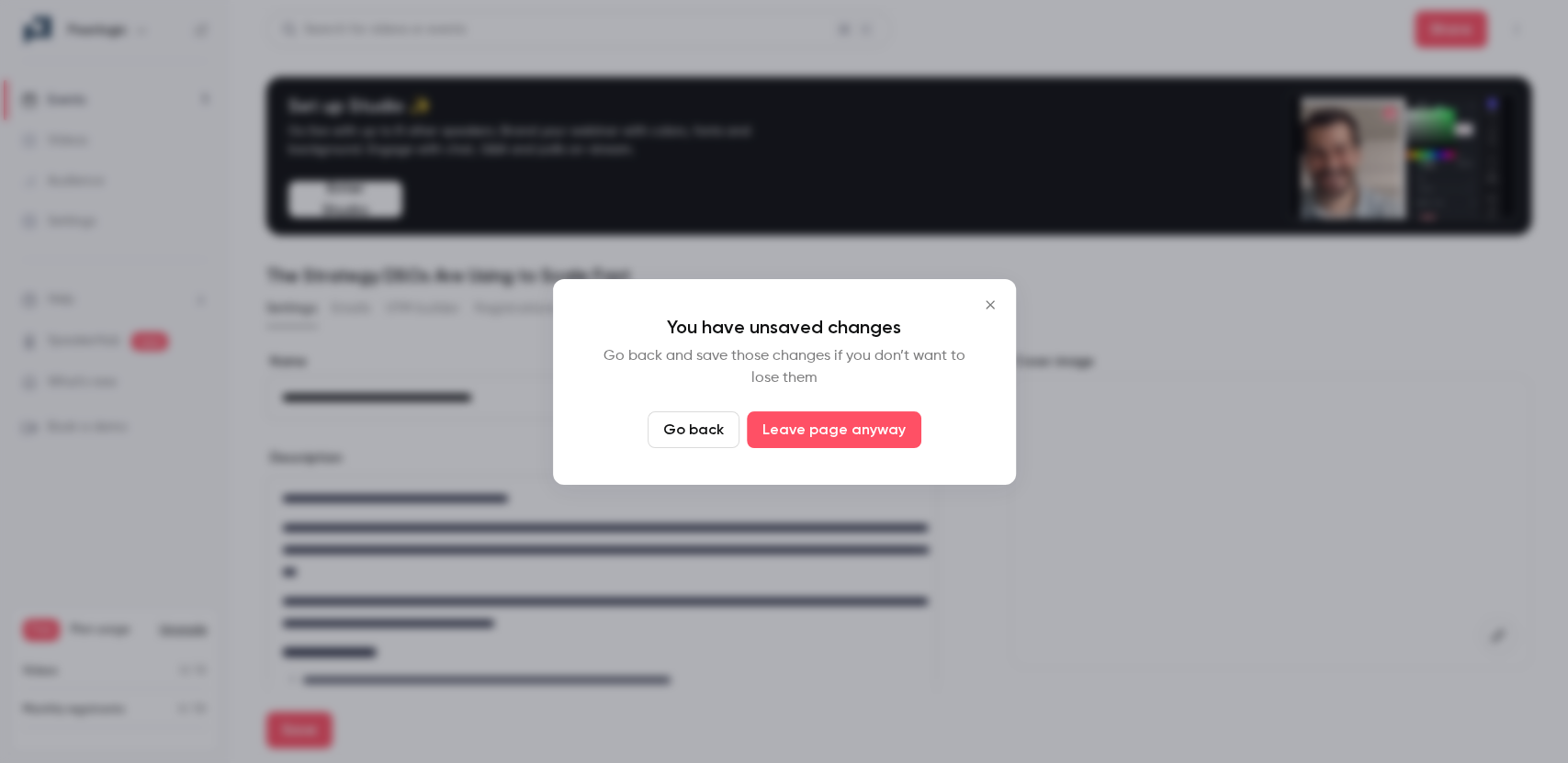 drag, startPoint x: 705, startPoint y: 427, endPoint x: 954, endPoint y: 312, distance: 274.27359 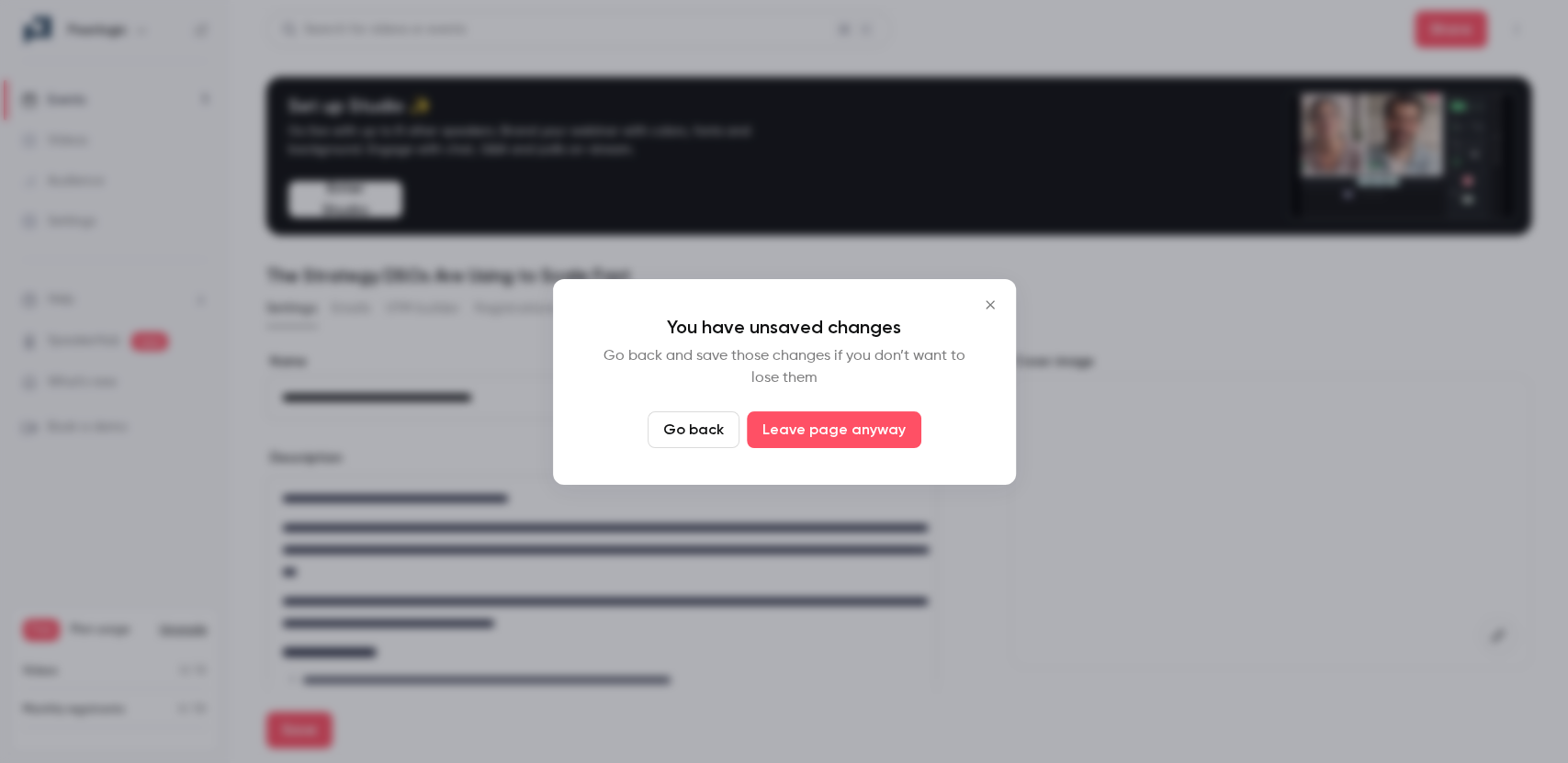 click on "You have unsaved changes Go back and save those changes if you don’t want to lose them Go back Leave page anyway" at bounding box center (784, 382) 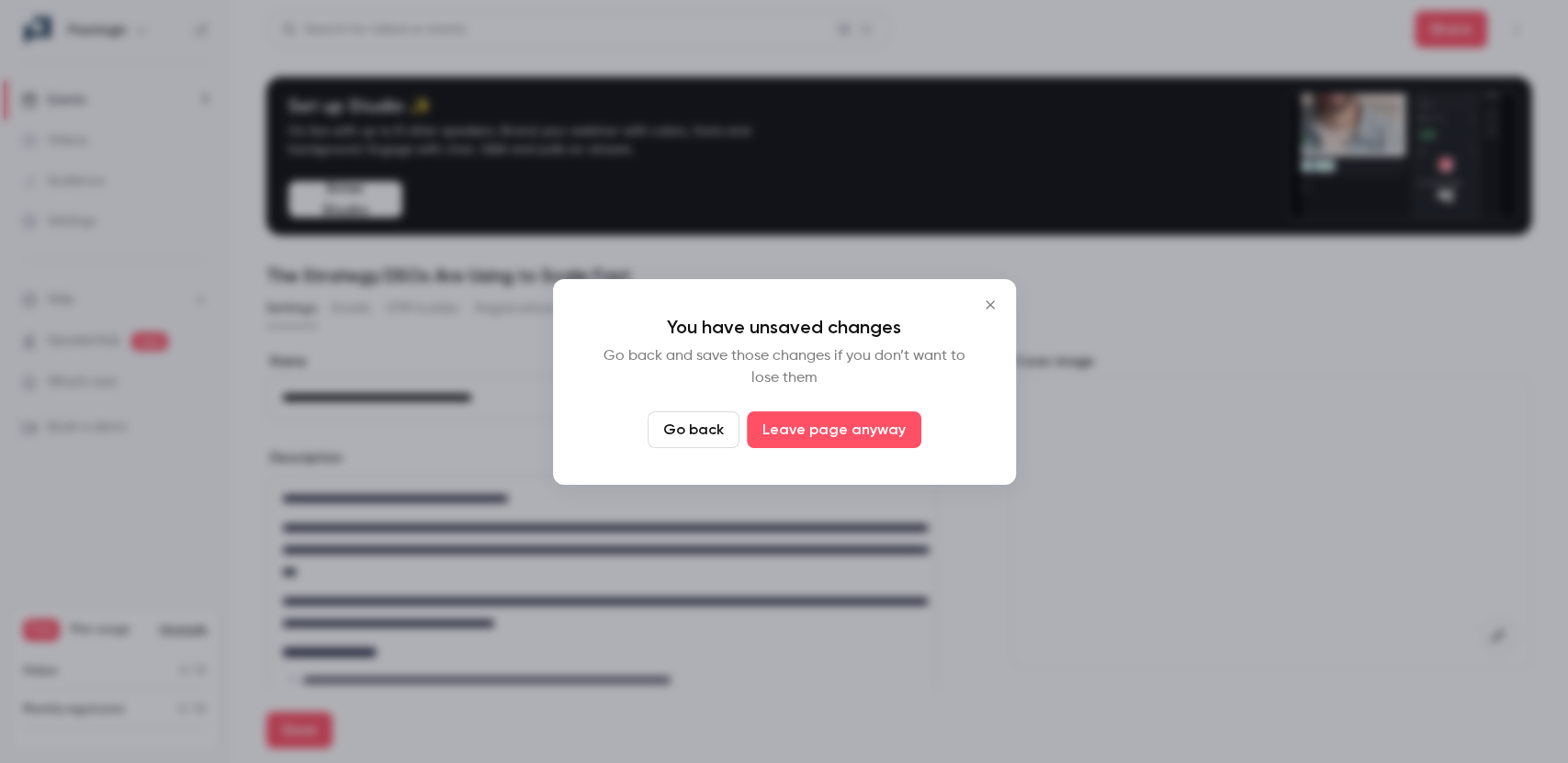 click 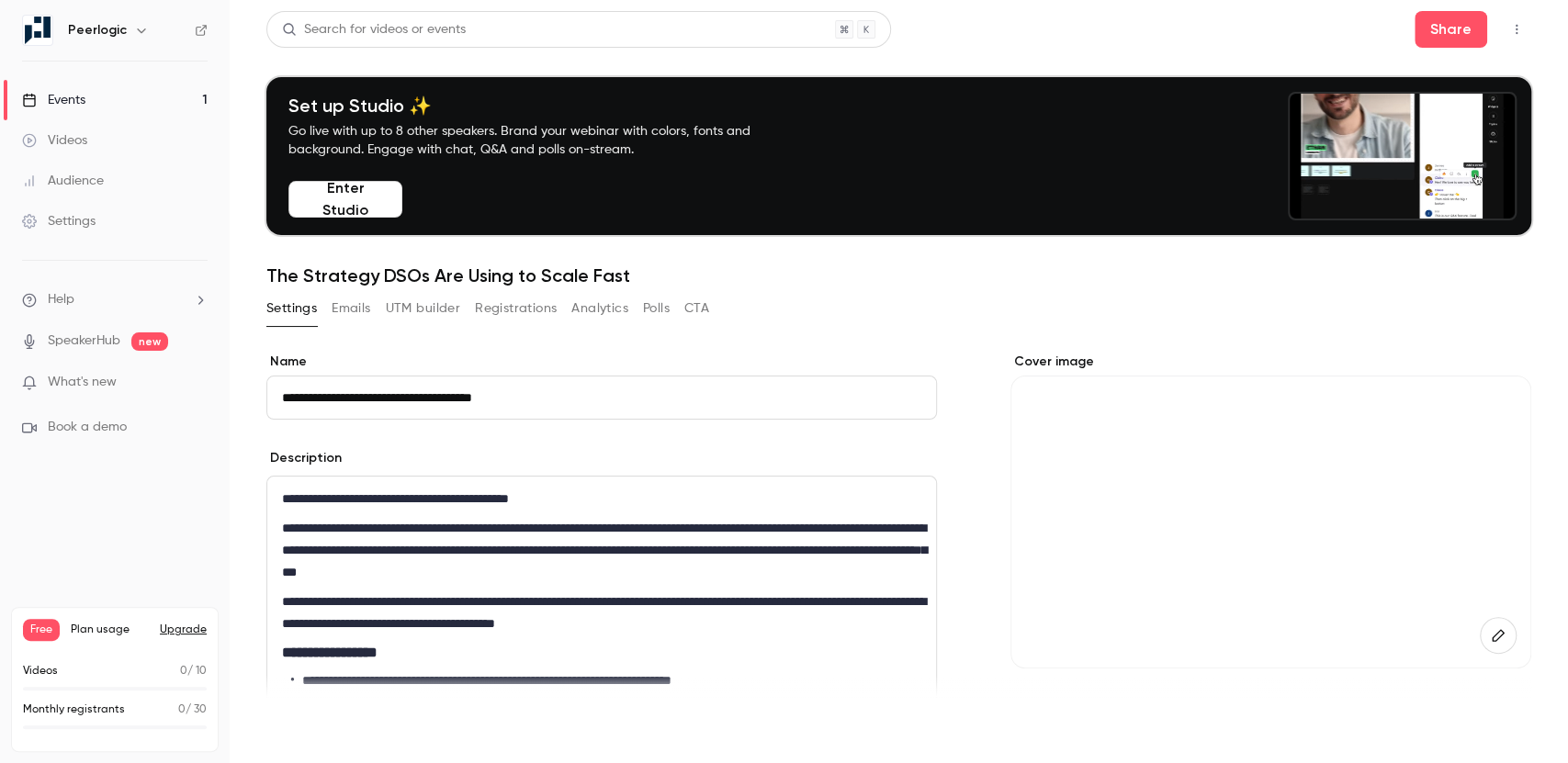 click on "Save" at bounding box center [299, 730] 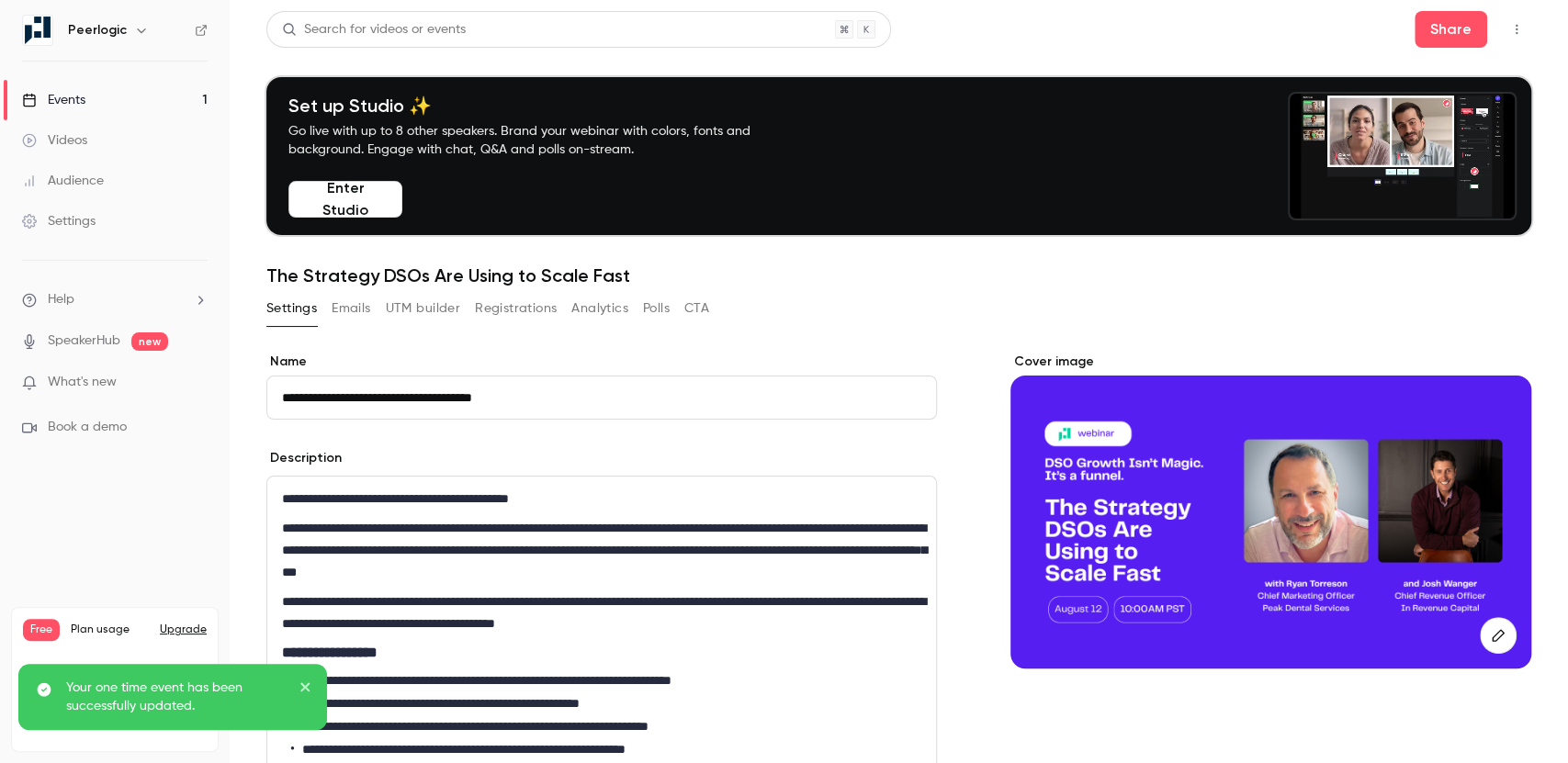 click on "Emails" at bounding box center (351, 309) 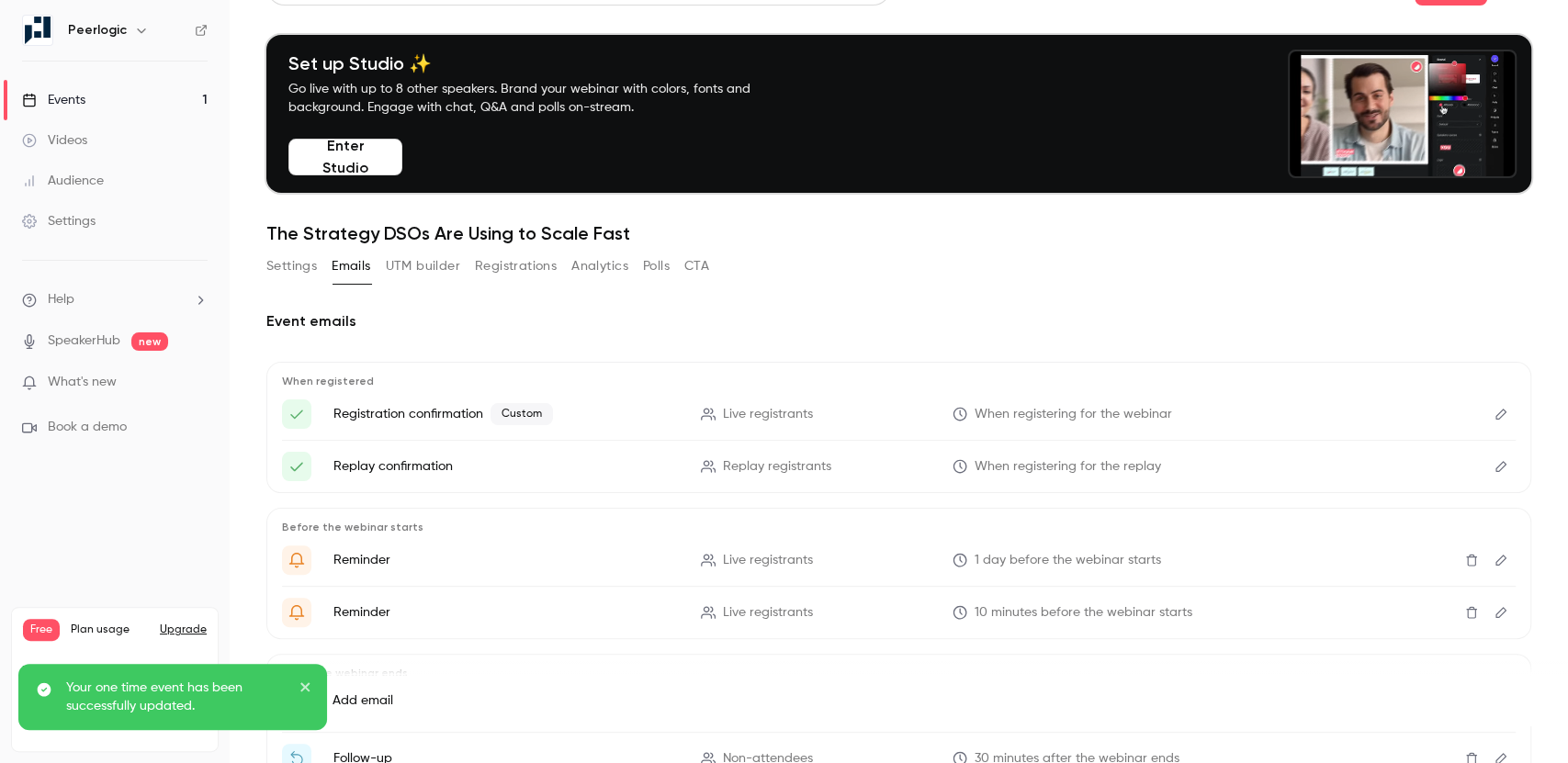 scroll, scrollTop: 55, scrollLeft: 0, axis: vertical 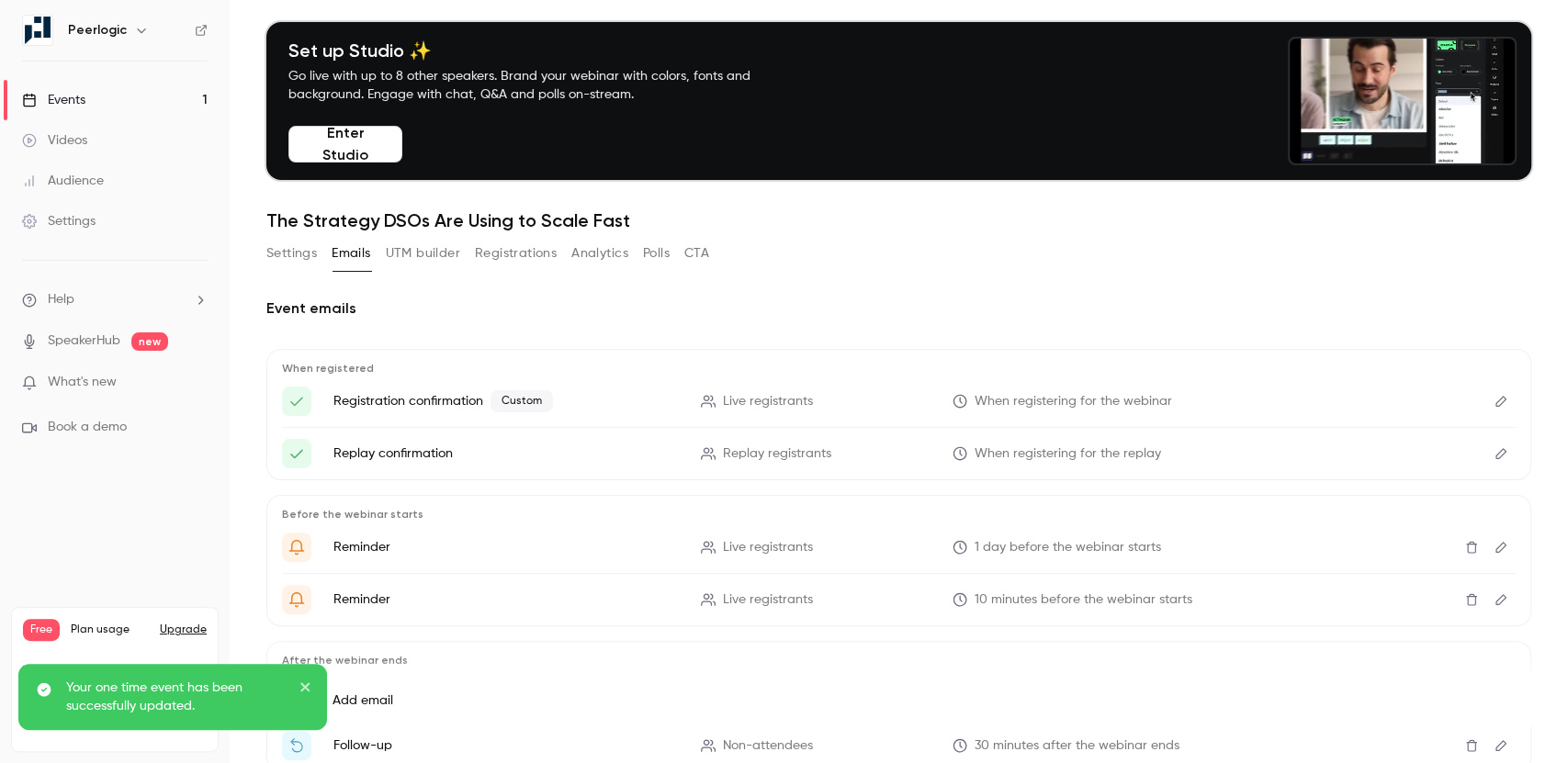 click 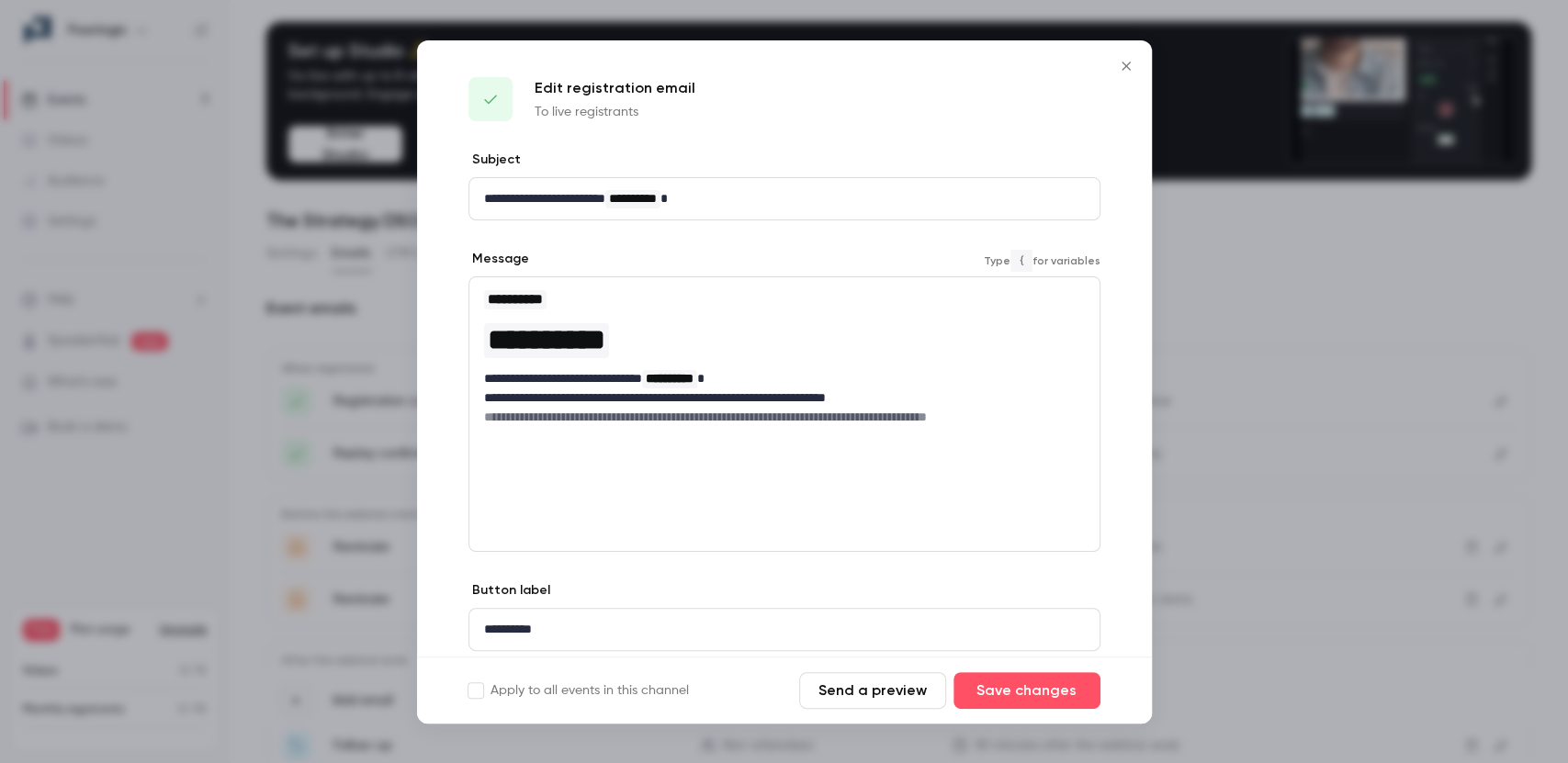 click on "**********" at bounding box center [784, 398] 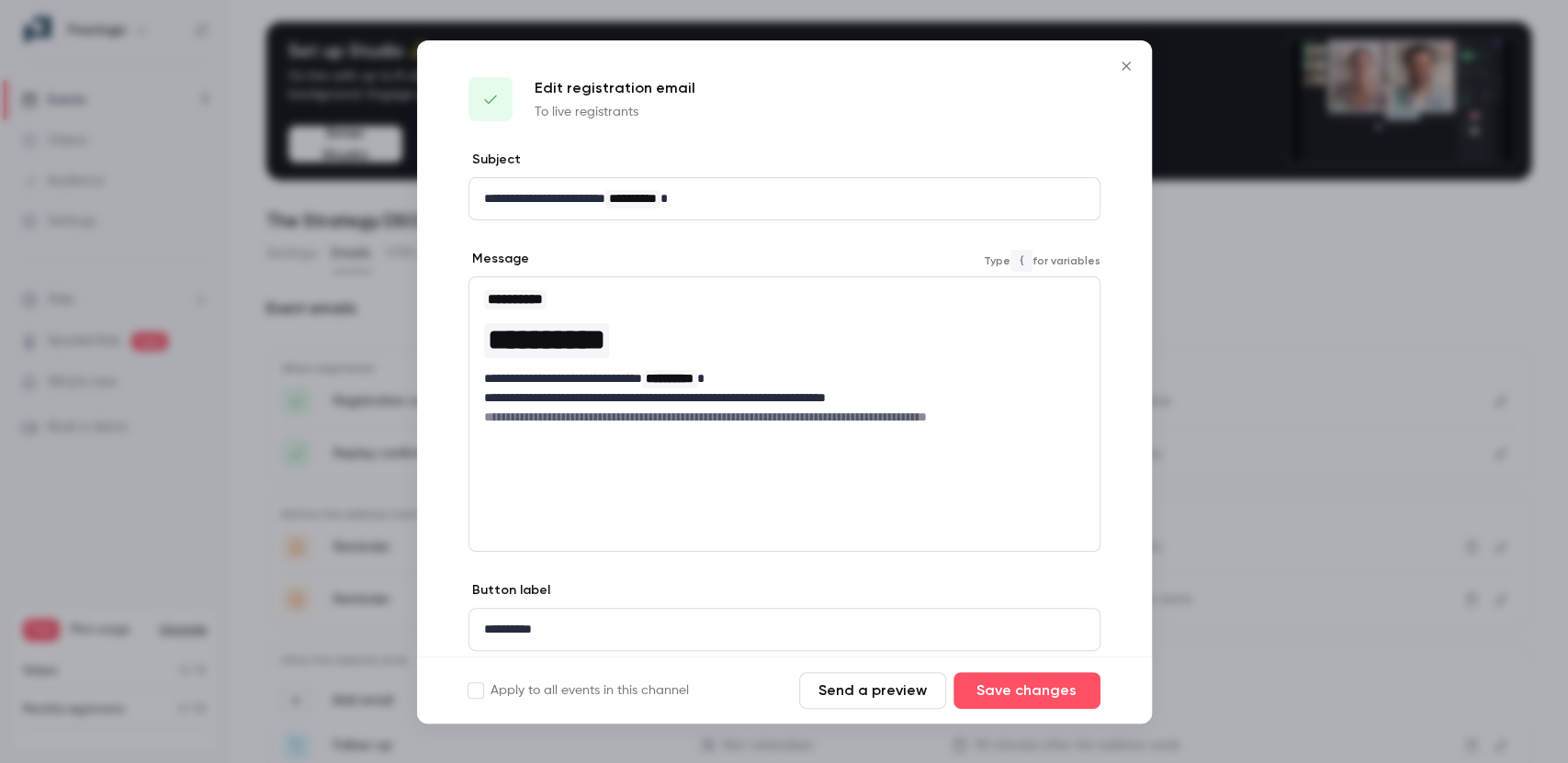 click on "**********" at bounding box center (784, 357) 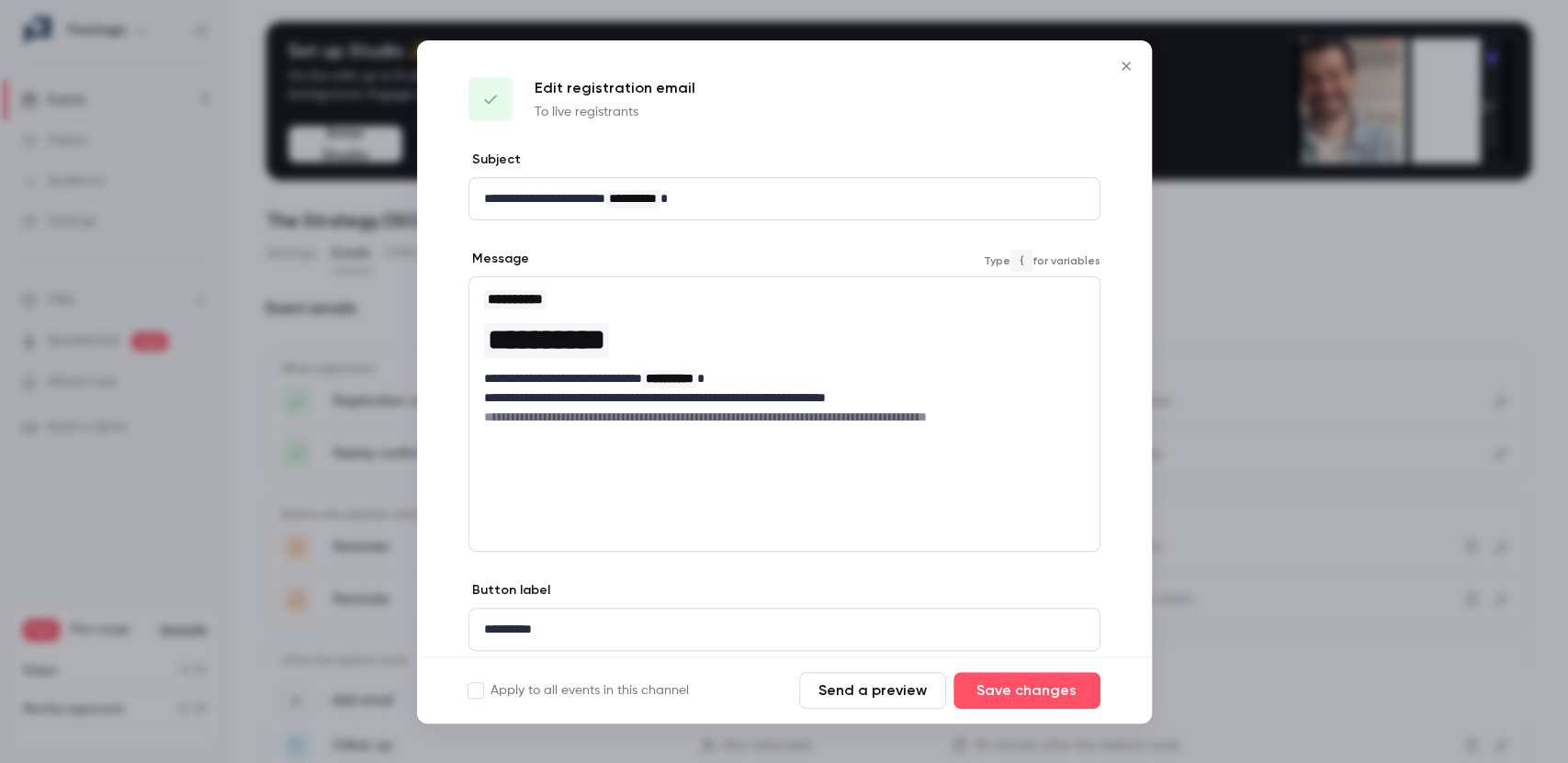 scroll, scrollTop: 60, scrollLeft: 0, axis: vertical 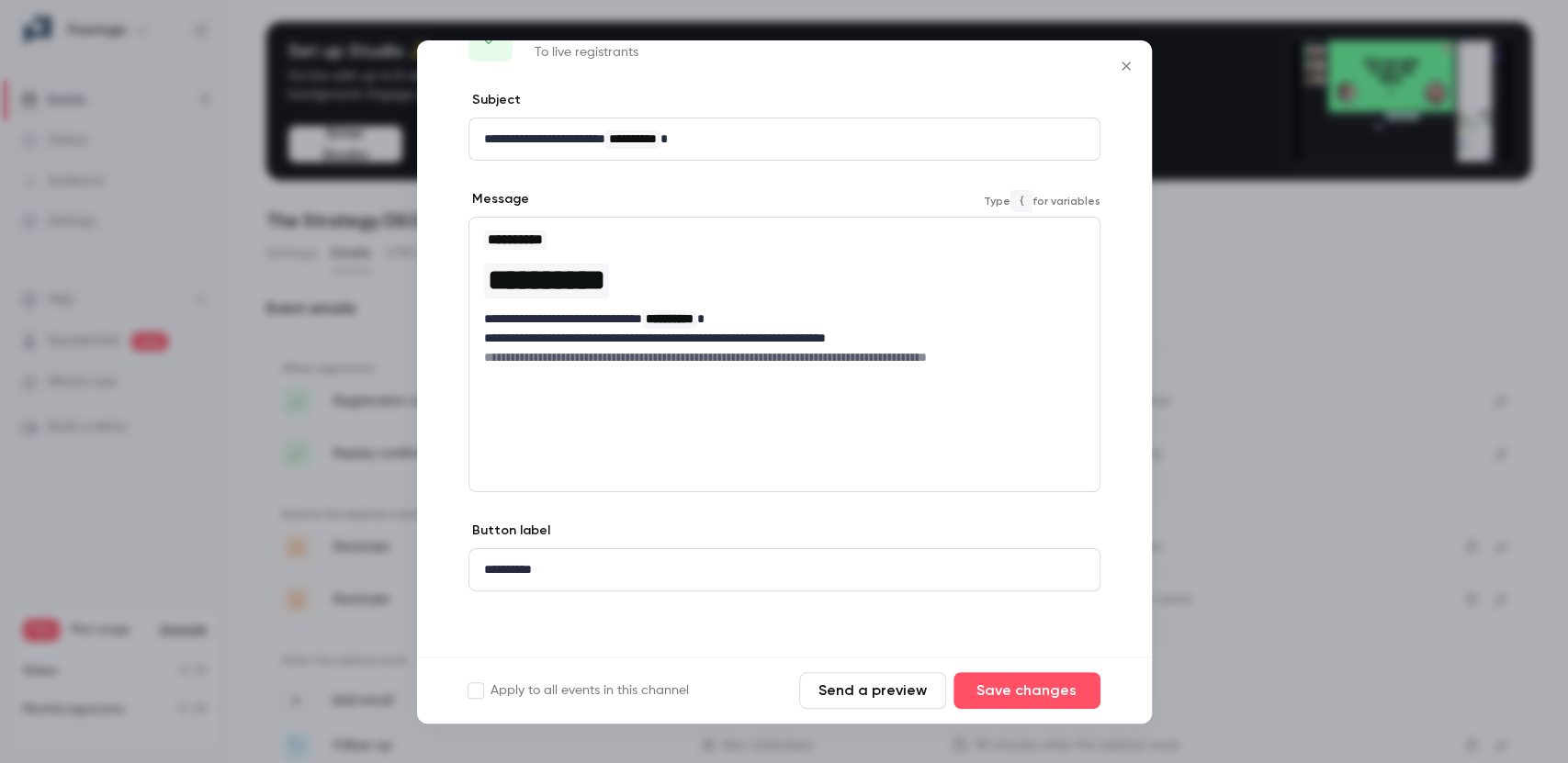 drag, startPoint x: 1033, startPoint y: 358, endPoint x: 480, endPoint y: 419, distance: 556.3542 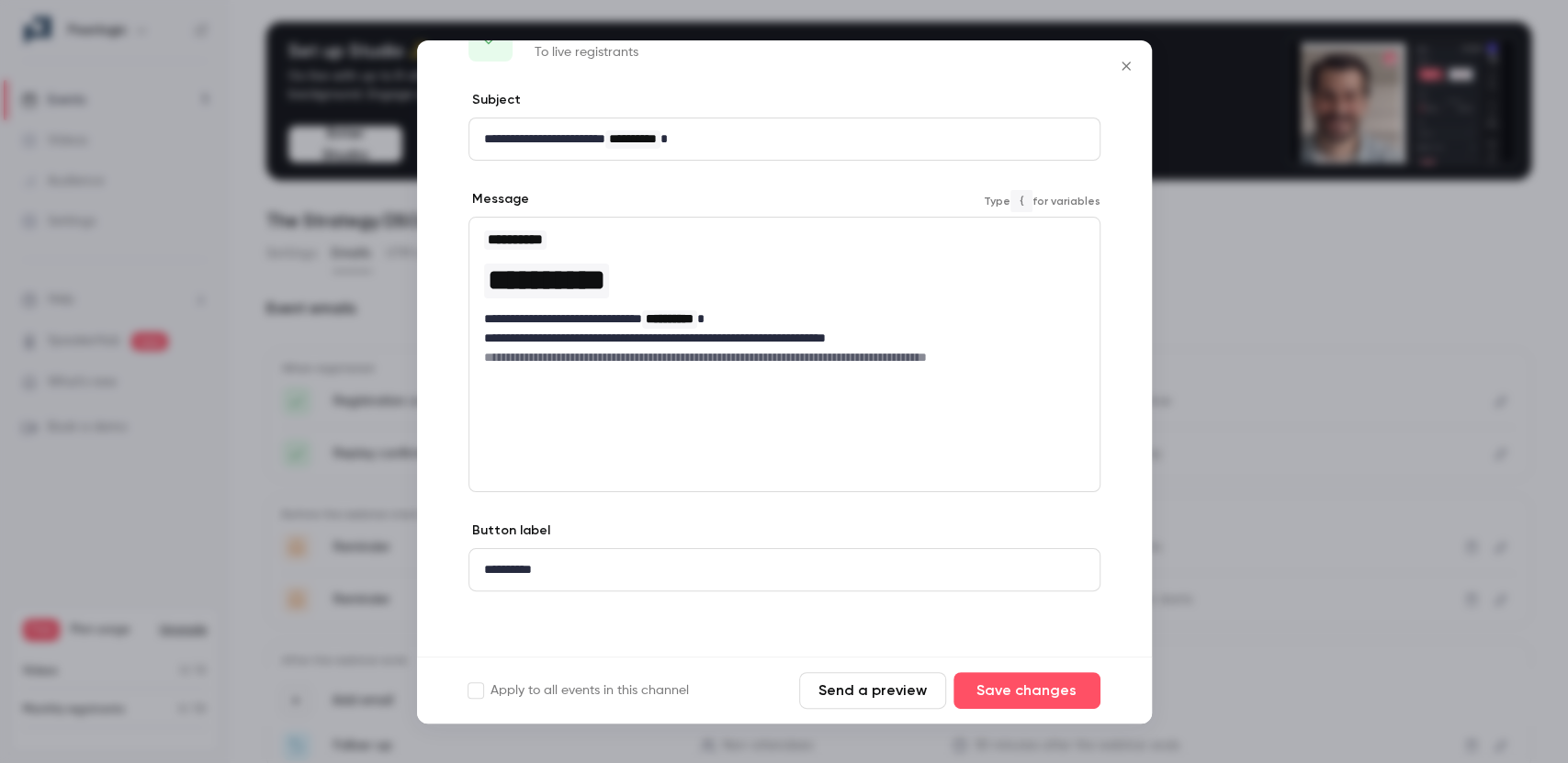 click on "**********" at bounding box center [784, 354] 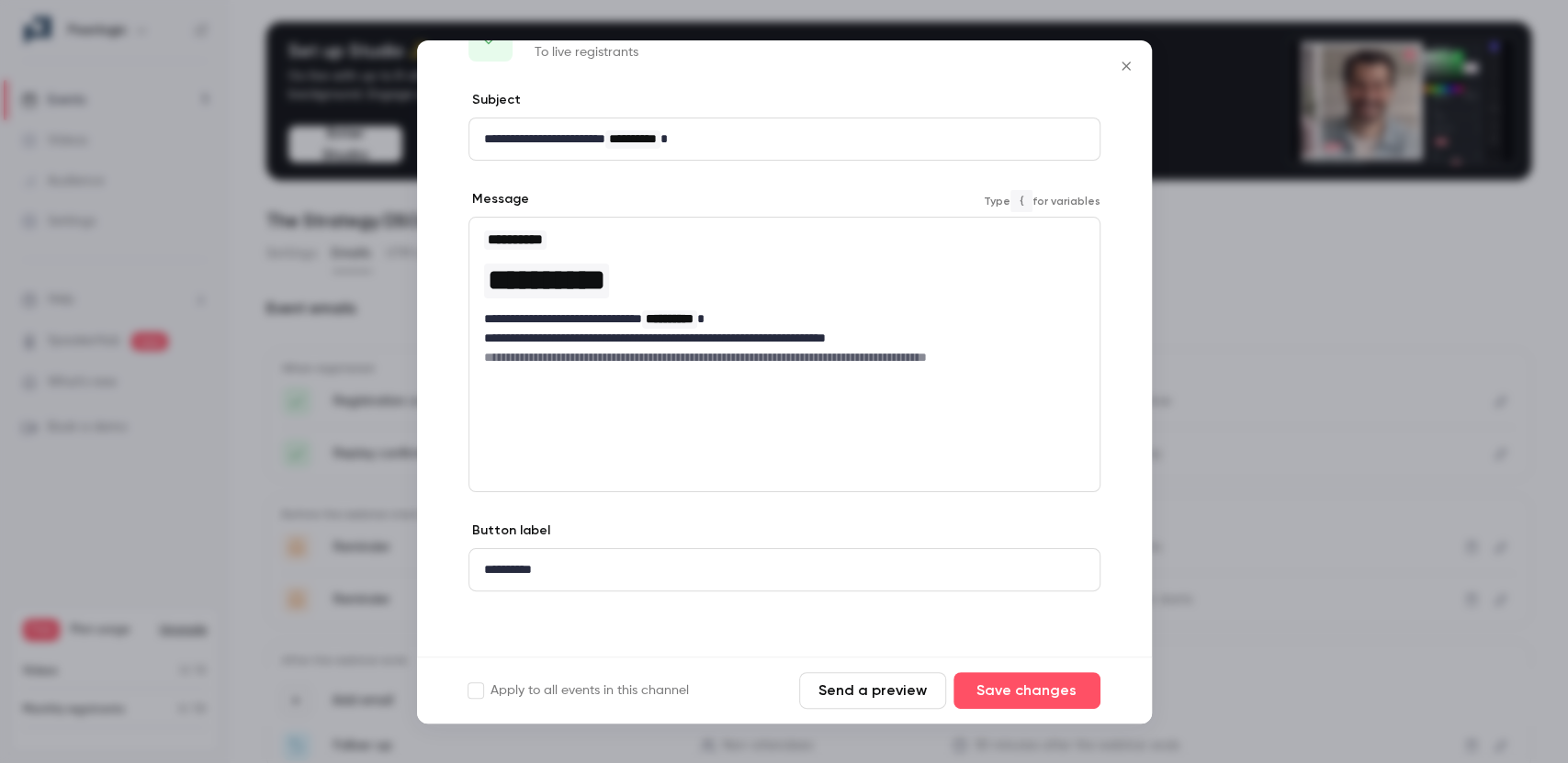 click on "Apply to all events in this channel Send a preview Save changes" at bounding box center [784, 690] 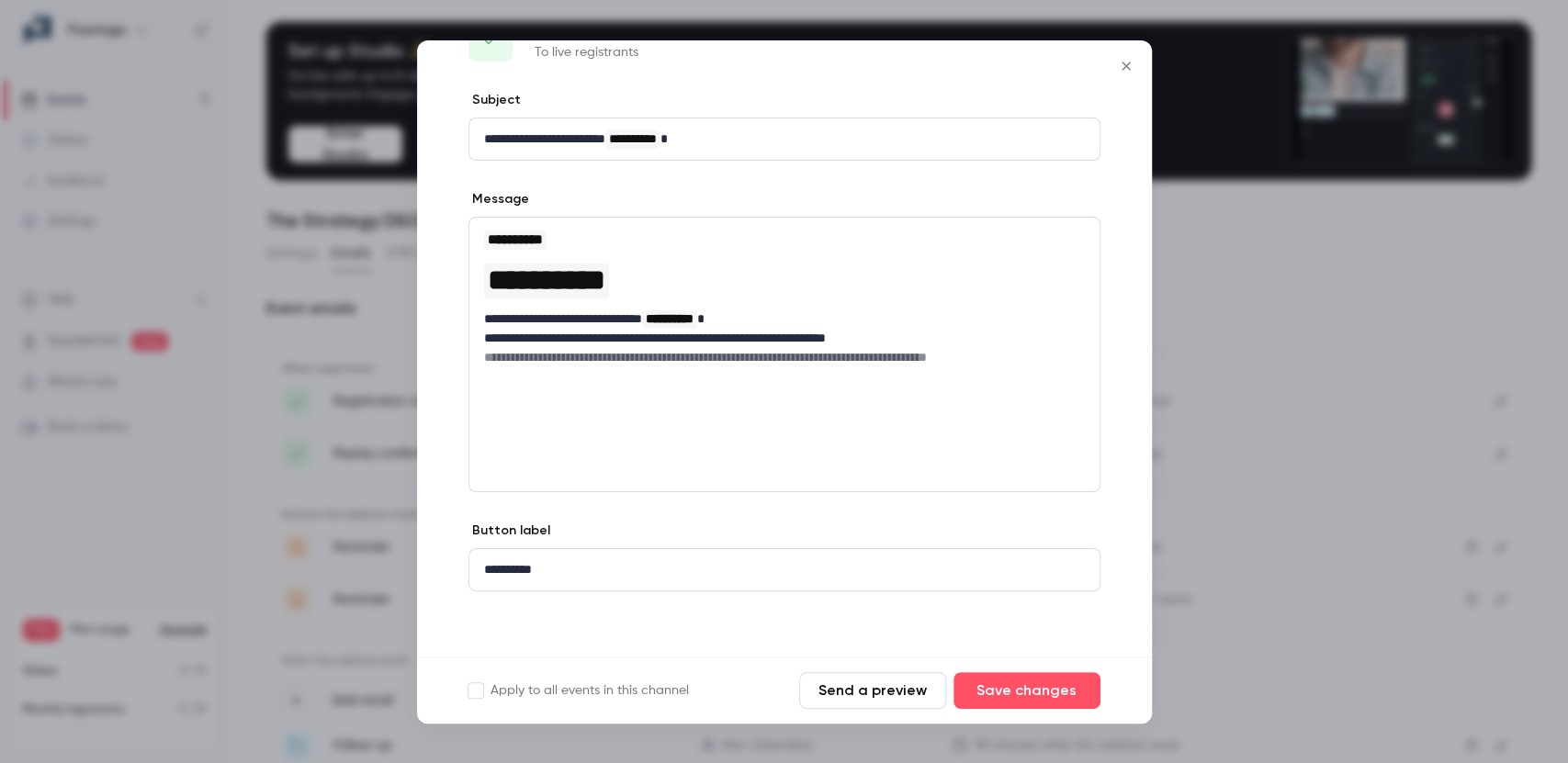 click on "Send a preview" at bounding box center [873, 690] 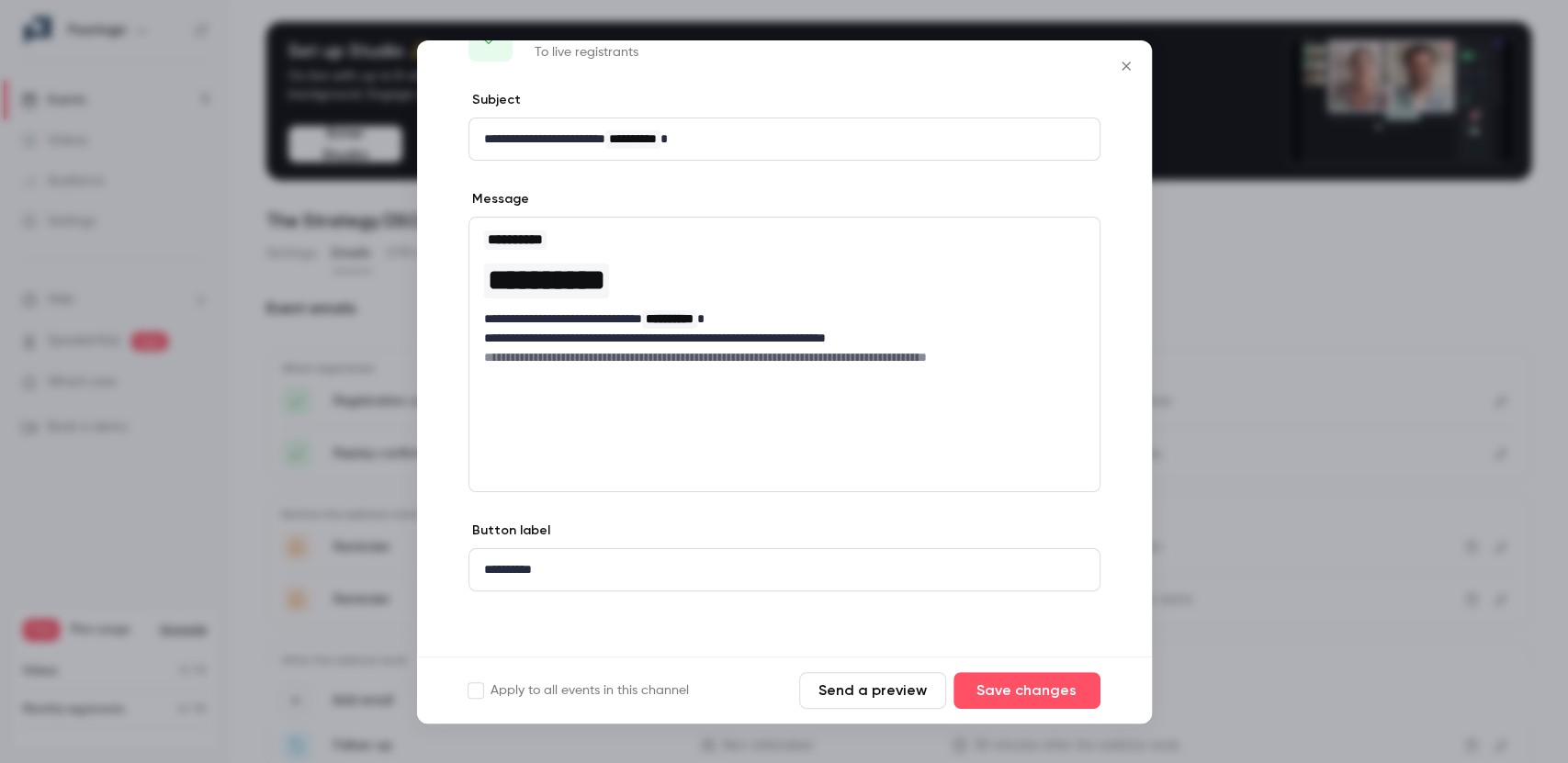 click at bounding box center [784, 381] 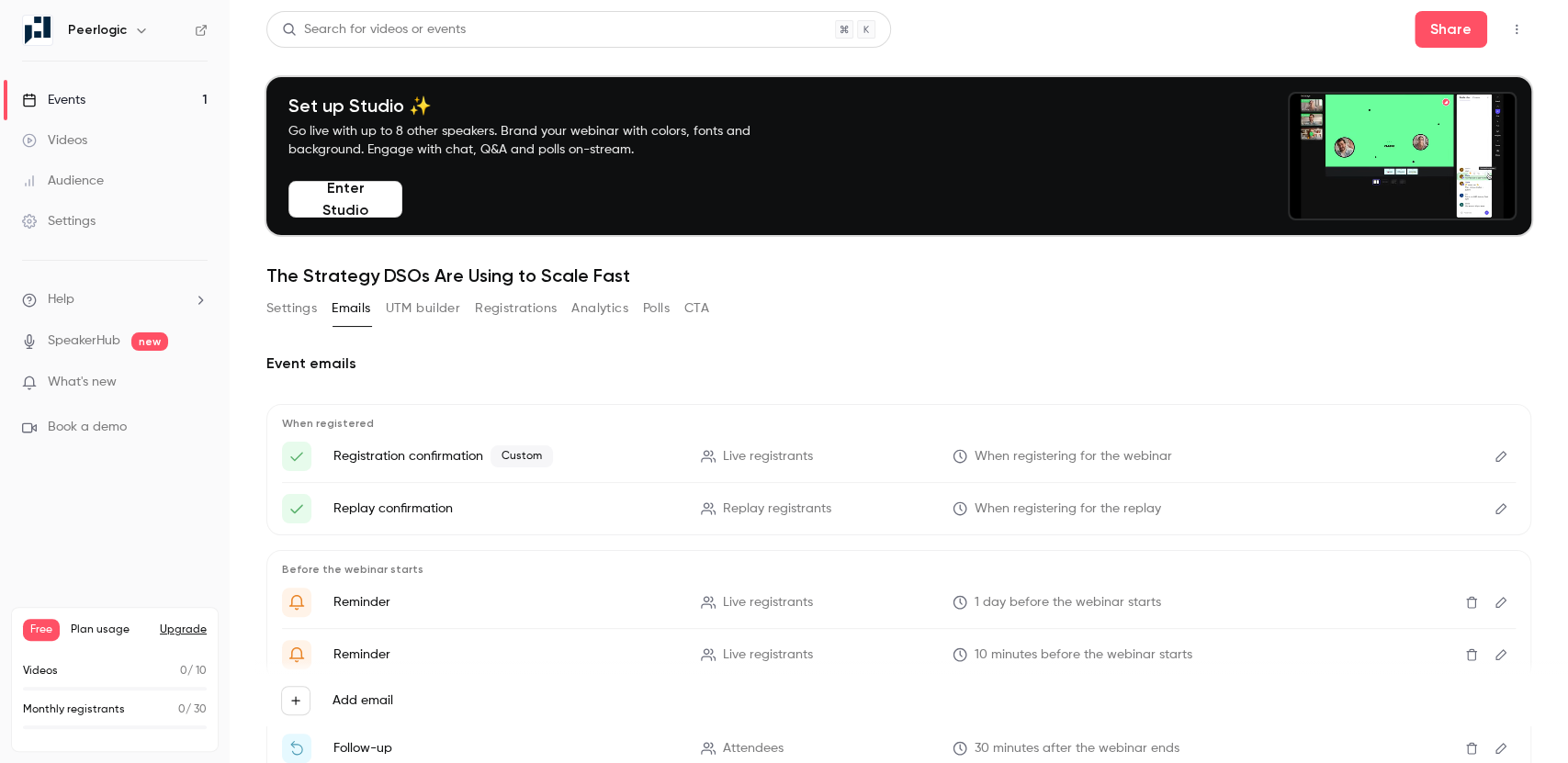 scroll, scrollTop: 1, scrollLeft: 0, axis: vertical 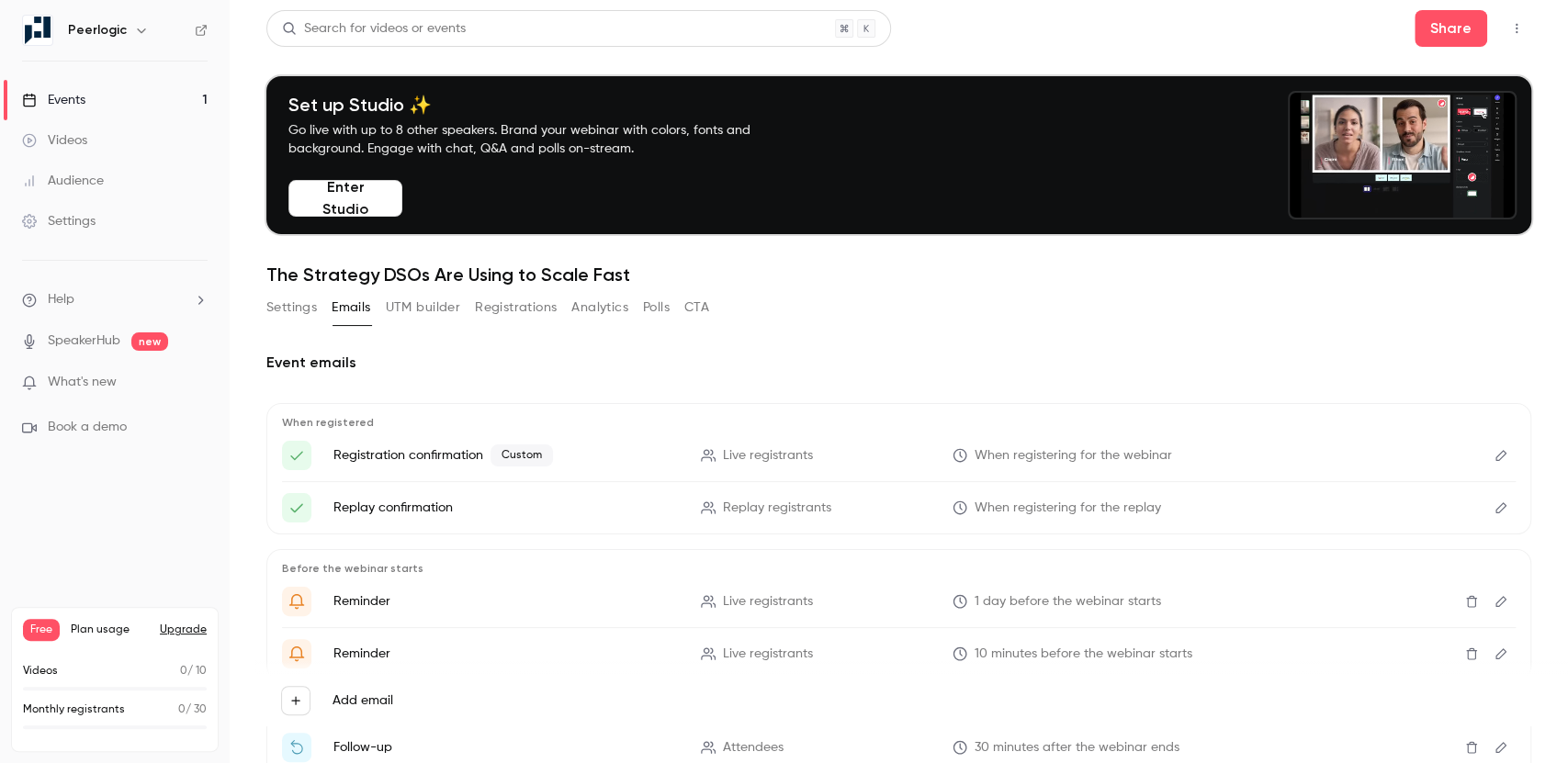click on "Events 1" at bounding box center (115, 100) 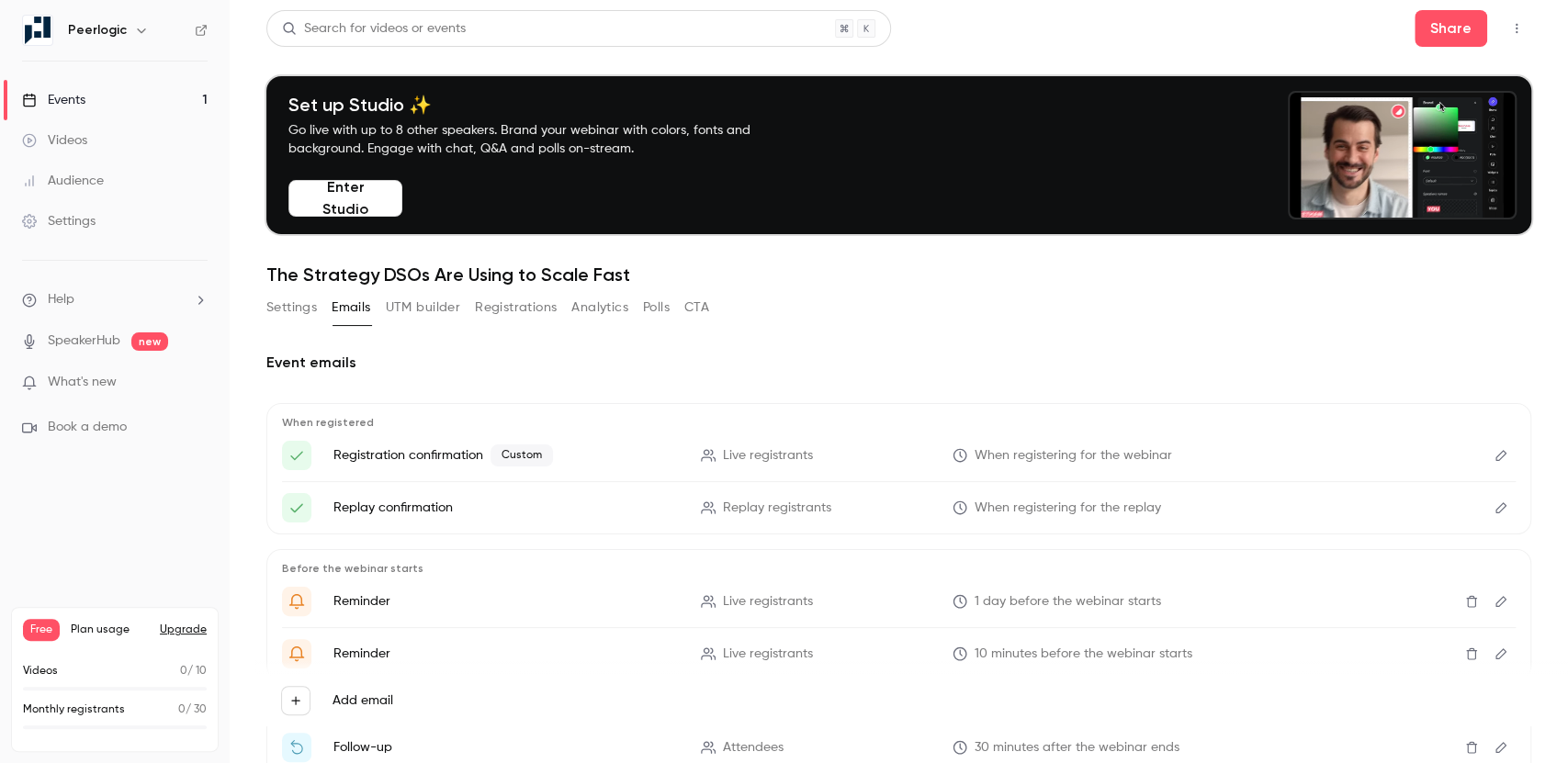 scroll, scrollTop: 0, scrollLeft: 0, axis: both 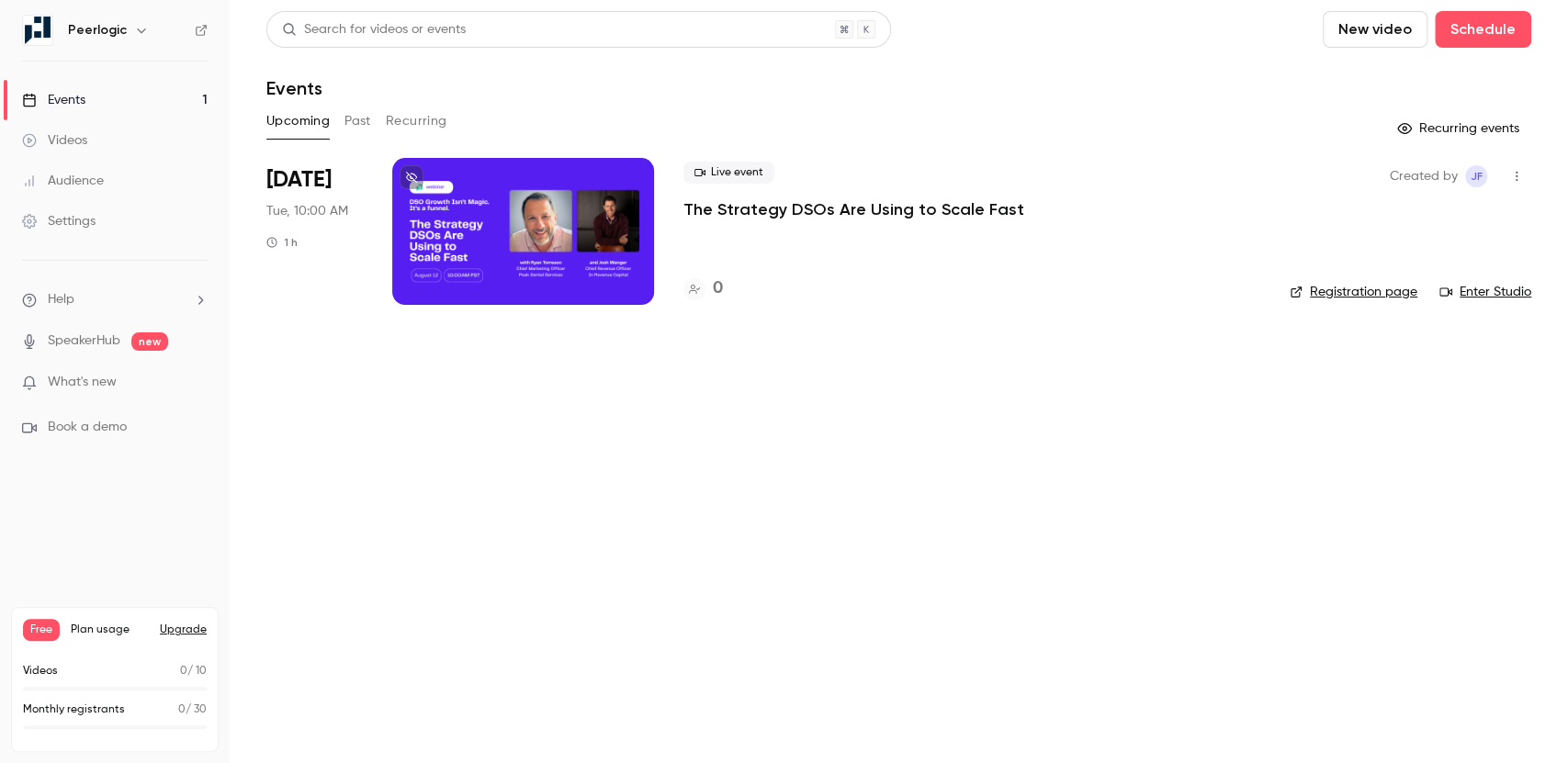 click on "Registration page" at bounding box center (1353, 292) 